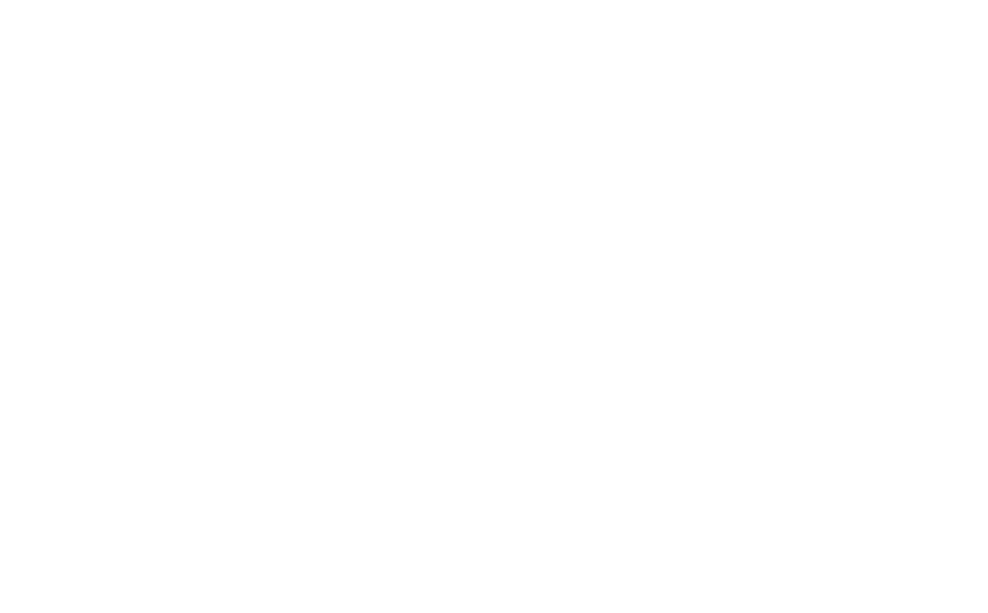 scroll, scrollTop: 0, scrollLeft: 0, axis: both 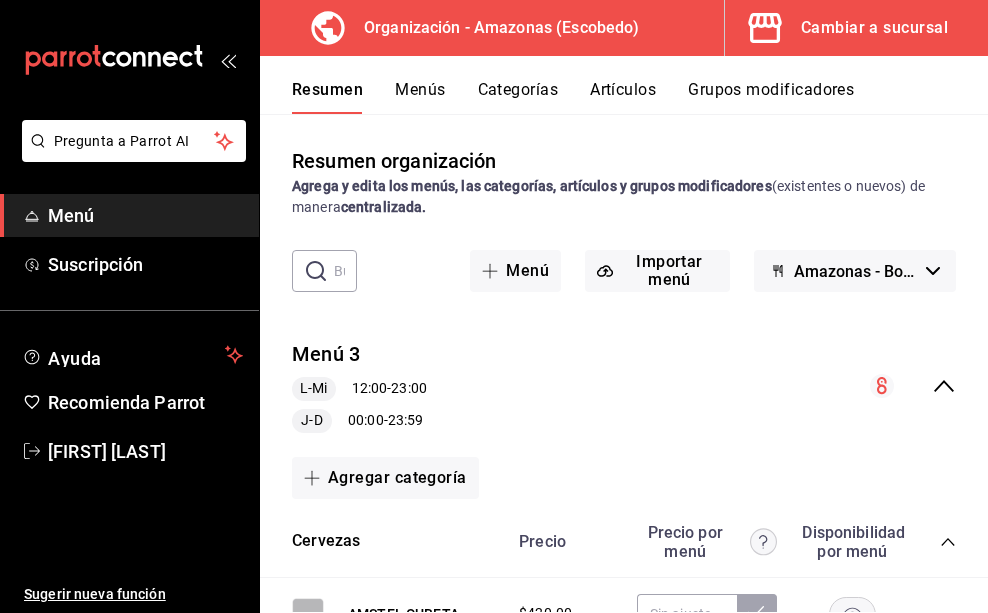 click on "[FIRST] [LAST]" at bounding box center (145, 451) 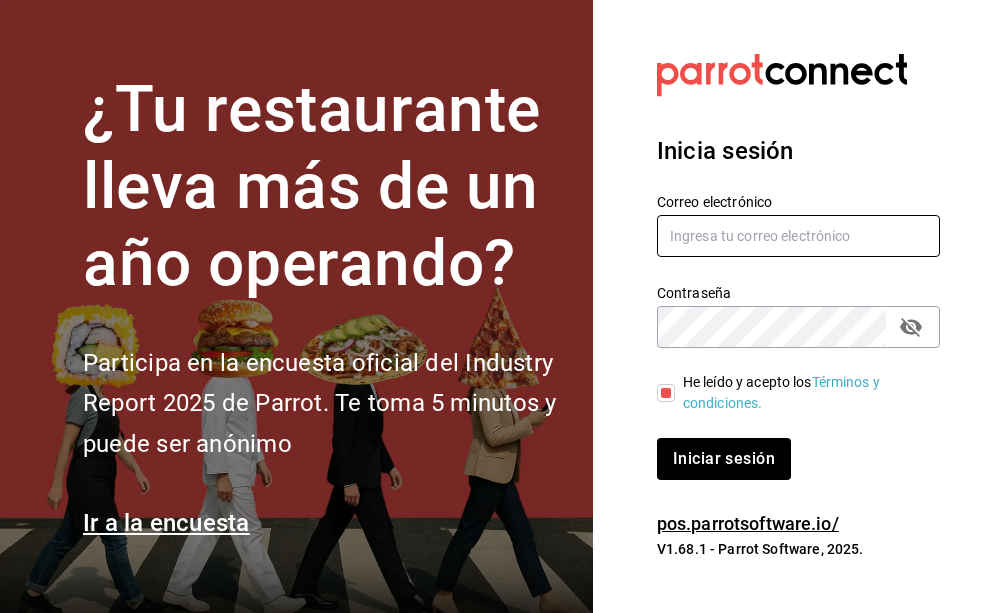 type on "[EMAIL]" 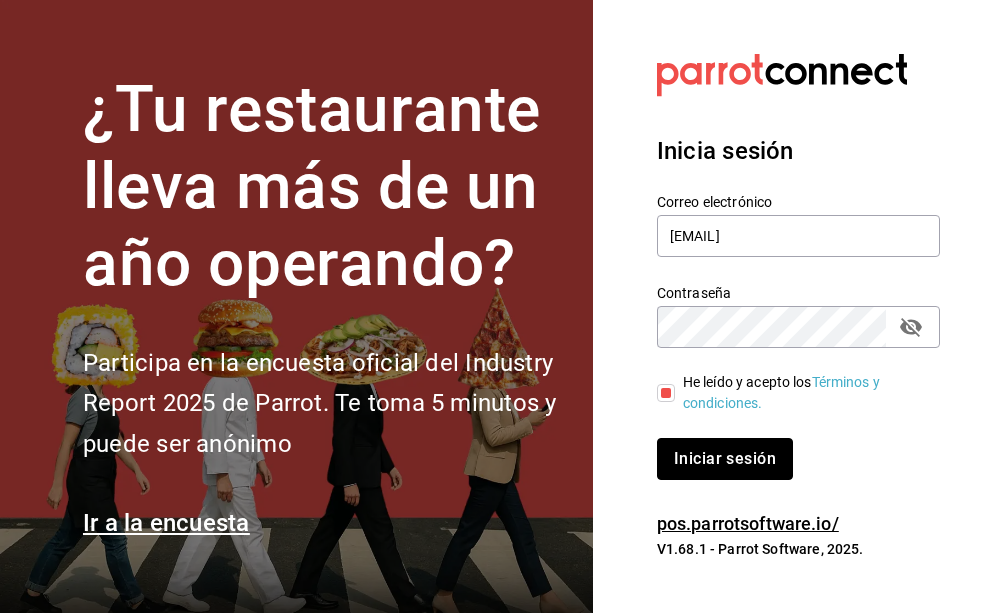 click on "Iniciar sesión" at bounding box center [725, 459] 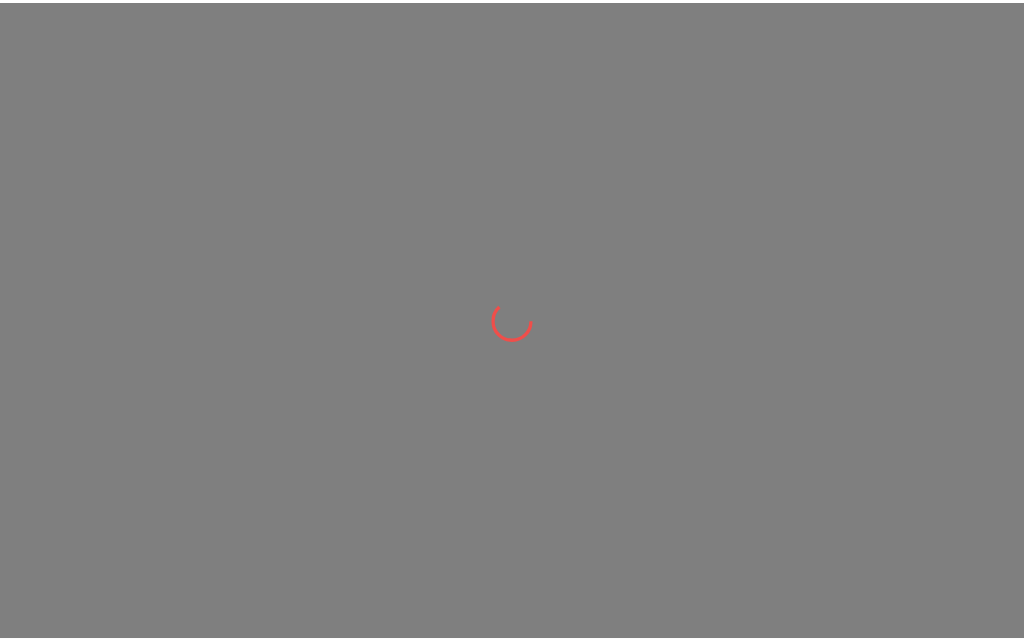scroll, scrollTop: 0, scrollLeft: 0, axis: both 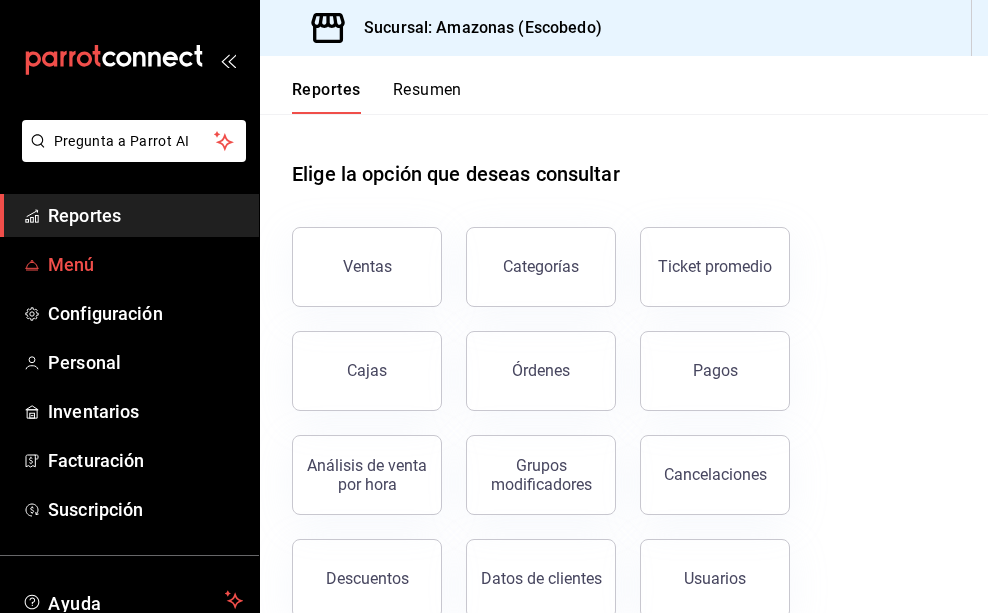 click on "Menú" at bounding box center (145, 264) 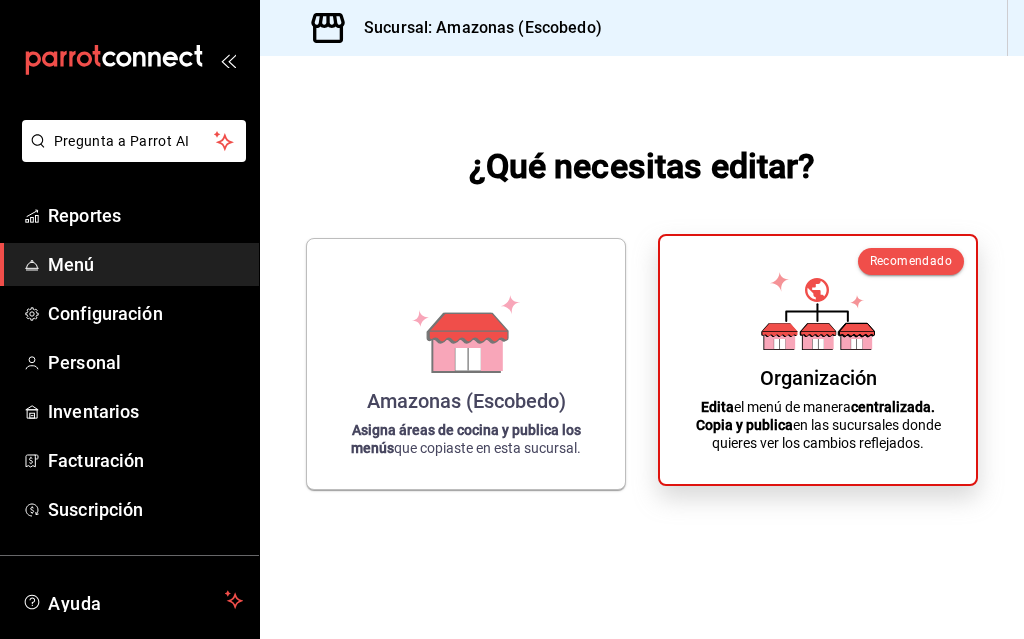 click on "Organización Edita  el menú de manera  centralizada.     Copia y publica  en las sucursales donde quieres ver los cambios reflejados." at bounding box center (818, 360) 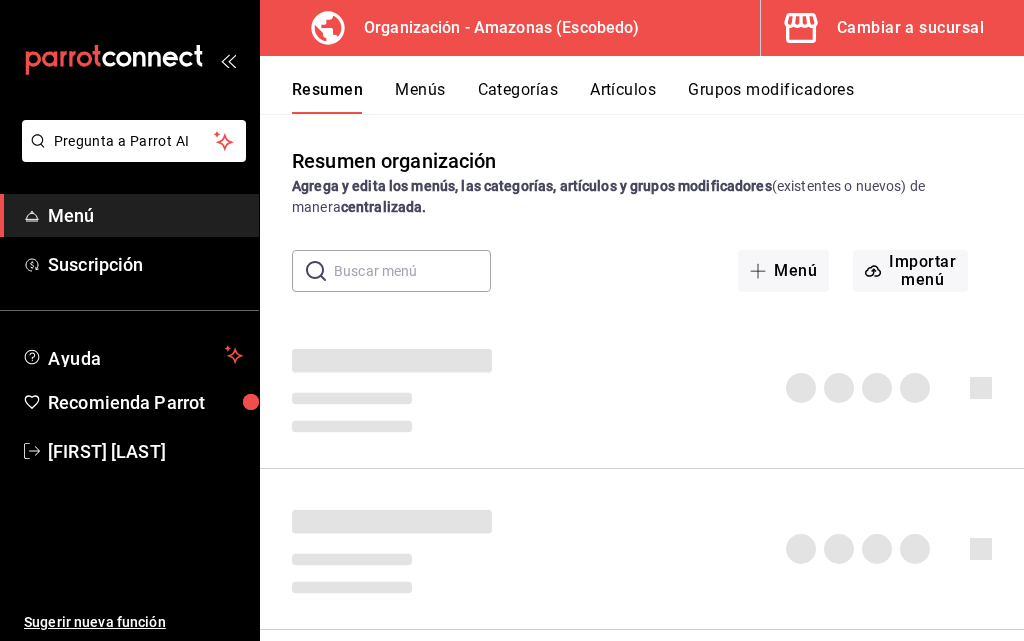 click on "Categorías" at bounding box center (518, 97) 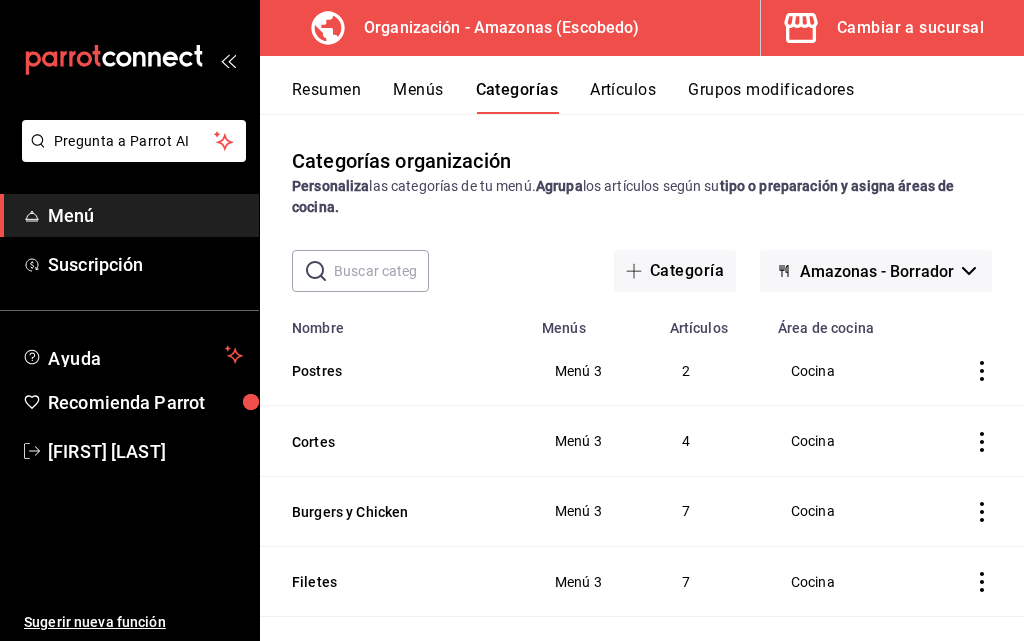 scroll, scrollTop: 560, scrollLeft: 0, axis: vertical 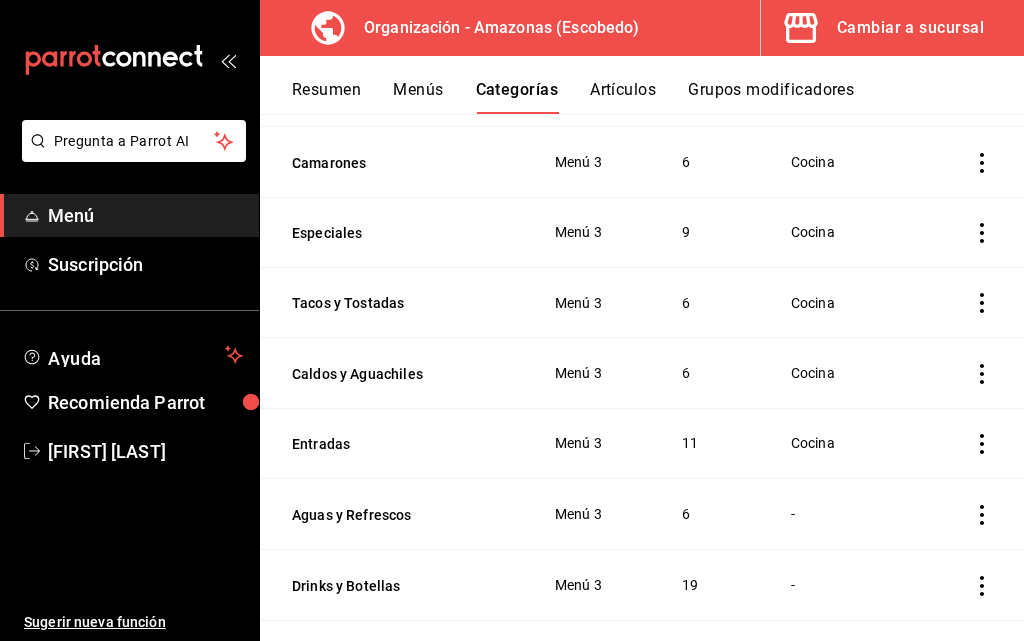 click 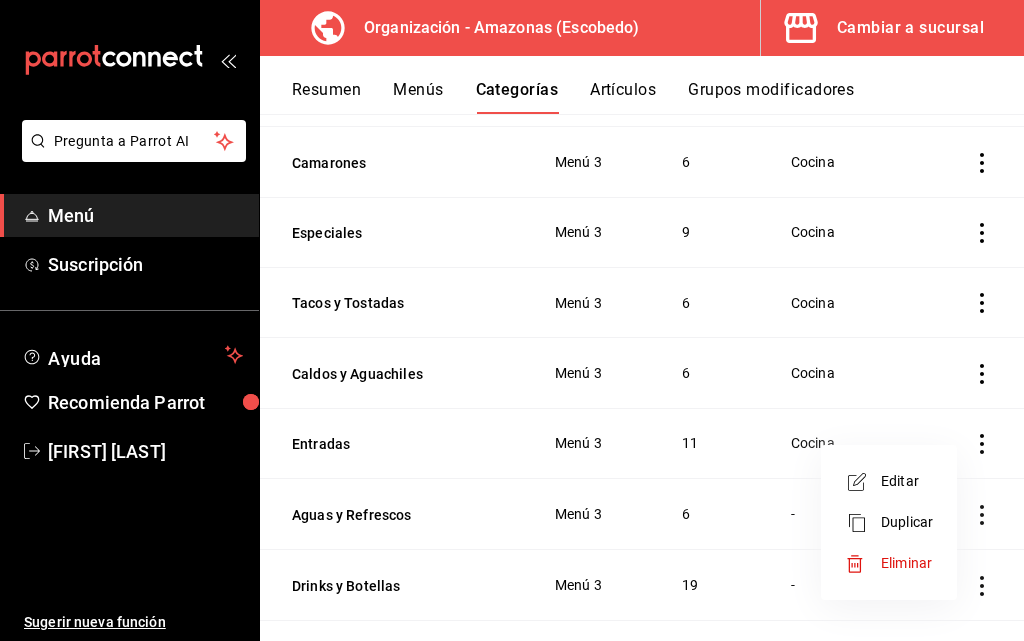 click on "Editar" at bounding box center [907, 481] 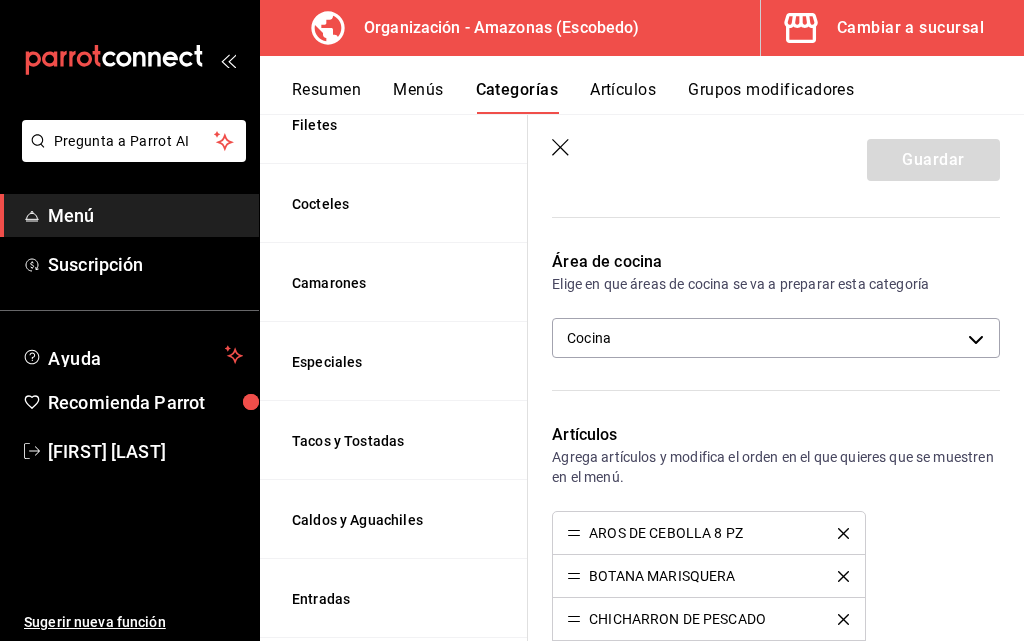 scroll, scrollTop: 300, scrollLeft: 0, axis: vertical 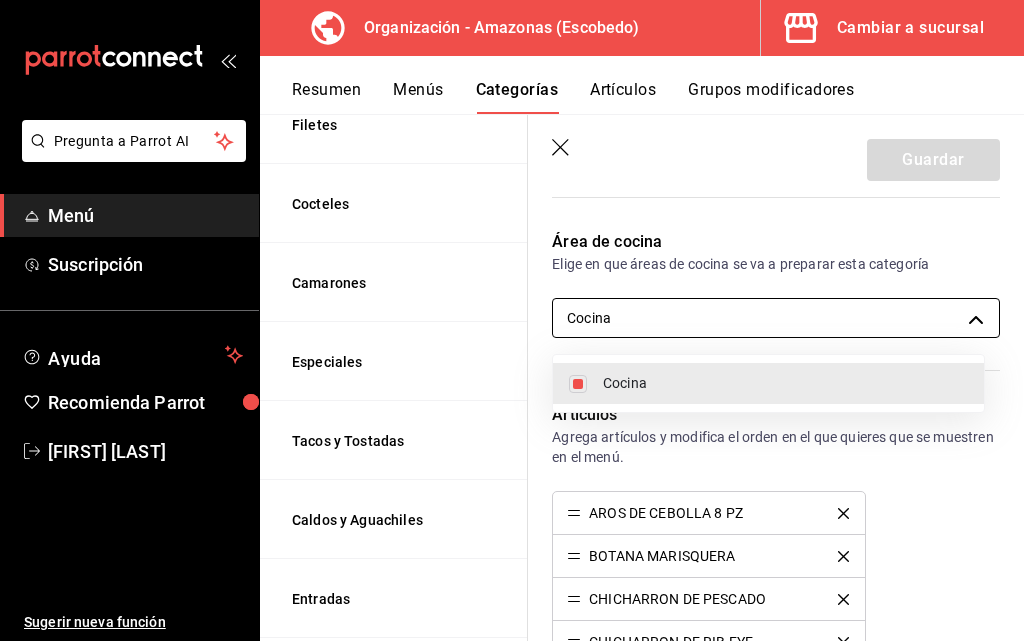 click on "Pregunta a Parrot AI Menú   Suscripción   Ayuda Recomienda Parrot   [FIRST] [LAST]   Sugerir nueva función   Organización - Amazonas (Escobedo) Cambiar a sucursal Resumen Menús Categorías Artículos Grupos modificadores Categorías organización Personaliza  las categorías de tu menú.  Agrupa  los artículos según su  tipo o preparación y asigna áreas de cocina. ​ ​ Amazonas - Borrador Nombre Menús Artículos Postres Menú 3 2 Cortes Menú 3 4 Burgers y Chicken Menú 3 7 Filetes Menú 3 7 Cocteles Menú 3 8 Camarones Menú 3 6 Especiales Menú 3 9 Tacos y Tostadas Menú 3 6 Caldos y Aguachiles Menú 3 6 Entradas Menú 3 11 Aguas y Refrescos Menú 3 6 Drinks y Botellas Menú 3 19 Cervezas Menú 3 15 Guardar Editar categoría ¿Cómo se va a llamar? Entradas 8 /30 ¿Cómo se va a llamar? Elige tu menú Tu categoría se va a incluir en los menús elegidos Menú 3 Área de cocina Elige en que áreas de cocina se va a preparar esta categoría Cocina [UUID] Artículos Color" at bounding box center (512, 320) 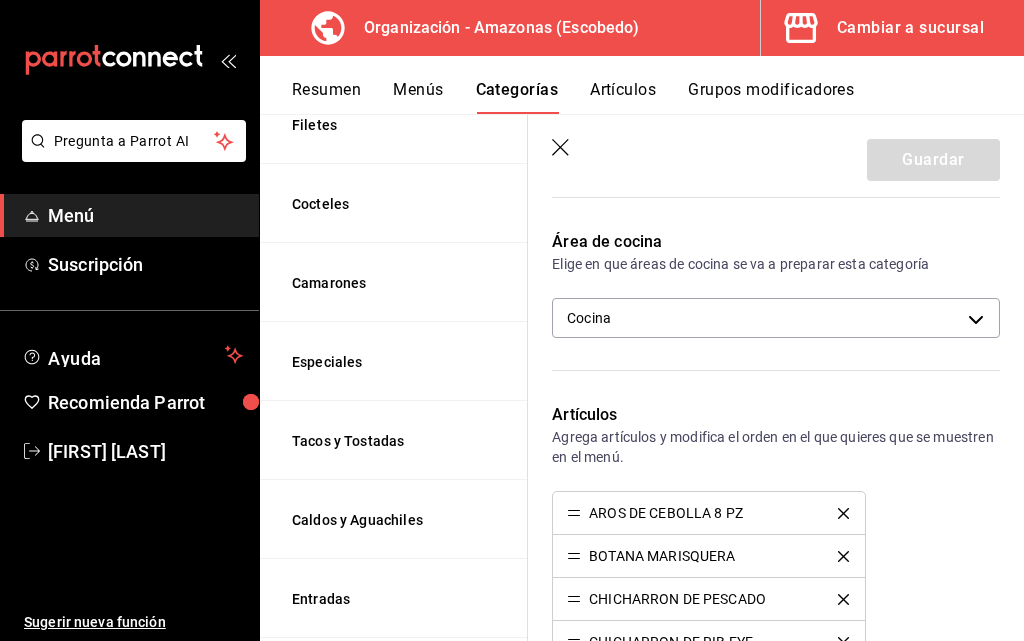 click 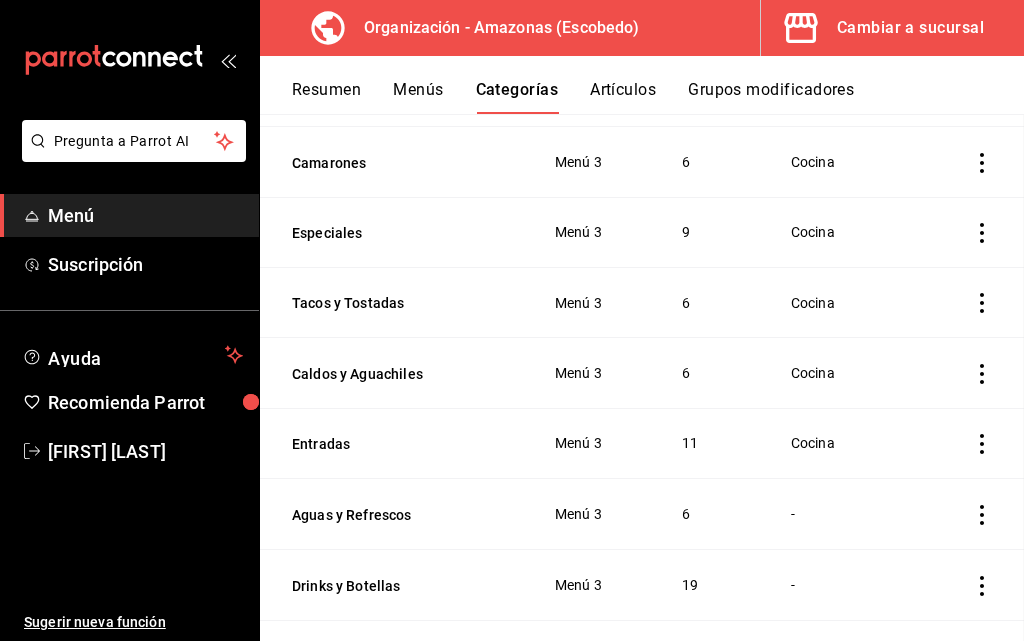 scroll, scrollTop: 577, scrollLeft: 0, axis: vertical 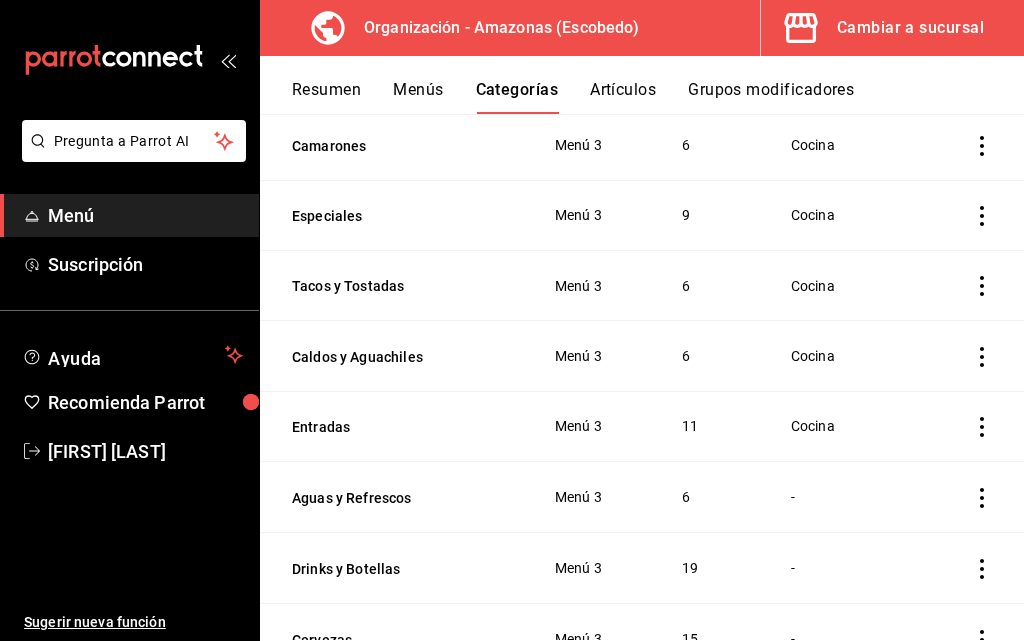 click 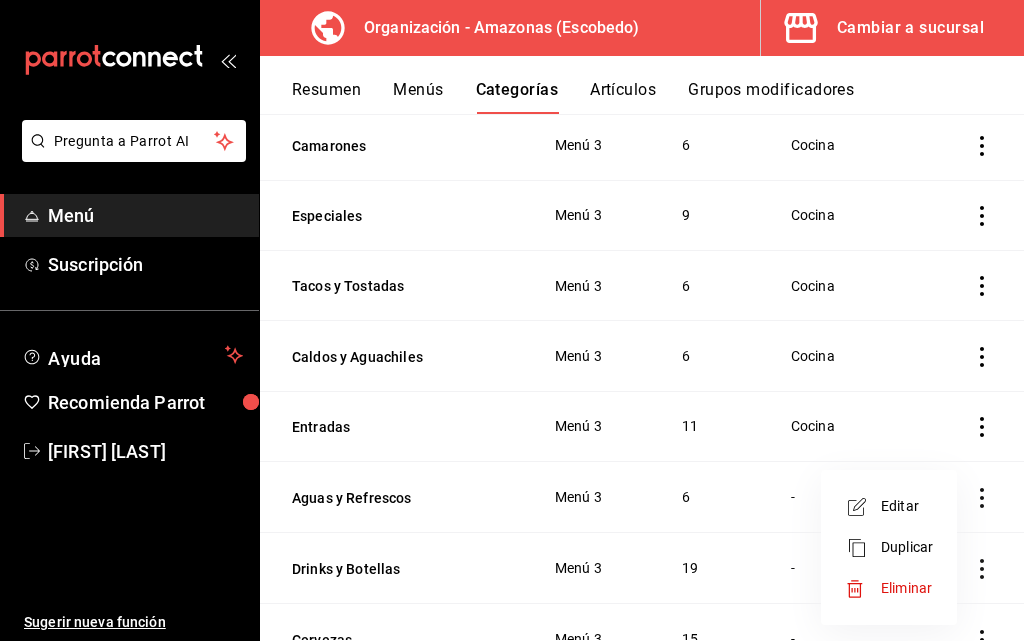 click on "Editar" at bounding box center (889, 506) 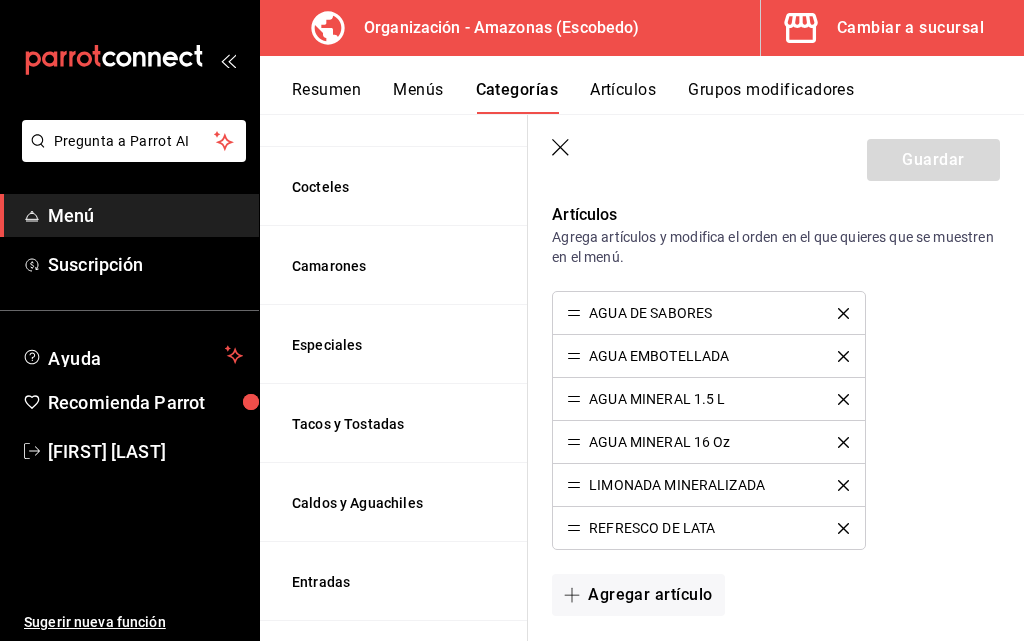 scroll, scrollTop: 300, scrollLeft: 0, axis: vertical 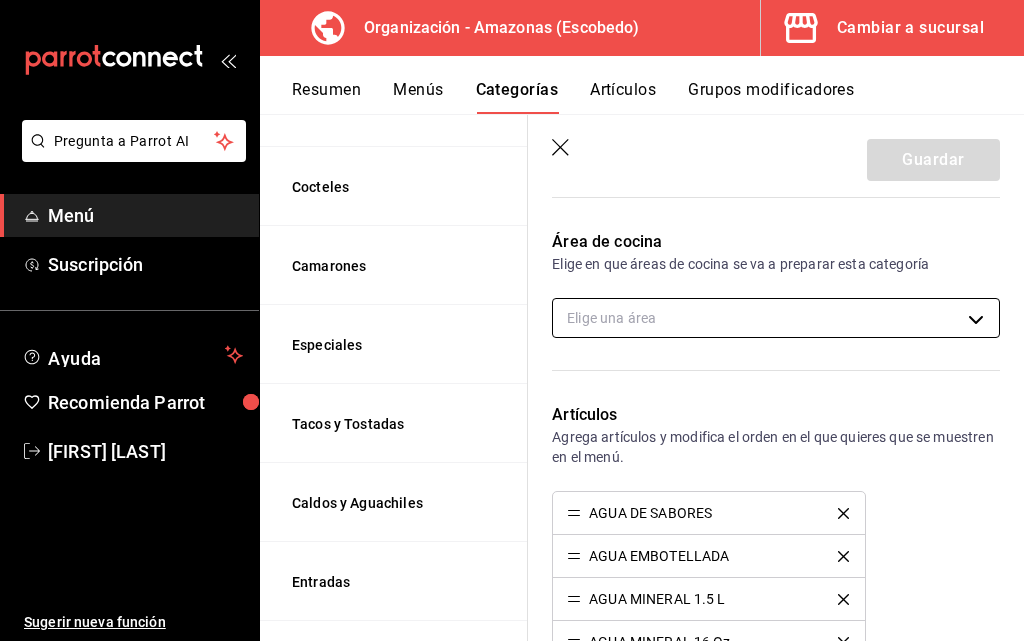 click on "Pregunta a Parrot AI Menú   Suscripción   Ayuda Recomienda Parrot   [FIRST] [LAST]   Sugerir nueva función   Organización - Amazonas (Escobedo) Cambiar a sucursal Resumen Menús Categorías Artículos Grupos modificadores Categorías organización Personaliza  las categorías de tu menú.  Agrupa  los artículos según su  tipo o preparación y asigna áreas de cocina. ​ ​ Amazonas - Borrador Nombre Menús Artículos Postres Menú 3 2 Cortes Menú 3 4 Burgers y Chicken Menú 3 7 Filetes Menú 3 7 Cocteles Menú 3 8 Camarones Menú 3 6 Especiales Menú 3 9 Tacos y Tostadas Menú 3 6 Caldos y Aguachiles Menú 3 6 Entradas Menú 3 11 Aguas y Refrescos Menú 3 6 Drinks y Botellas Menú 3 19 Cervezas Menú 3 15 Guardar Editar categoría ¿Cómo se va a llamar? Aguas y Refrescos 17 /30 ¿Cómo se va a llamar? Elige tu menú Tu categoría se va a incluir en los menús elegidos Menú 3 Área de cocina Elige en que áreas de cocina se va a preparar esta categoría Elige una área Artículos AGUA DE SABORES Color /" at bounding box center (512, 320) 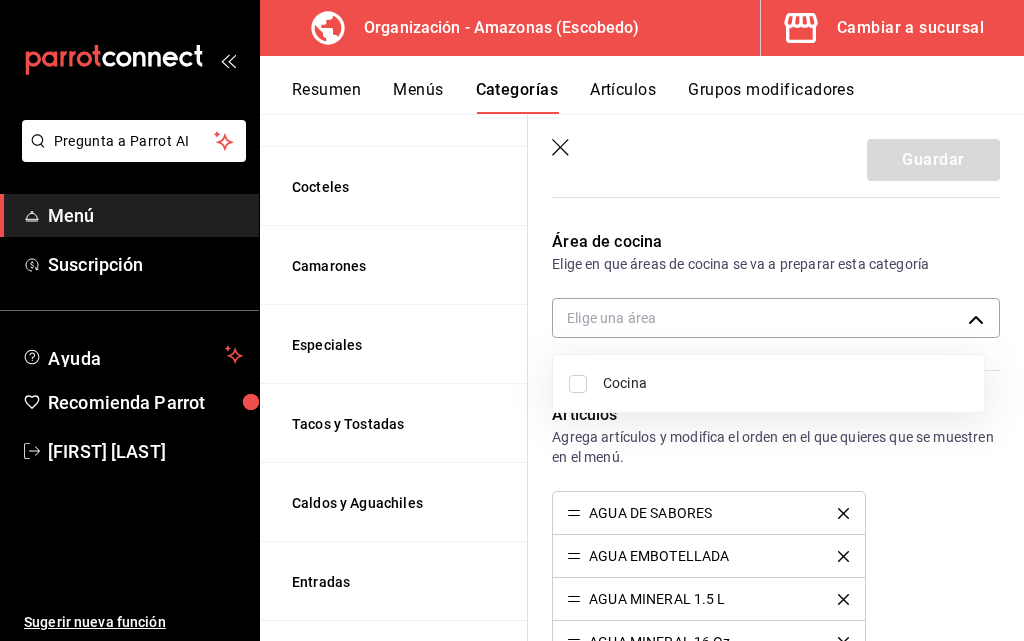 click on "Cocina" at bounding box center [785, 383] 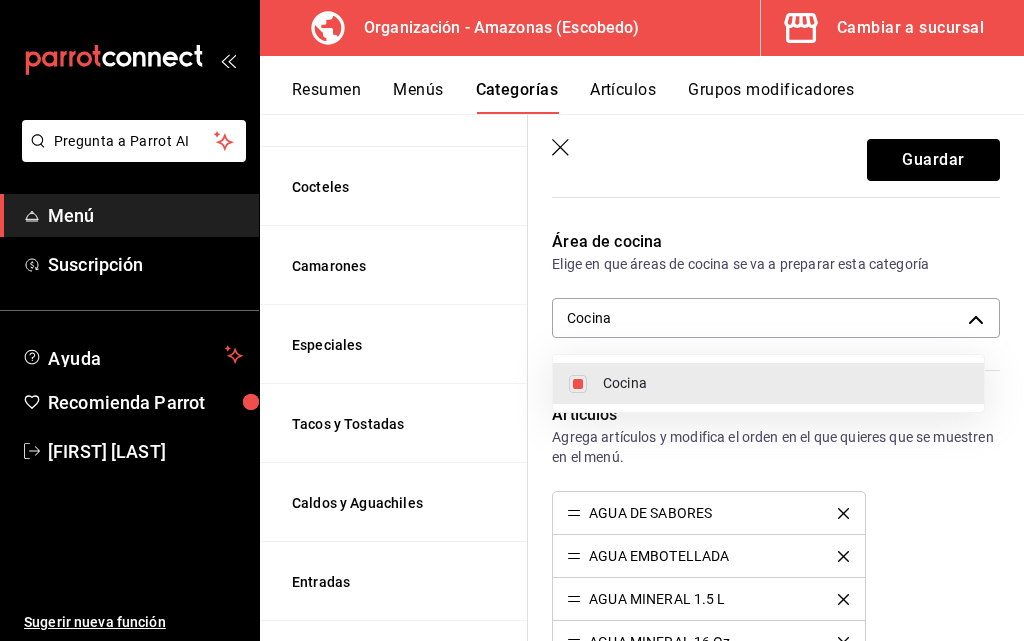 click at bounding box center (512, 320) 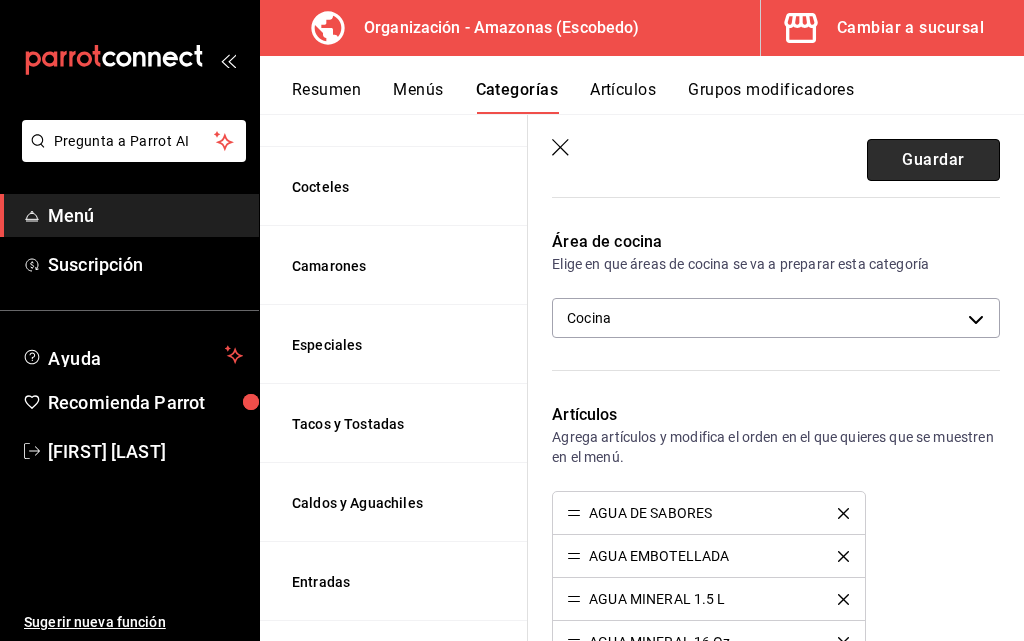 click on "Guardar" at bounding box center [933, 160] 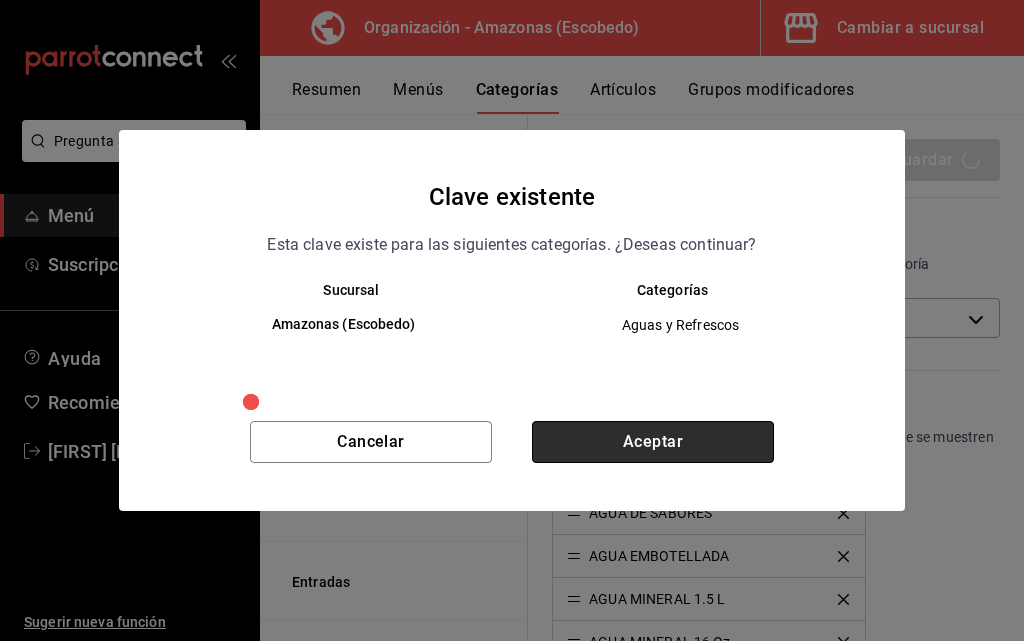 click on "Aceptar" at bounding box center [653, 442] 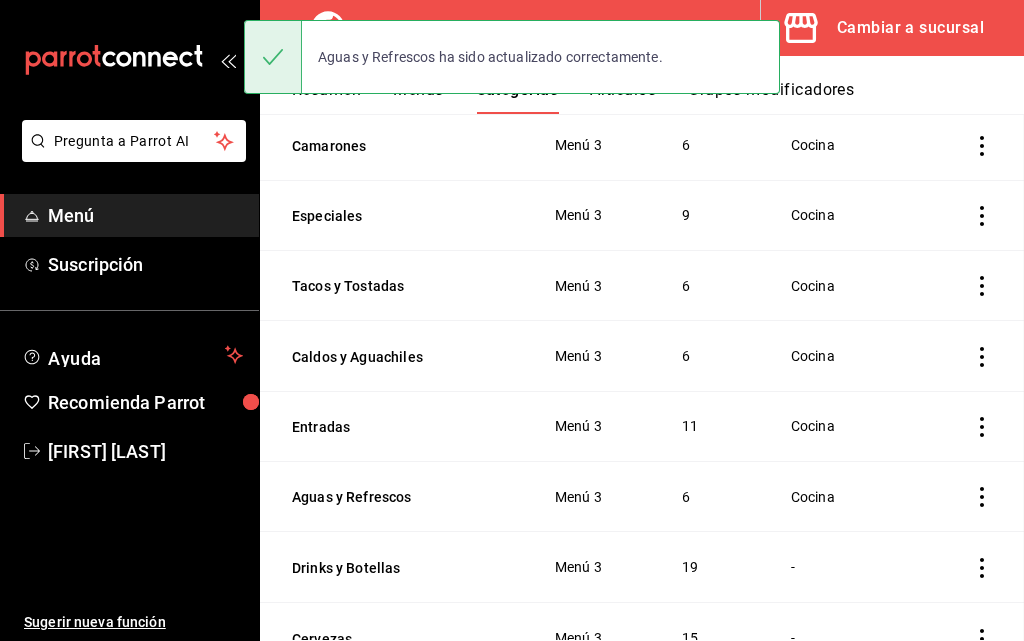 scroll, scrollTop: 0, scrollLeft: 0, axis: both 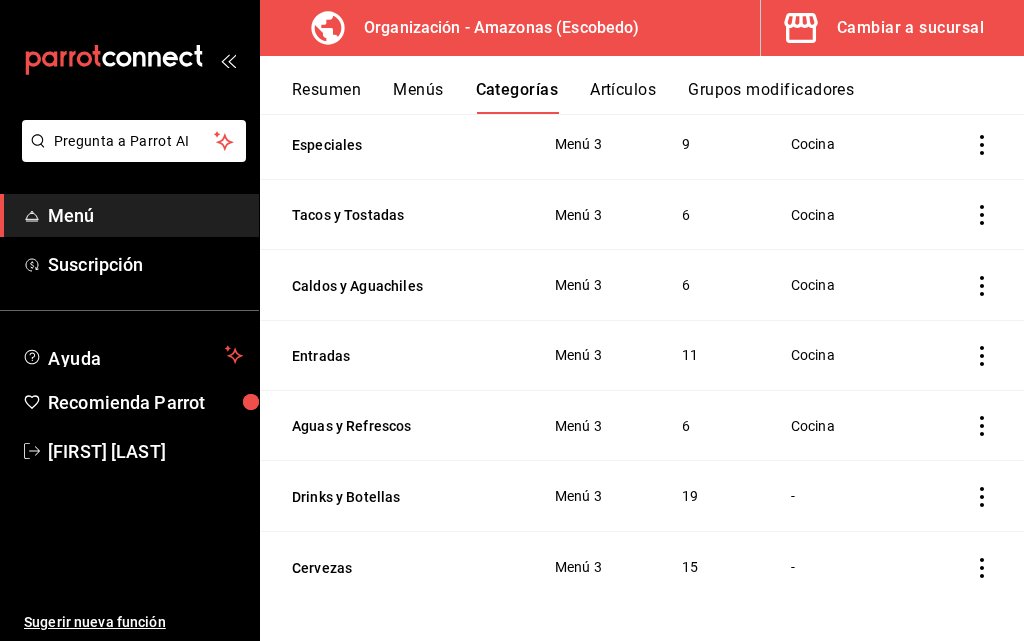 click 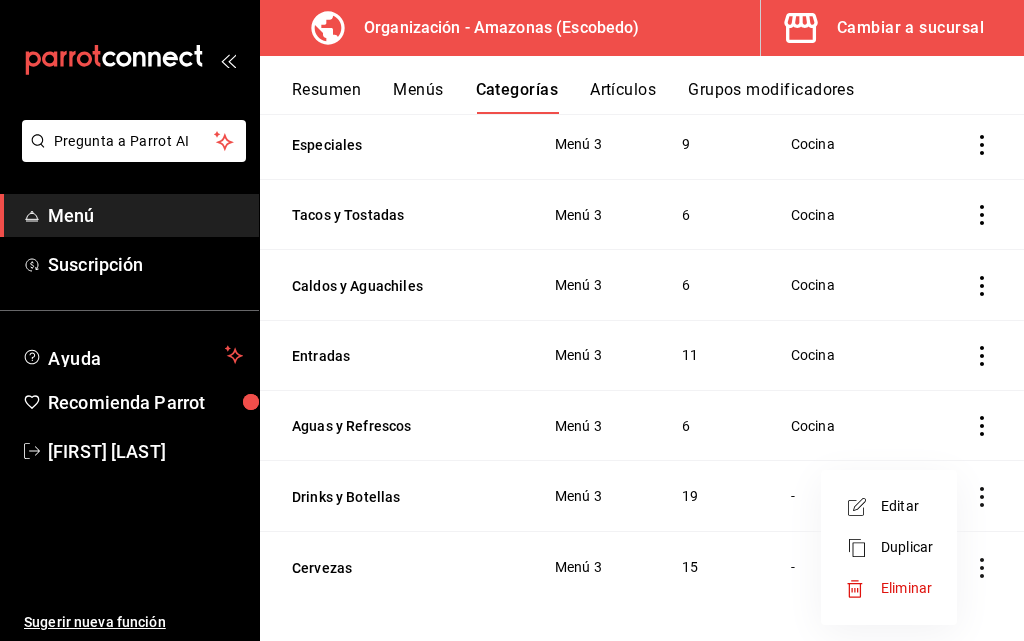 click on "Editar" at bounding box center (907, 506) 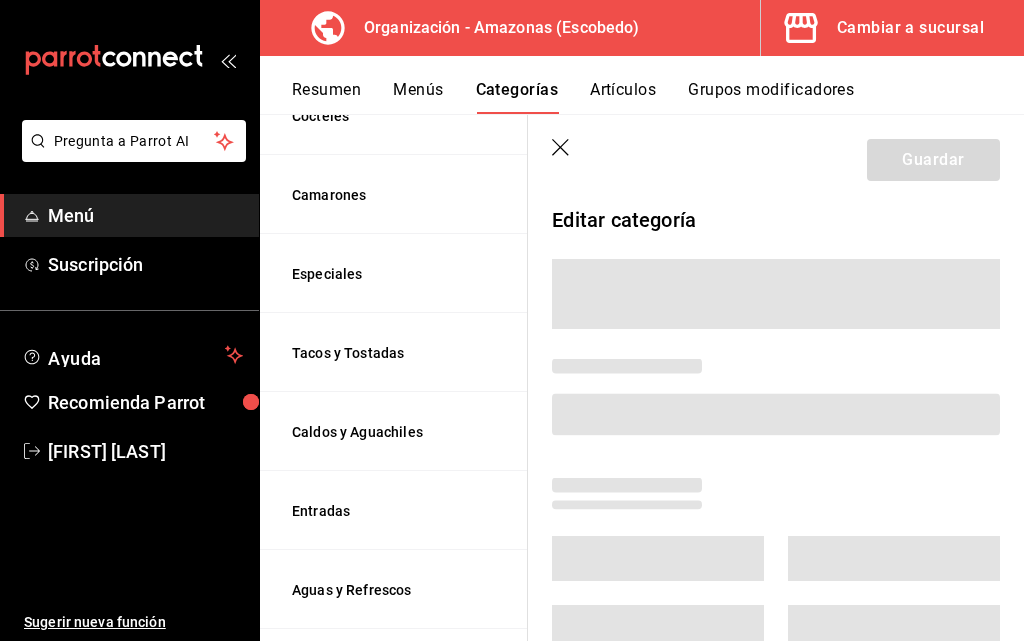 scroll, scrollTop: 645, scrollLeft: 0, axis: vertical 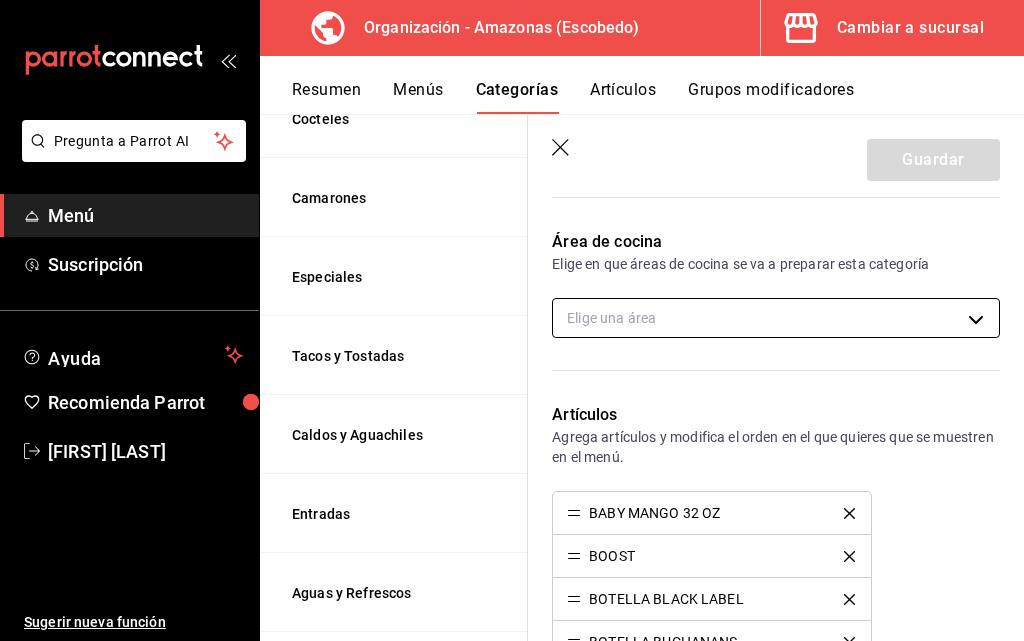click on "Pregunta a Parrot AI Menú   Suscripción   Ayuda Recomienda Parrot   [FIRST] [LAST]   Sugerir nueva función   Organización - Amazonas ([CITY]) Cambiar a sucursal Resumen Menús Categorías Artículos Grupos modificadores Categorías organización Personaliza  las categorías de tu menú.  Agrupa  los artículos según su  tipo o preparación y asigna áreas de cocina. ​ ​ Amazonas - Borrador Nombre Menús Artículos Postres Menú 3 2 Cortes Menú 3 4 Burgers y Chicken Menú 3 7 Filetes Menú 3 7 Cocteles Menú 3 8 Camarones Menú 3 6 Especiales Menú 3 9 Tacos y Tostadas Menú 3 6 Caldos y Aguachiles Menú 3 6 Entradas Menú 3 11 Aguas y Refrescos Menú 3 6 Drinks y Botellas Menú 3 19 Cervezas Menú 3 15 Guardar Editar categoría ¿Cómo se va a llamar? Drinks y Botellas 17 /30 ¿Cómo se va a llamar? Elige tu menú Tu categoría se va a incluir en los menús elegidos Menú 3 Área de cocina Elige en que áreas de cocina se va a preparar esta categoría Elige una área Artículos BABY MANGO 32 OZ BOOST" at bounding box center [512, 320] 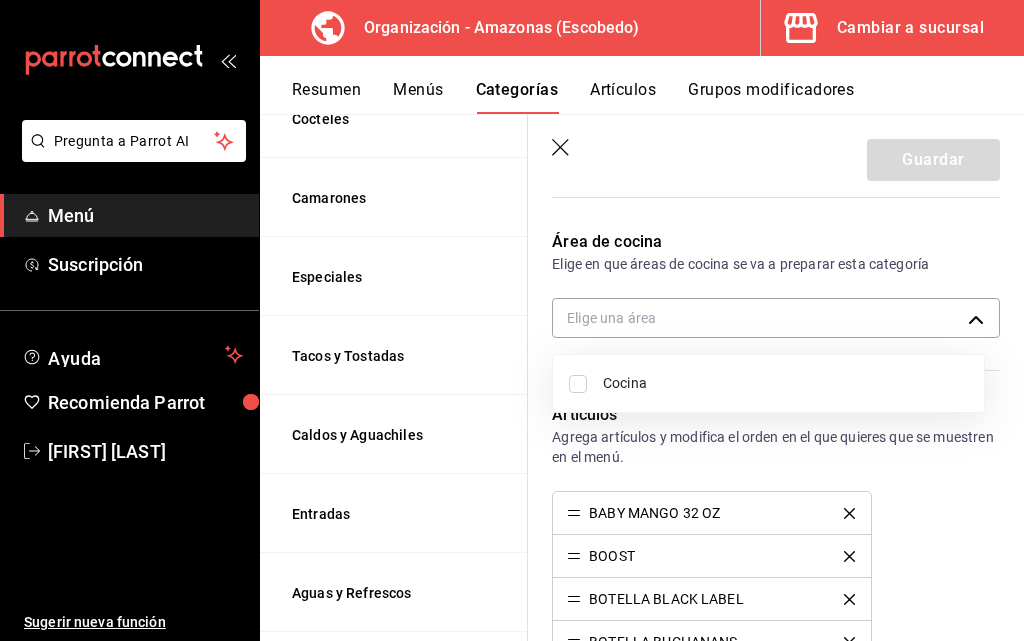 click on "Cocina" at bounding box center (768, 383) 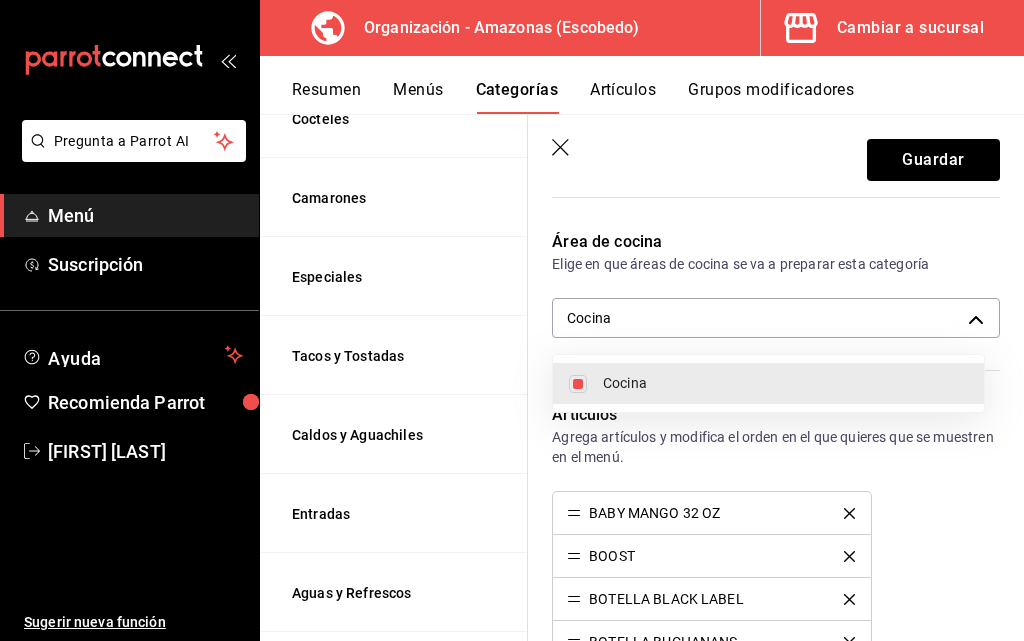 click at bounding box center [512, 320] 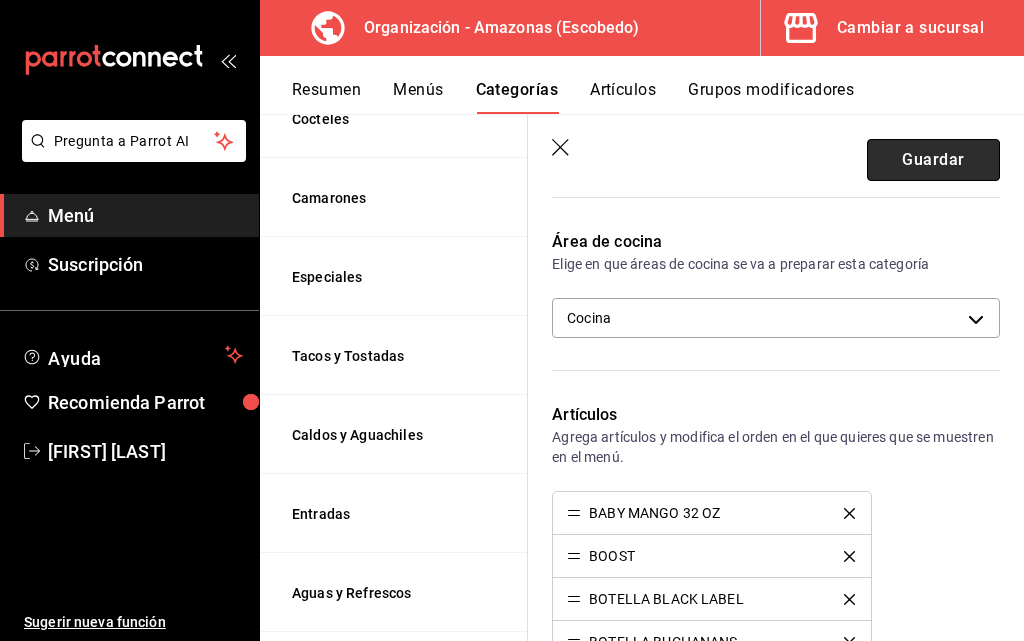 click on "Guardar" at bounding box center (933, 160) 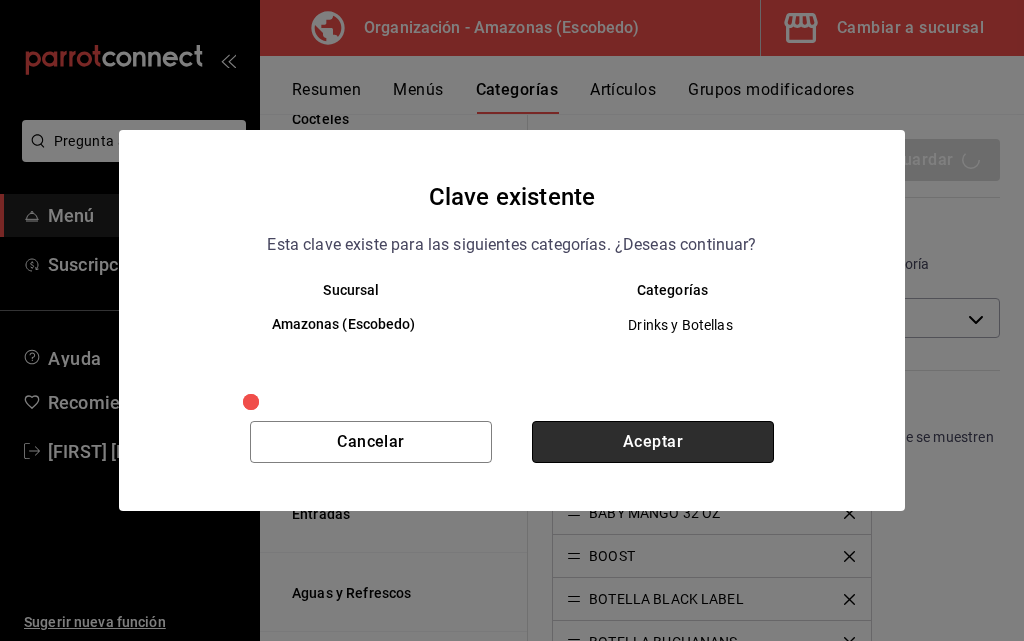 click on "Aceptar" at bounding box center [653, 442] 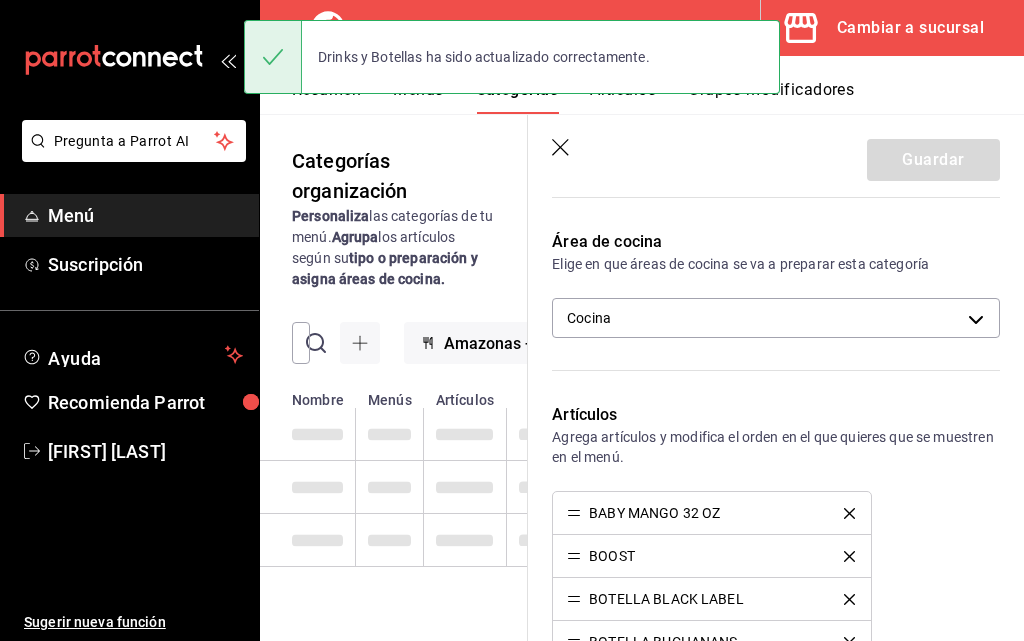 scroll, scrollTop: 0, scrollLeft: 0, axis: both 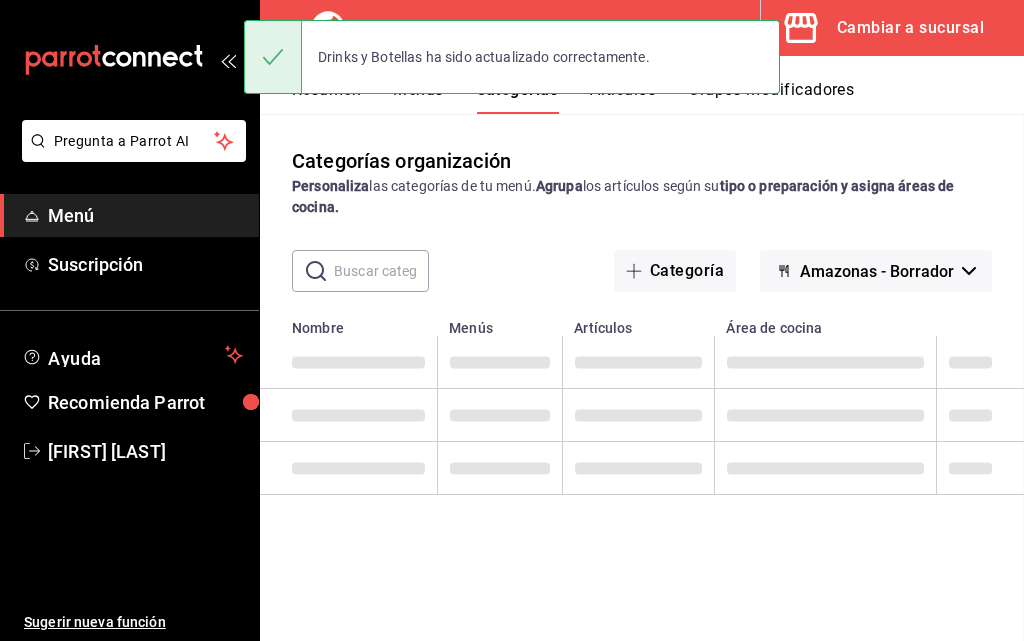 click on "Categorías organización Personaliza  las categorías de tu menú.  Agrupa  los artículos según su  tipo o preparación y asigna áreas de cocina. ​ ​ Categoría Amazonas - Borrador Nombre Menús Artículos Área de cocina Guardar" at bounding box center [642, 377] 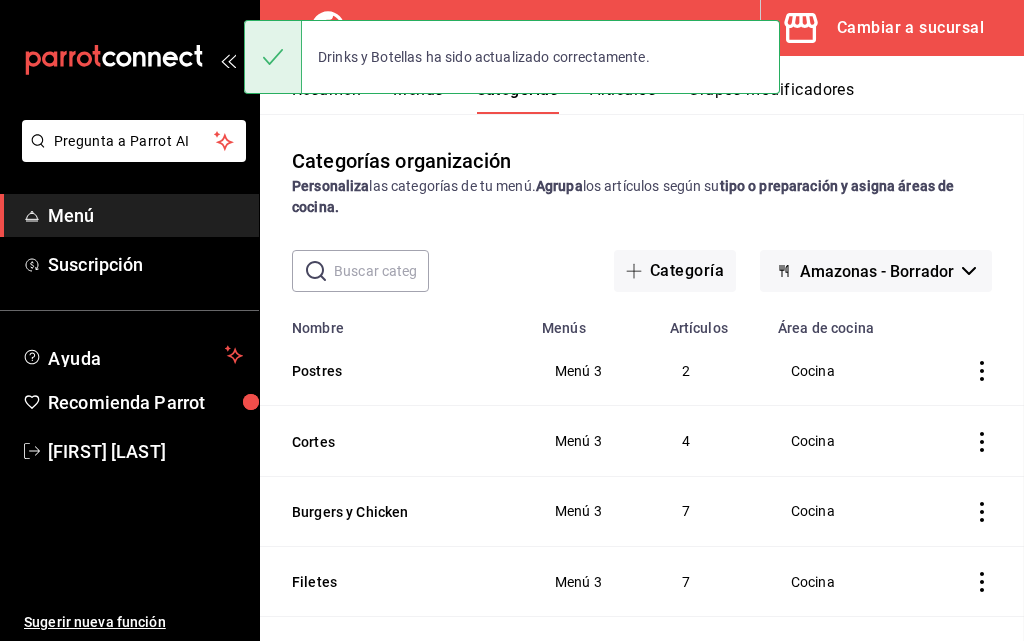 scroll, scrollTop: 0, scrollLeft: 0, axis: both 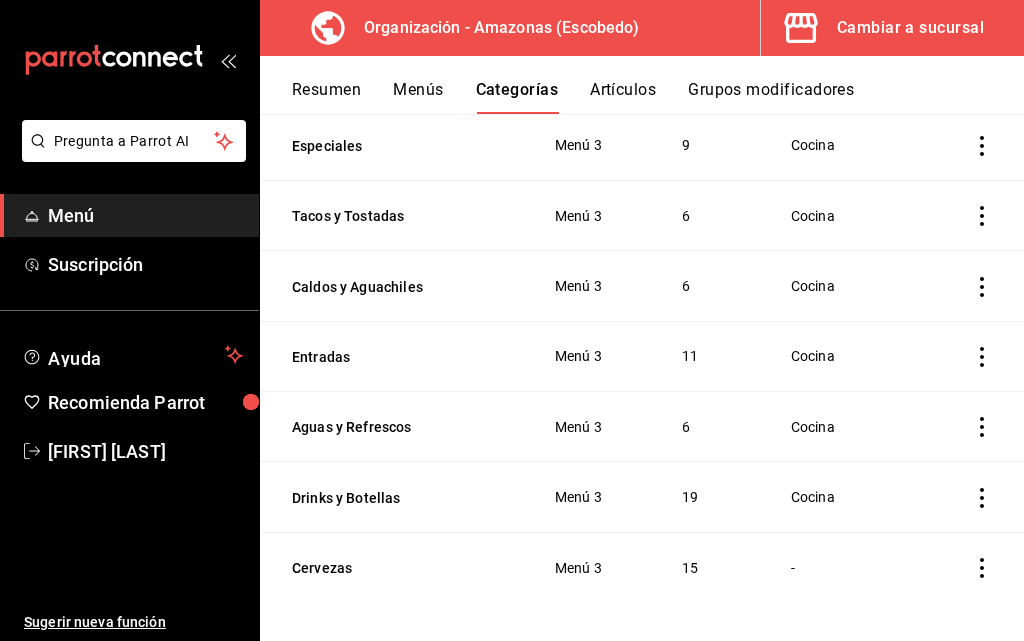 click 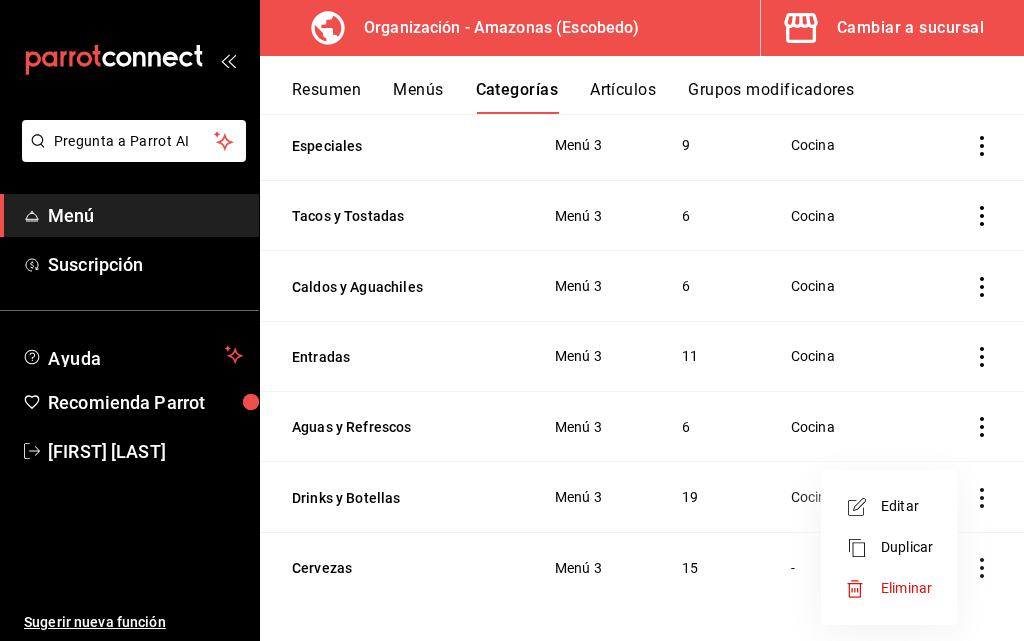 click at bounding box center [863, 507] 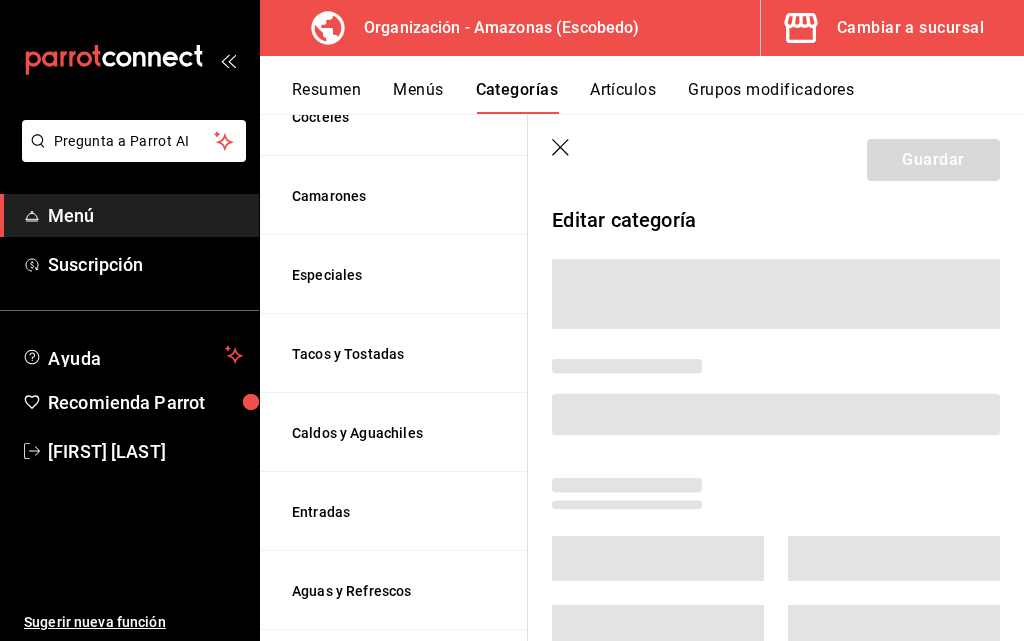 scroll, scrollTop: 645, scrollLeft: 0, axis: vertical 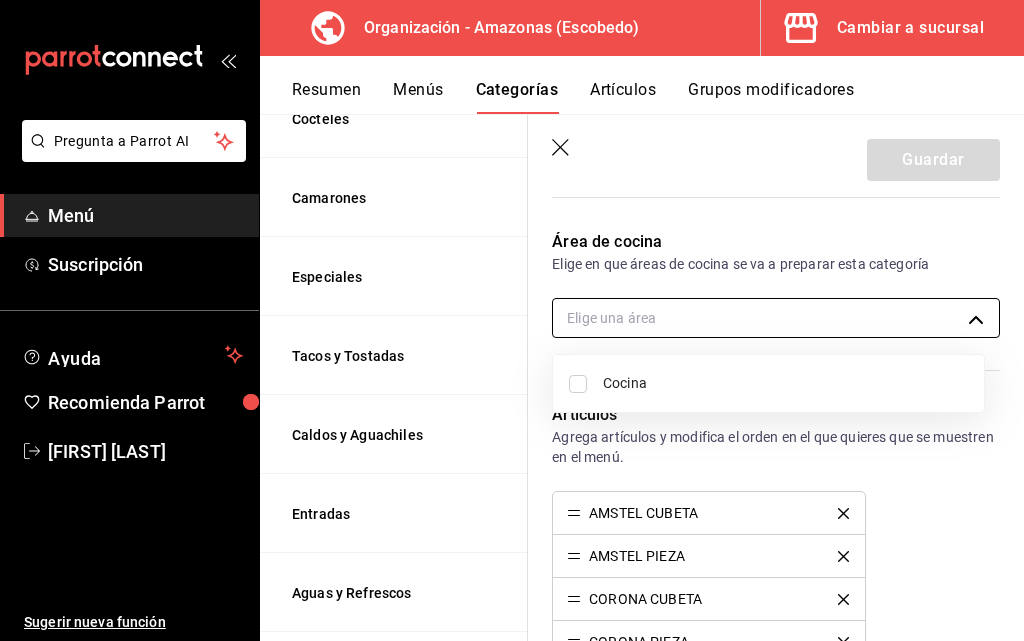 click on "Pregunta a Parrot AI Menú   Suscripción   Ayuda Recomienda Parrot   [FIRST] [LAST]   Sugerir nueva función   Organización - Amazonas (Escobedo) Cambiar a sucursal Resumen Menús Categorías Artículos Grupos modificadores Categorías organización Personaliza  las categorías de tu menú.  Agrupa  los artículos según su  tipo o preparación y asigna áreas de cocina. ​ ​ Amazonas - Borrador Nombre Menús Artículos Postres Menú 3 2 Cortes Menú 3 4 Burgers y Chicken Menú 3 7 Filetes Menú 3 7 Cocteles Menú 3 8 Camarones Menú 3 6 Especiales Menú 3 9 Tacos y Tostadas Menú 3 6 Caldos y Aguachiles Menú 3 6 Entradas Menú 3 11 Aguas y Refrescos Menú 3 6 Drinks y Botellas Menú 3 19 Cervezas Menú 3 15 Guardar Editar categoría ¿Cómo se va a llamar? Cervezas 8 /30 ¿Cómo se va a llamar? Elige tu menú Tu categoría se va a incluir en los menús elegidos Menú 3 Área de cocina Elige en que áreas de cocina se va a preparar esta categoría Elige una área Artículos AMSTEL CUBETA AMSTEL PIEZA Color" at bounding box center (512, 320) 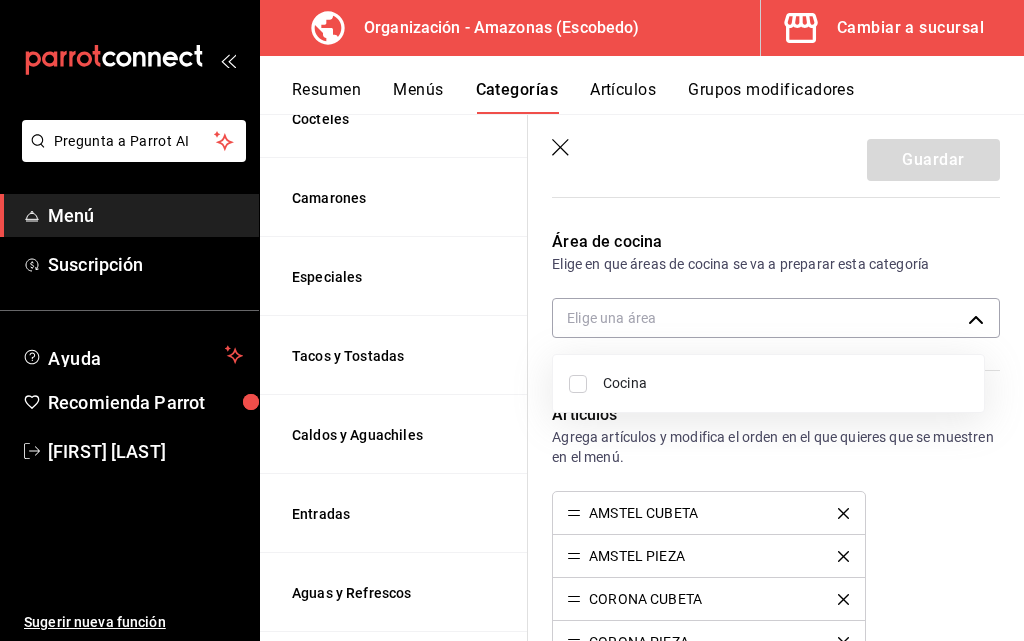 click on "Cocina" at bounding box center [785, 383] 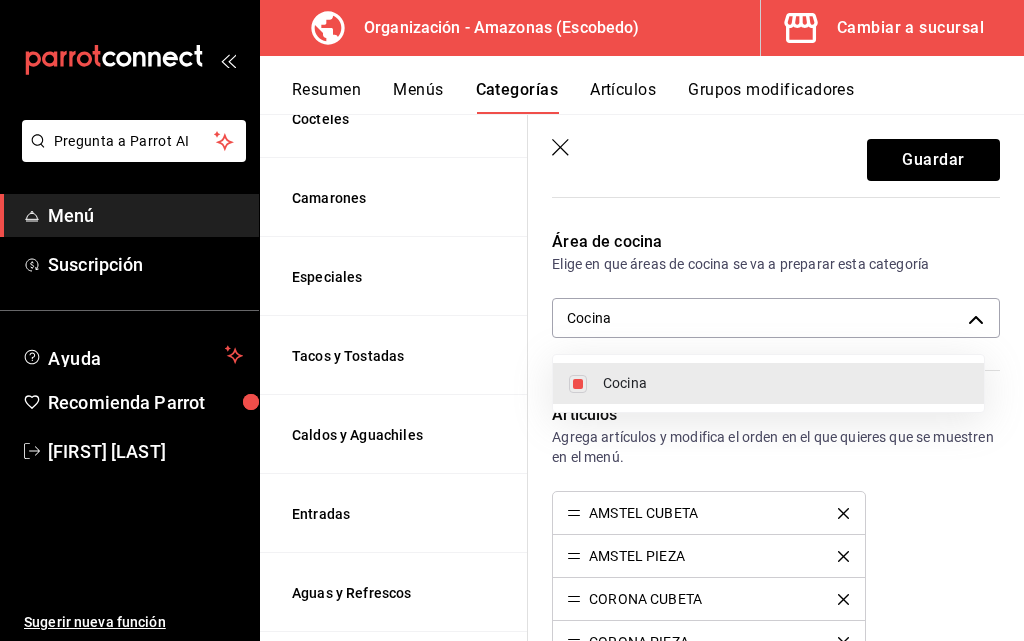 click at bounding box center [512, 320] 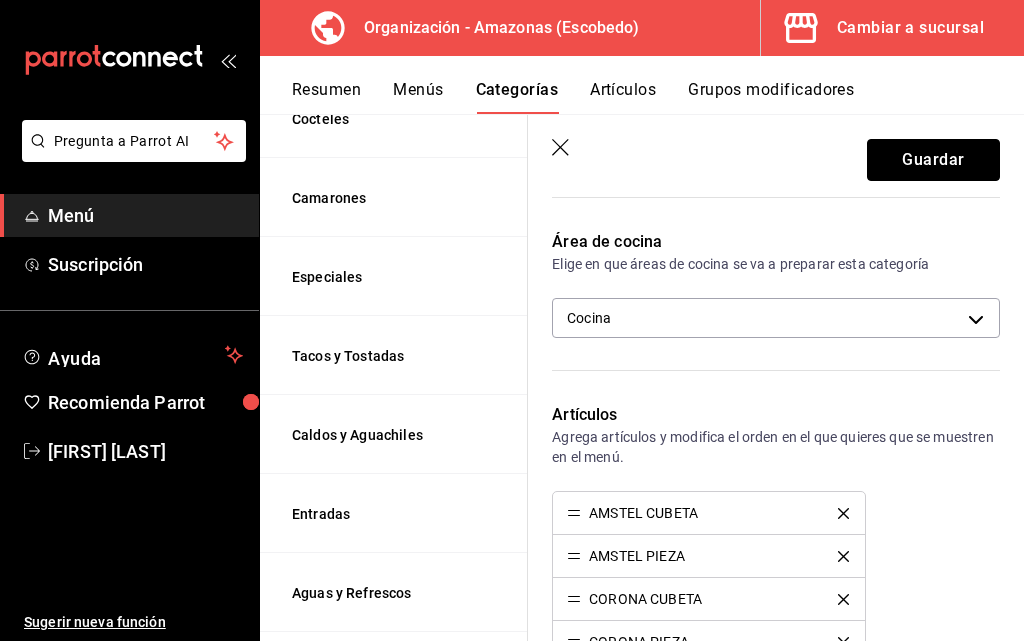 click on "Guardar" at bounding box center (933, 160) 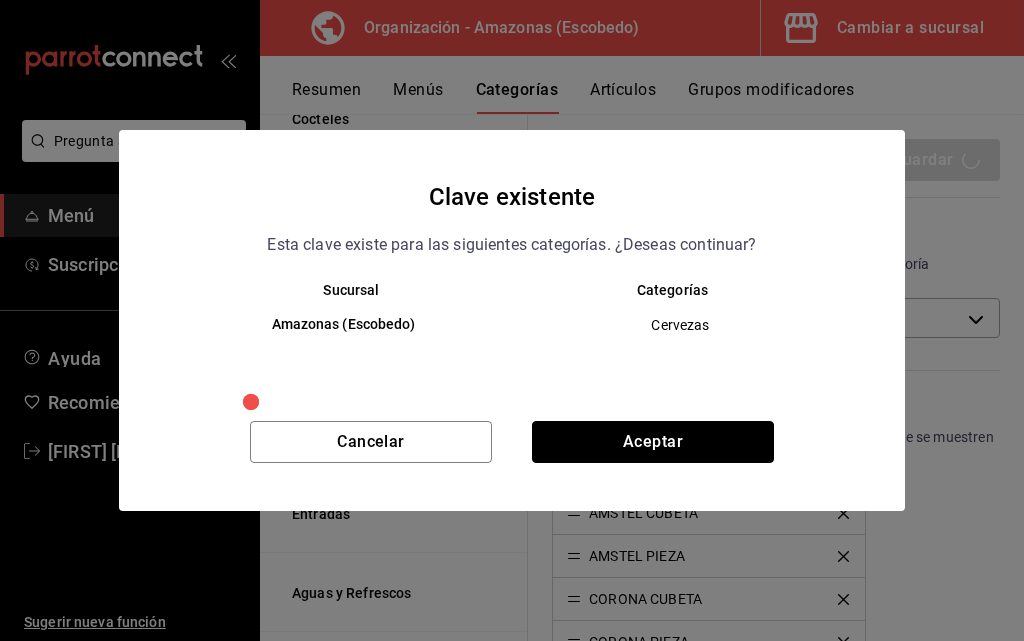click on "Aceptar" at bounding box center (653, 442) 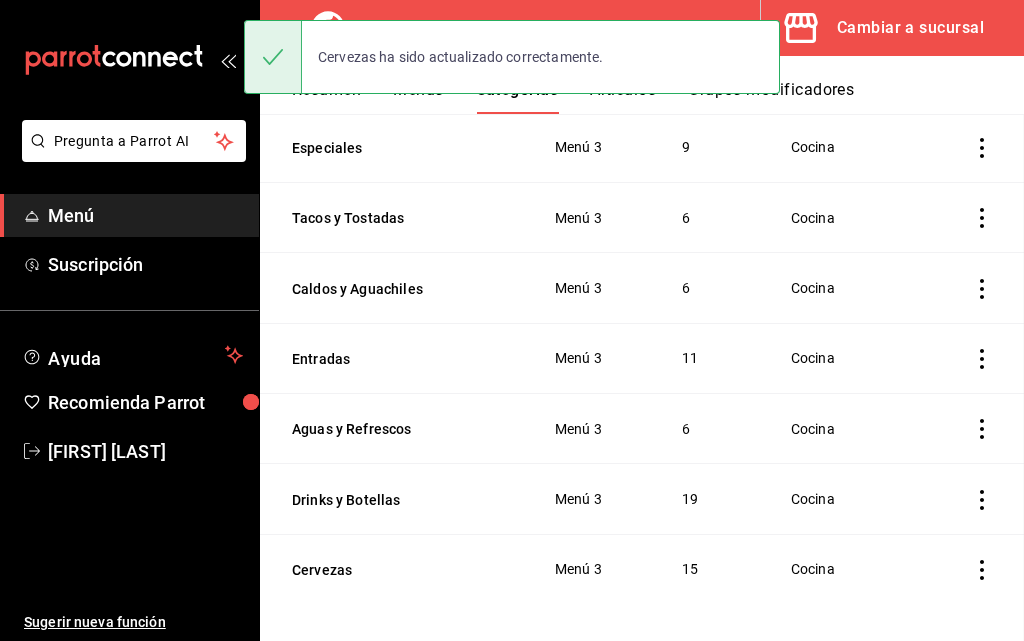 scroll, scrollTop: 0, scrollLeft: 0, axis: both 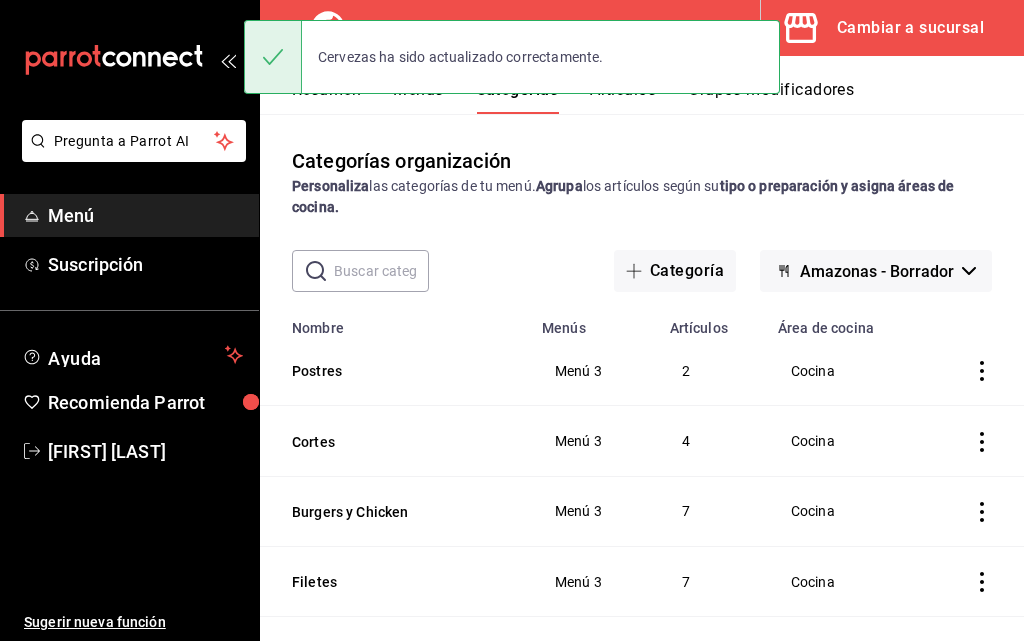 click on "Resumen" at bounding box center (326, 97) 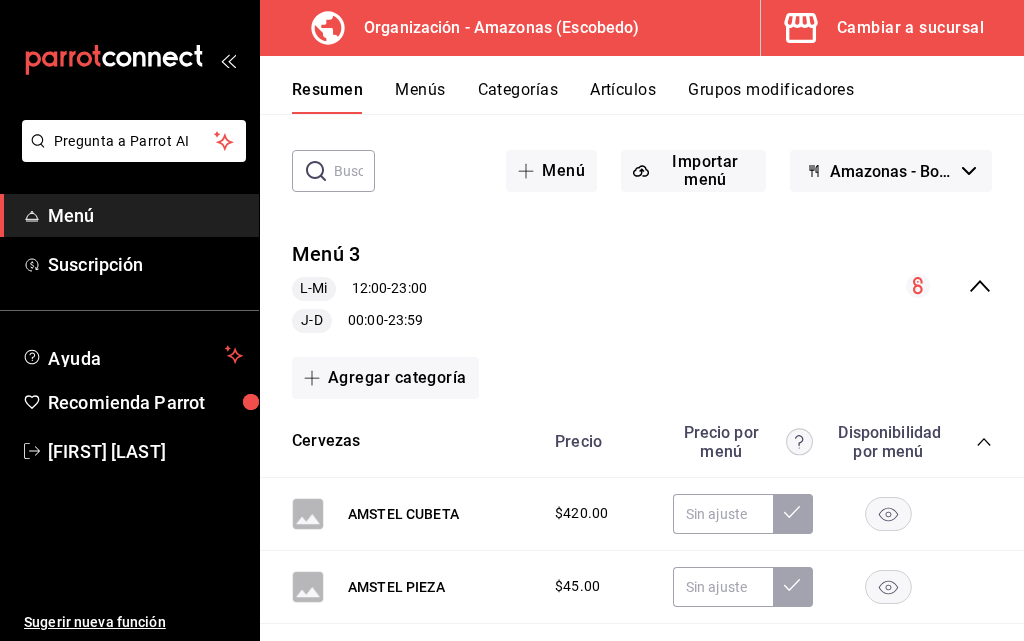 scroll, scrollTop: 0, scrollLeft: 0, axis: both 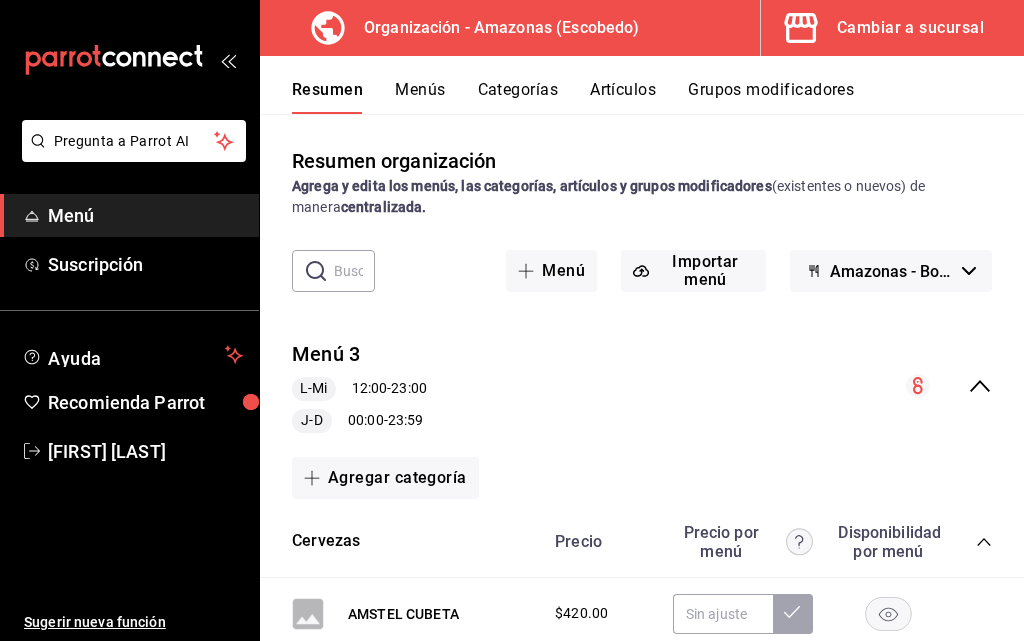 click 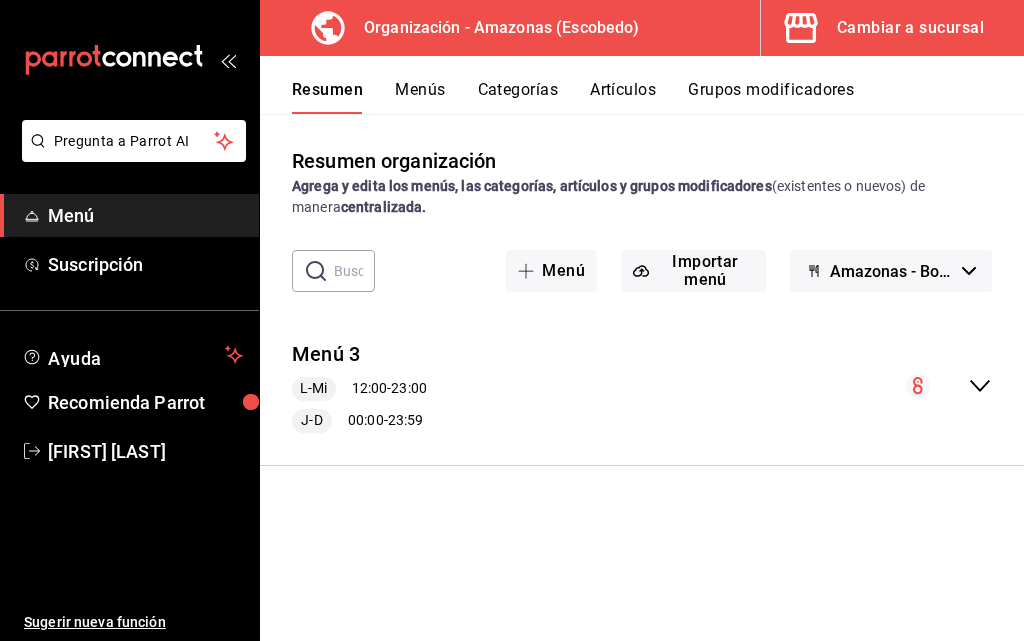 click on "Menús" at bounding box center [420, 97] 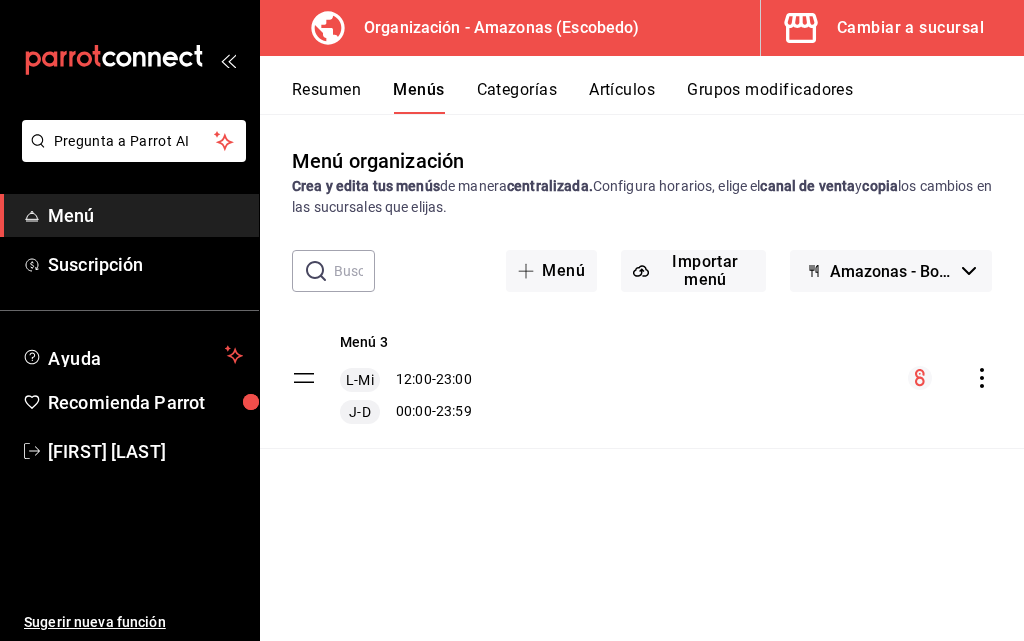 click 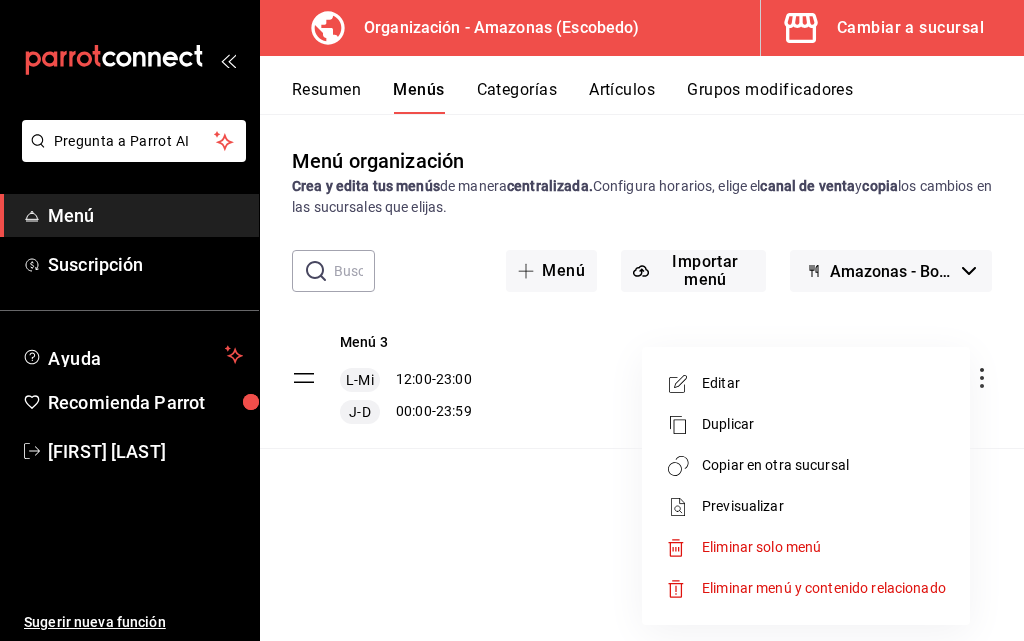 click on "Copiar en otra sucursal" at bounding box center (824, 465) 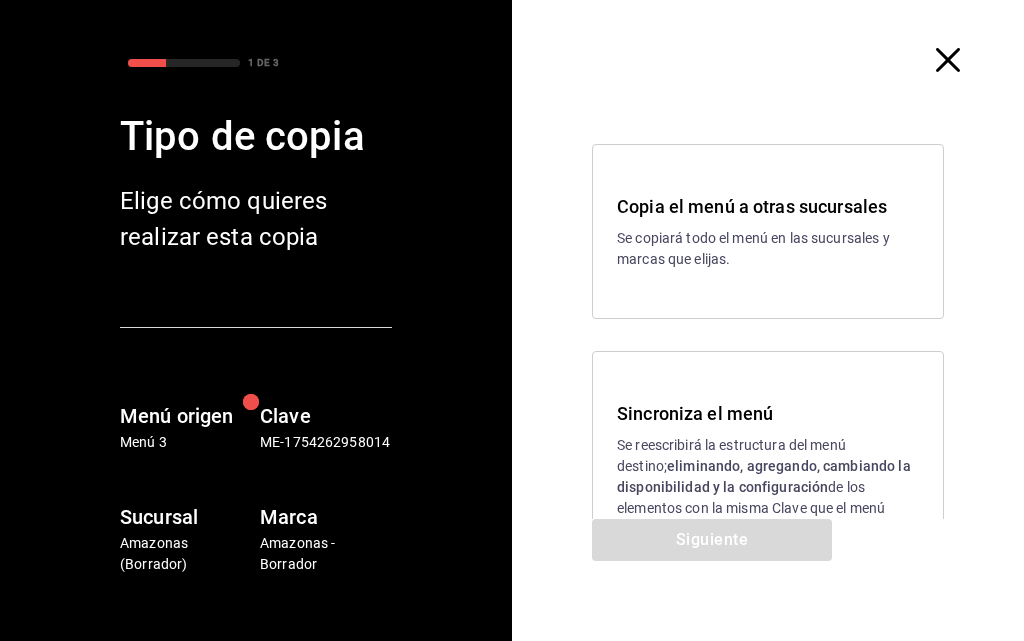 click on "Se reescribirá la estructura del menú destino;  eliminando, agregando, cambiando la disponibilidad y la configuración  de los elementos con la misma Clave que el menú origen." at bounding box center (768, 487) 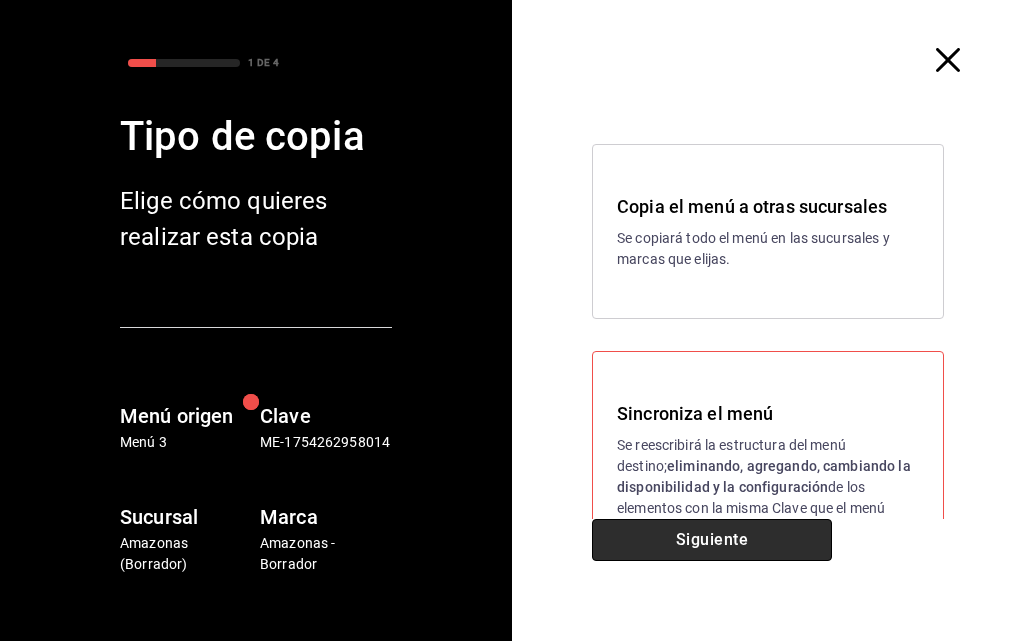 click on "Siguiente" at bounding box center [712, 540] 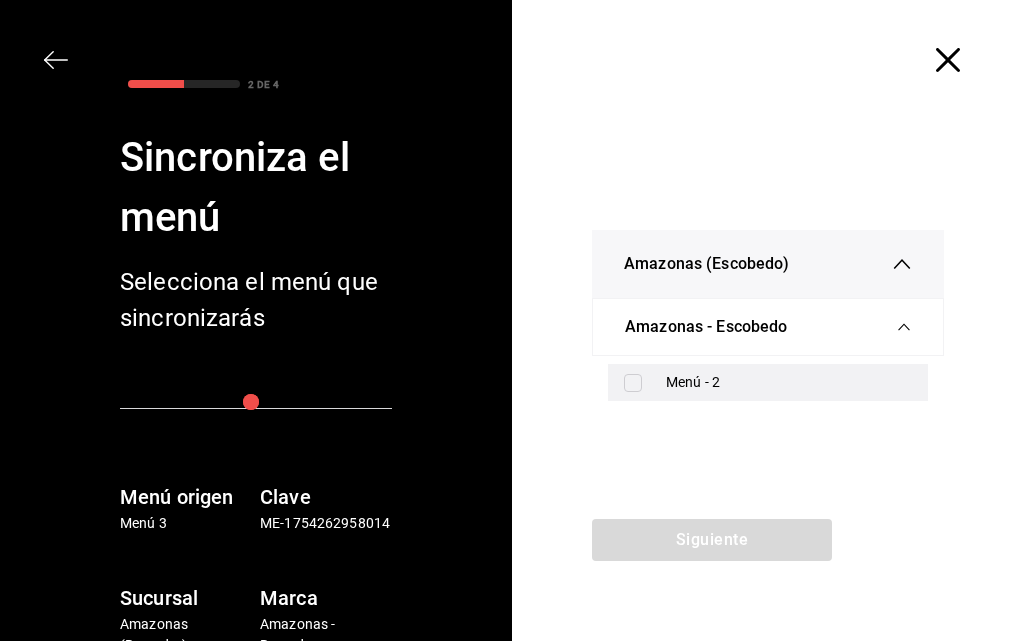 click on "Menú - 2" at bounding box center (789, 382) 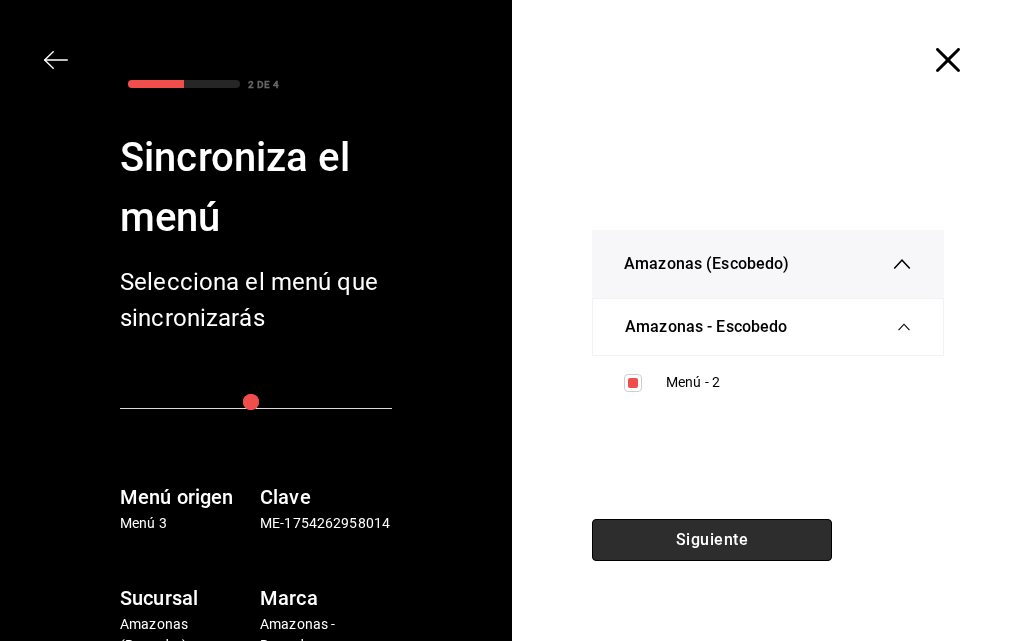 click on "Siguiente" at bounding box center [712, 540] 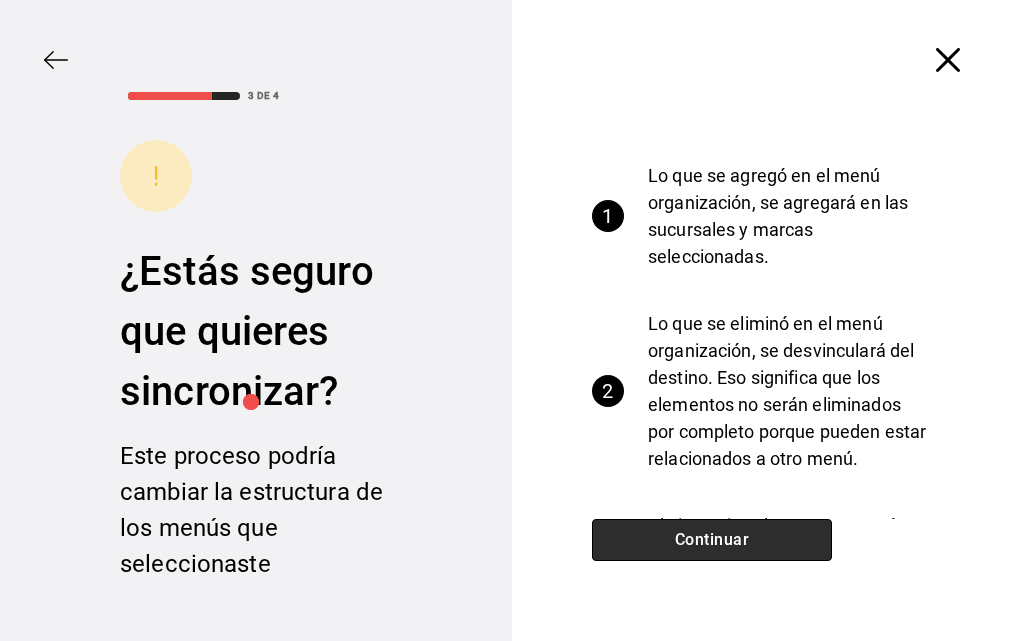 click on "Continuar" at bounding box center (712, 540) 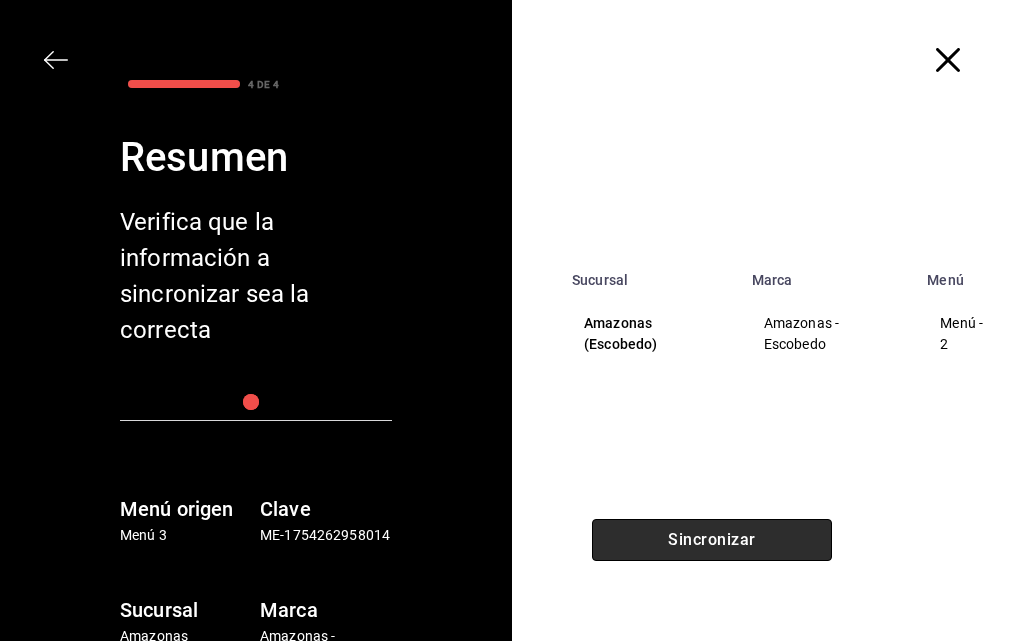 click on "Sincronizar" at bounding box center [712, 540] 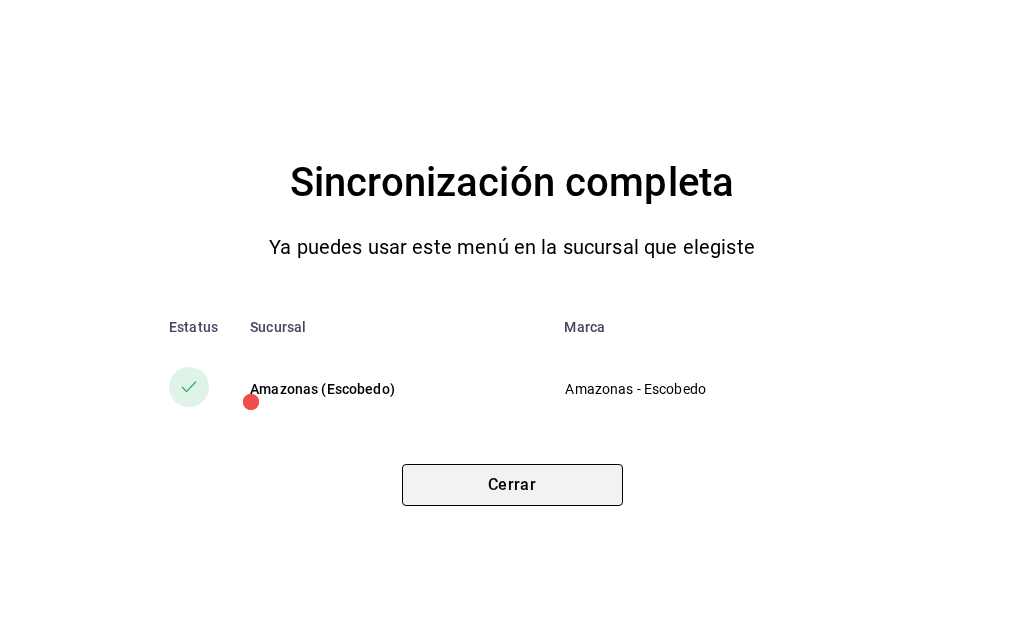 click on "Cerrar" at bounding box center (512, 485) 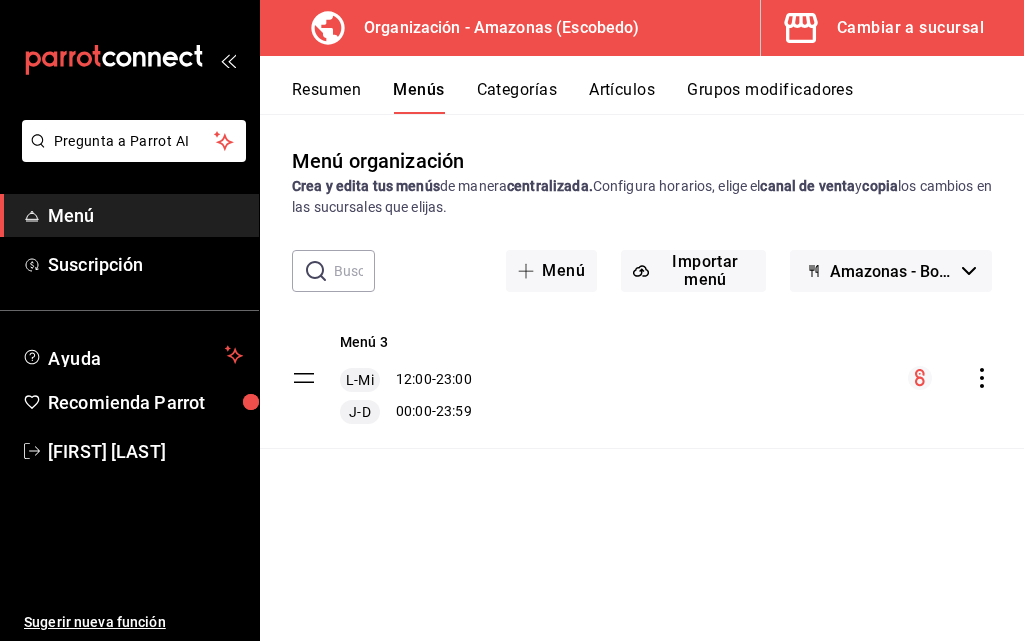 type 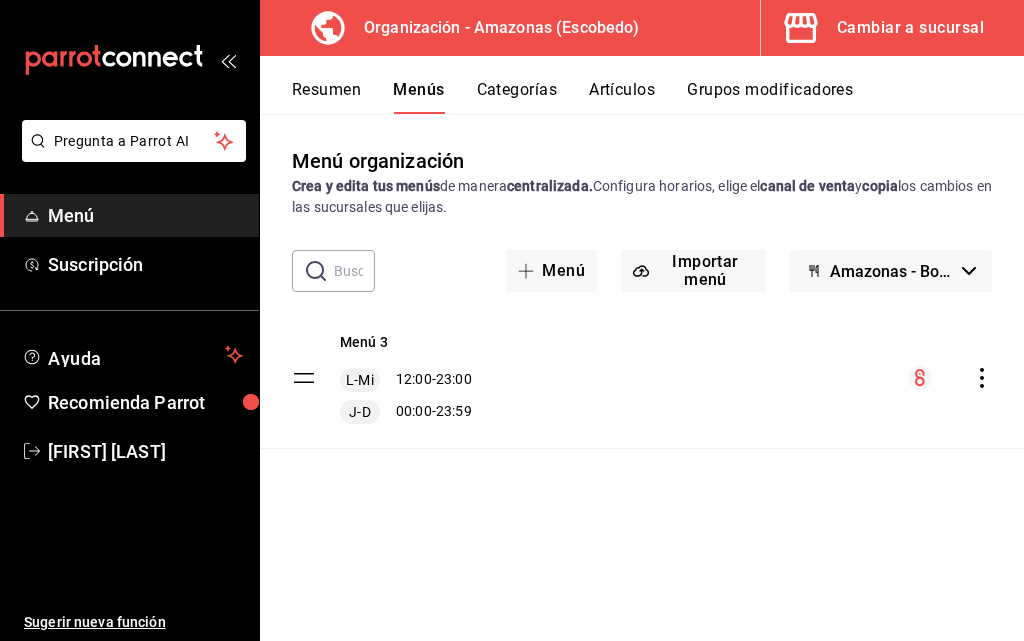 click on "Cambiar a sucursal" at bounding box center [910, 28] 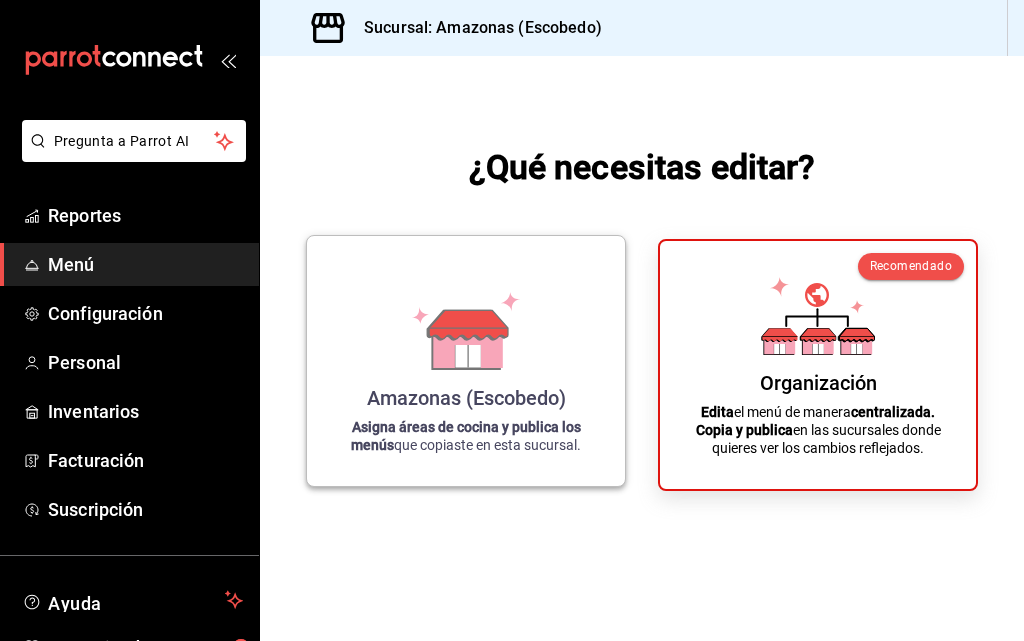 click on "Asigna áreas de cocina y publica los menús" at bounding box center [466, 436] 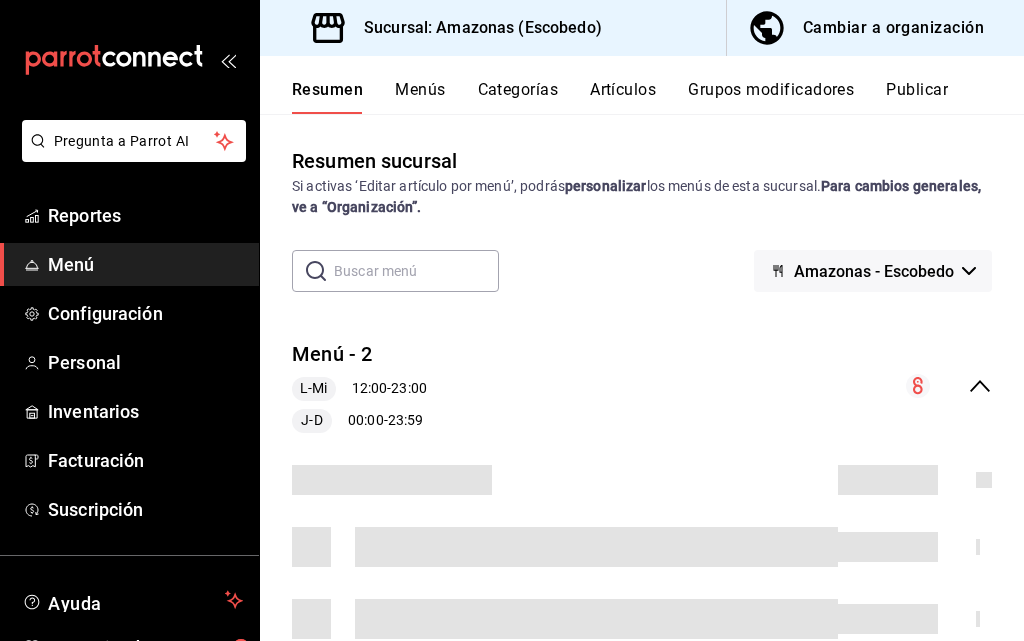 click on "Menús" at bounding box center (420, 97) 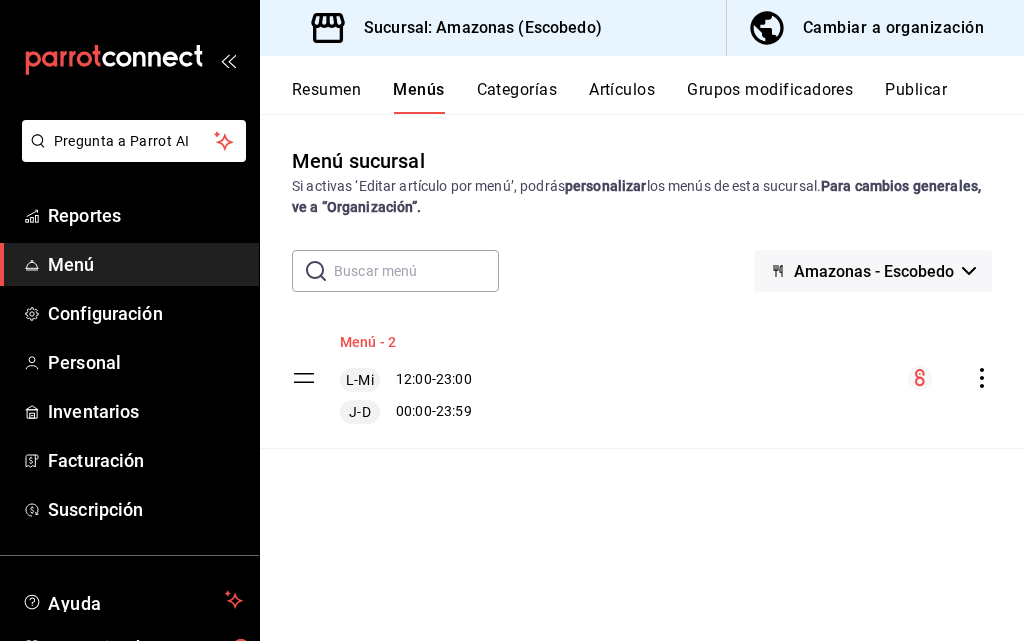 click on "Menú - 2" at bounding box center (368, 342) 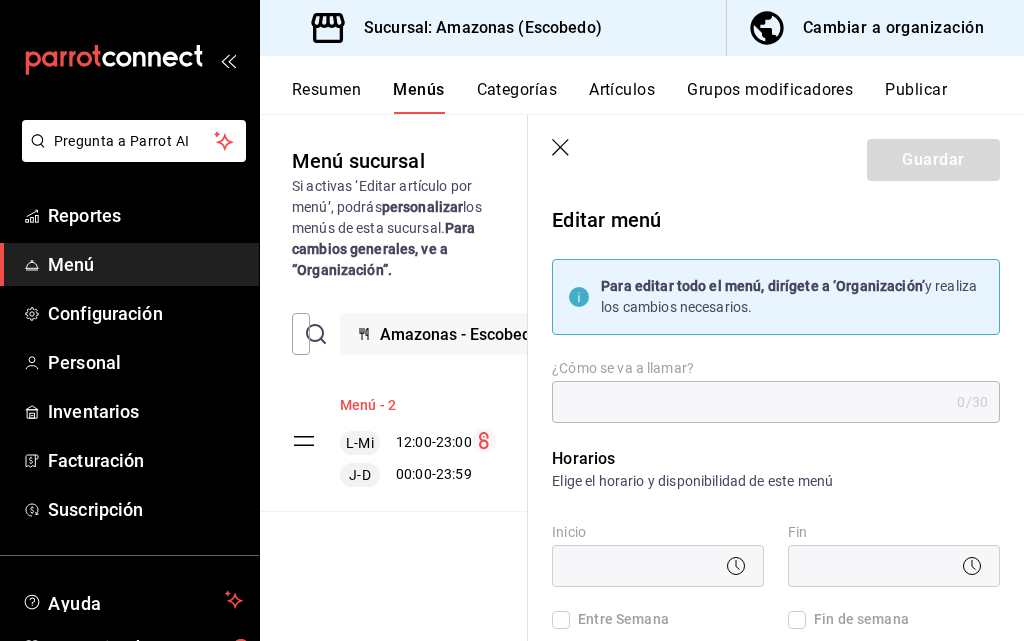 type on "Menú - 2" 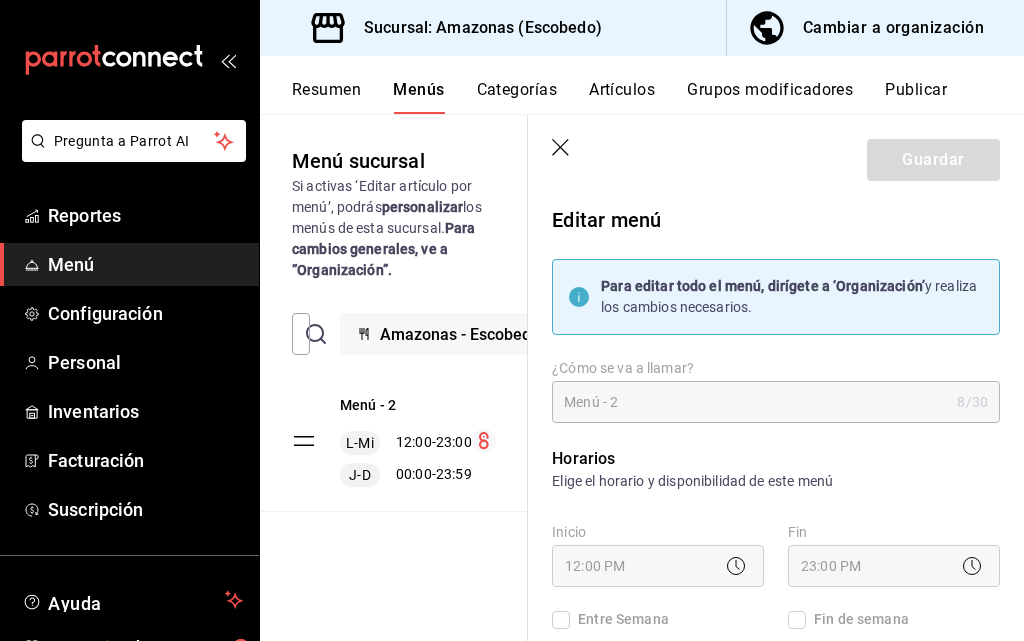 click 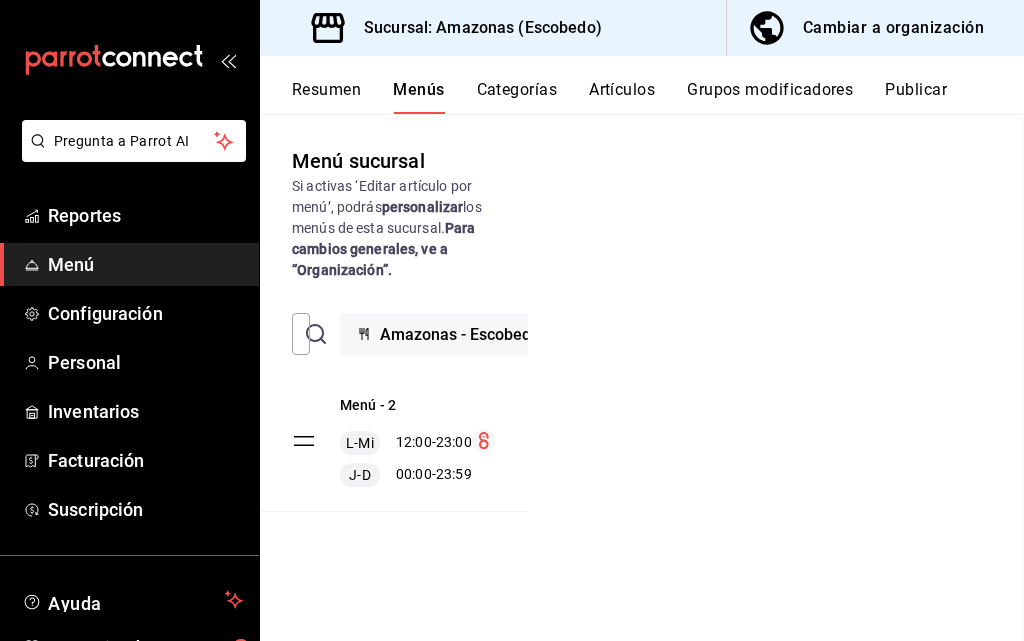 type 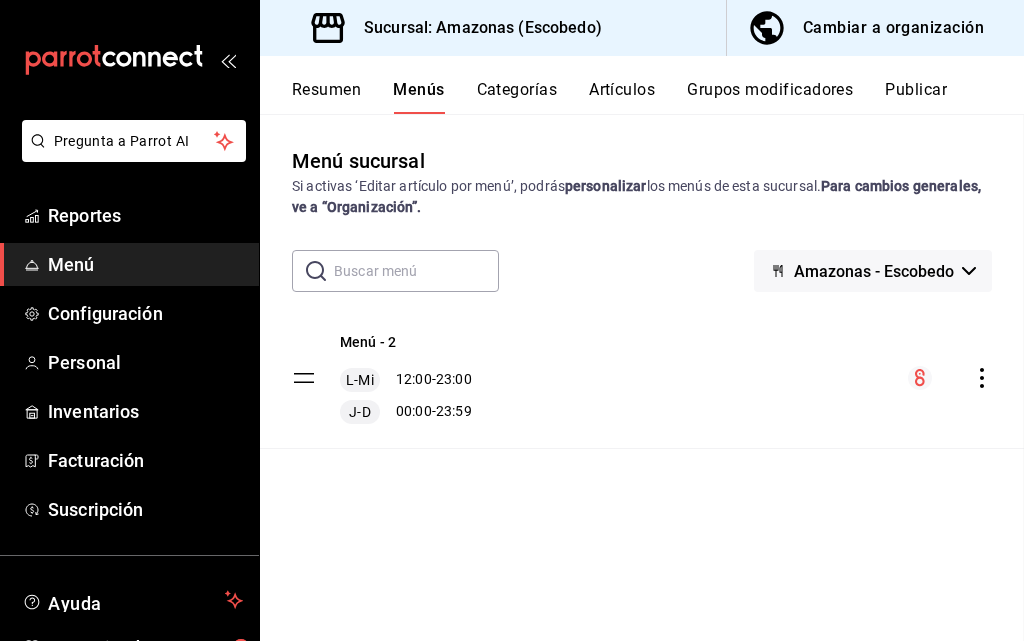 checkbox on "false" 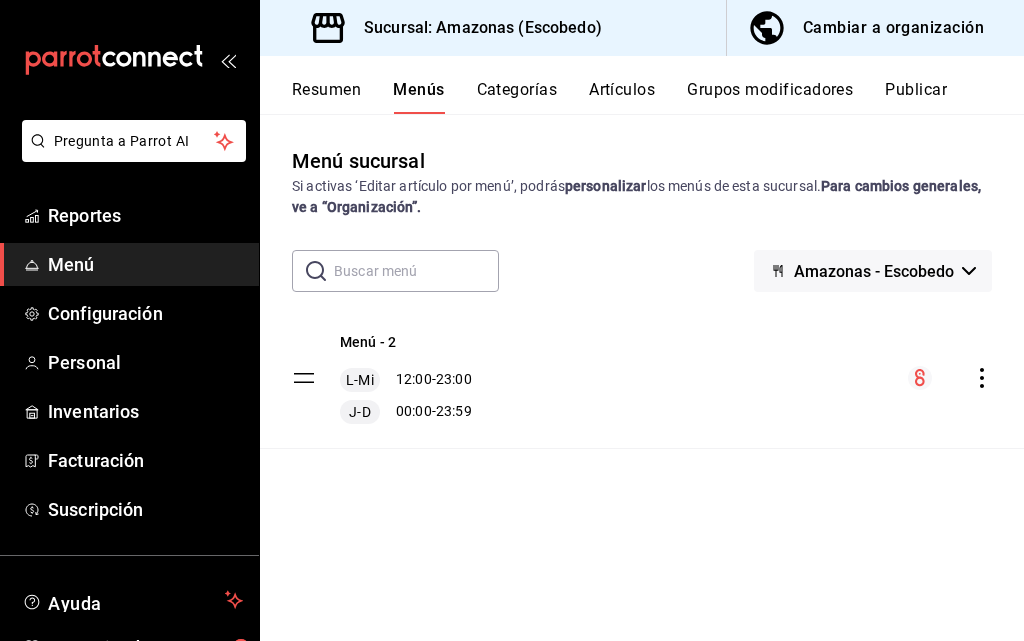 click 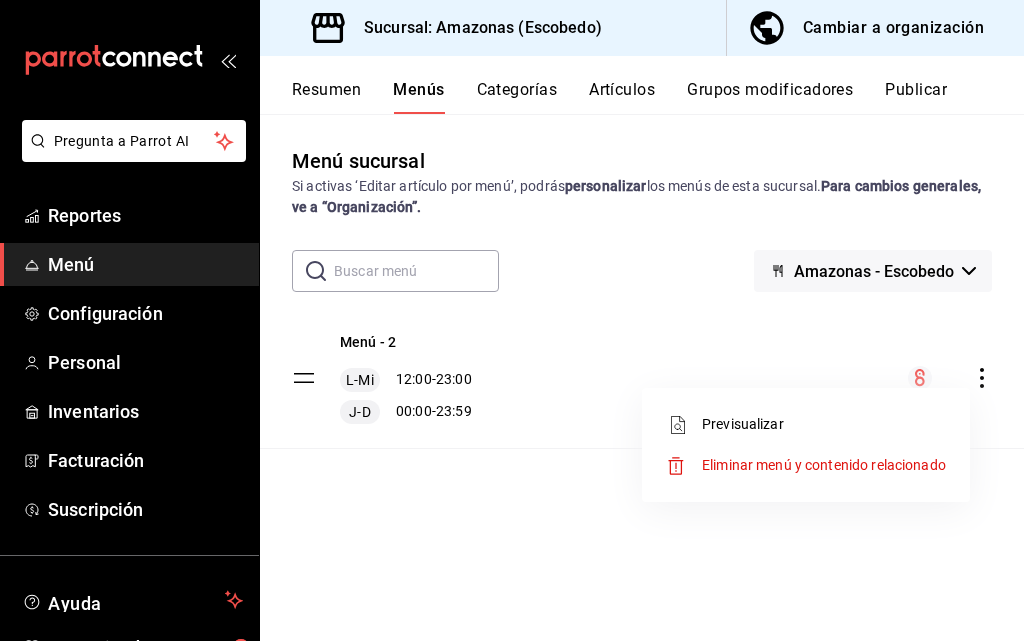 click on "Previsualizar" at bounding box center (824, 424) 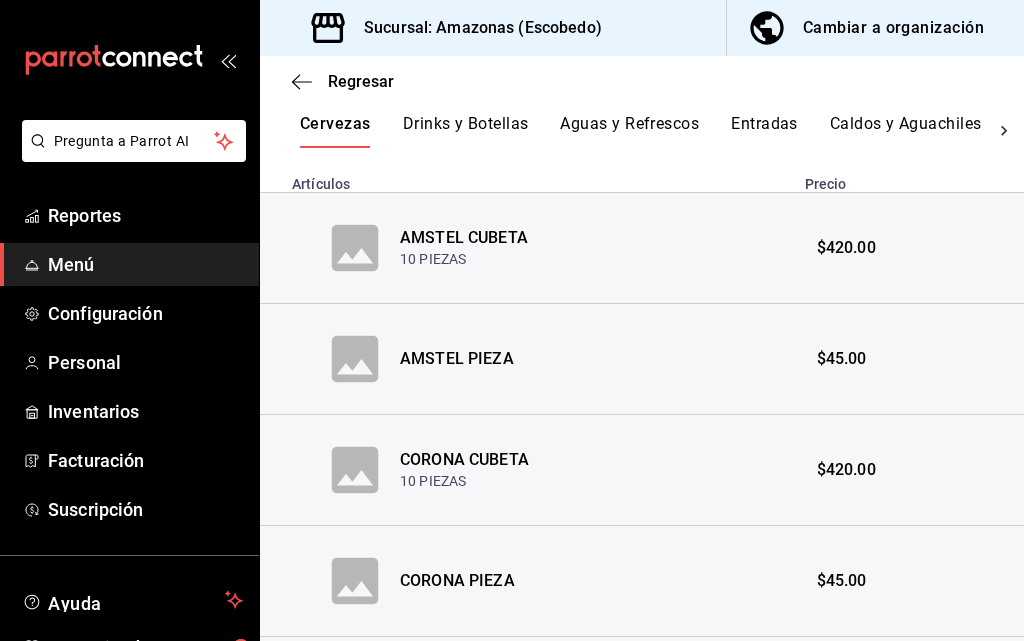 scroll, scrollTop: 547, scrollLeft: 0, axis: vertical 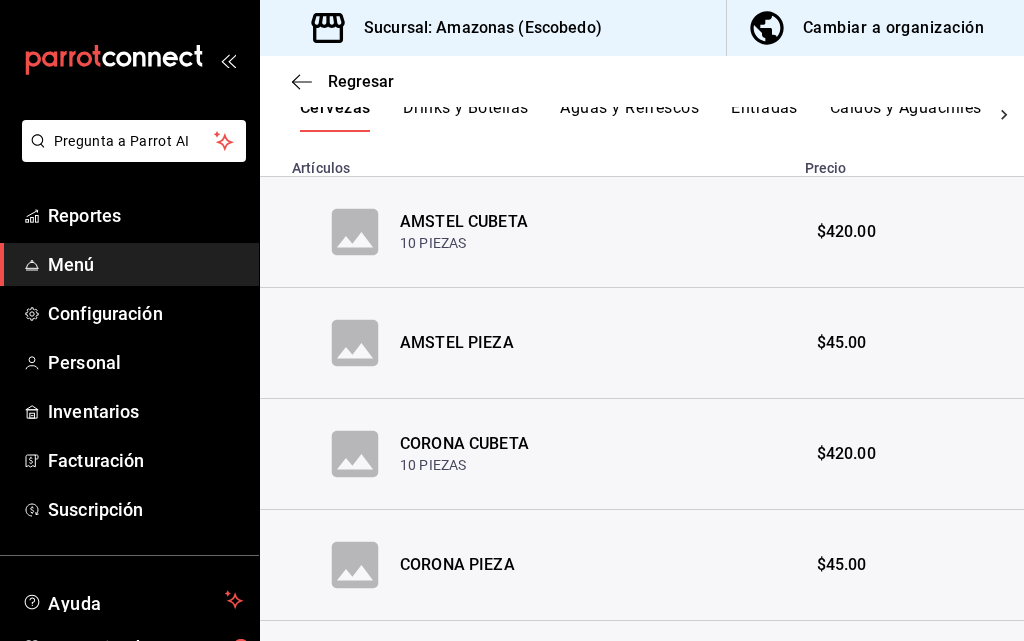 click on "Entradas" at bounding box center (764, 115) 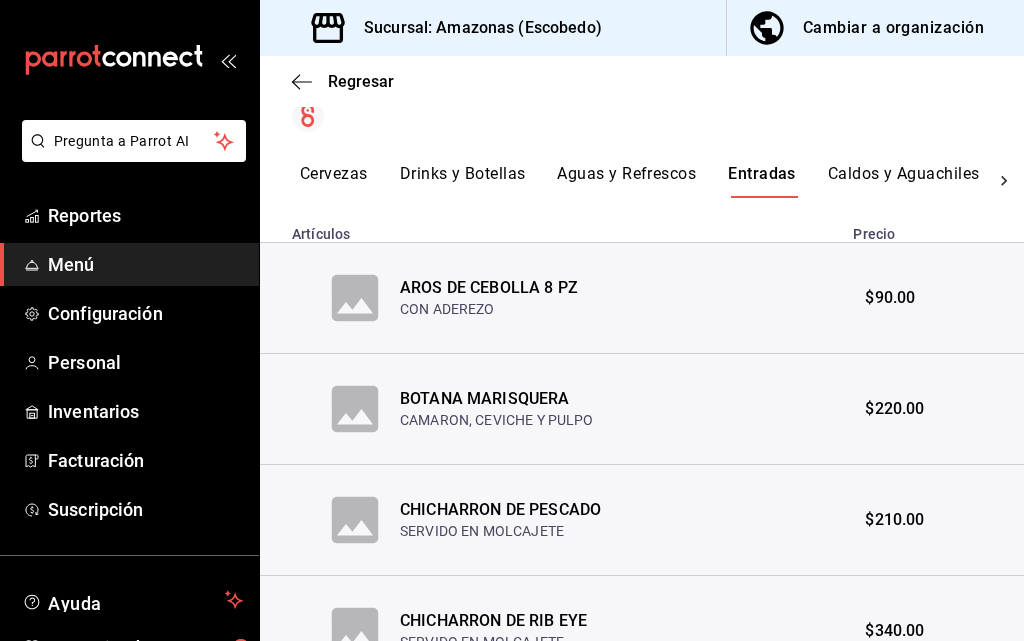 scroll, scrollTop: 447, scrollLeft: 0, axis: vertical 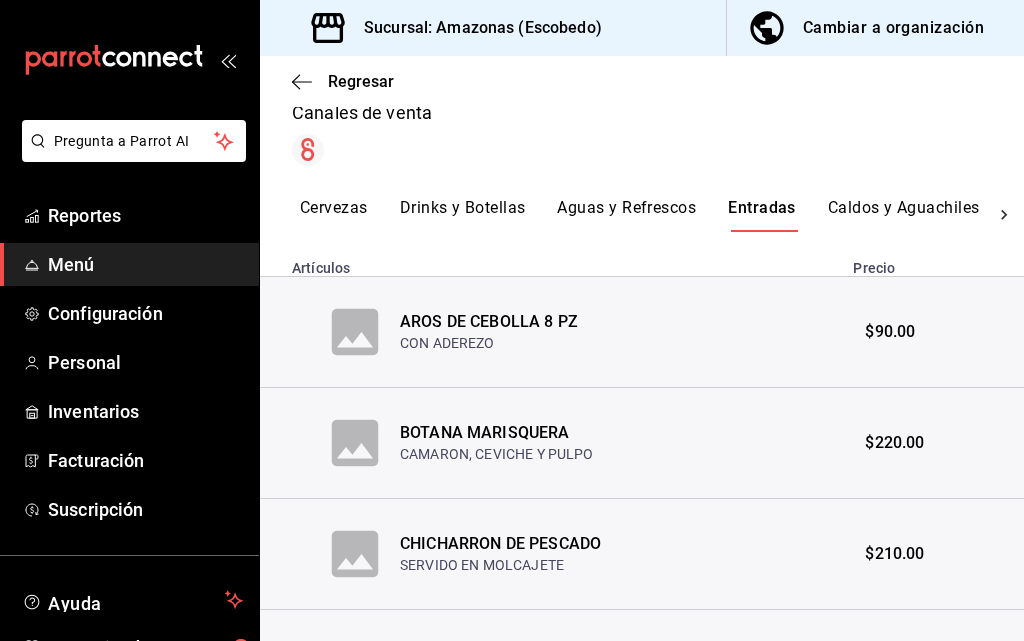 click 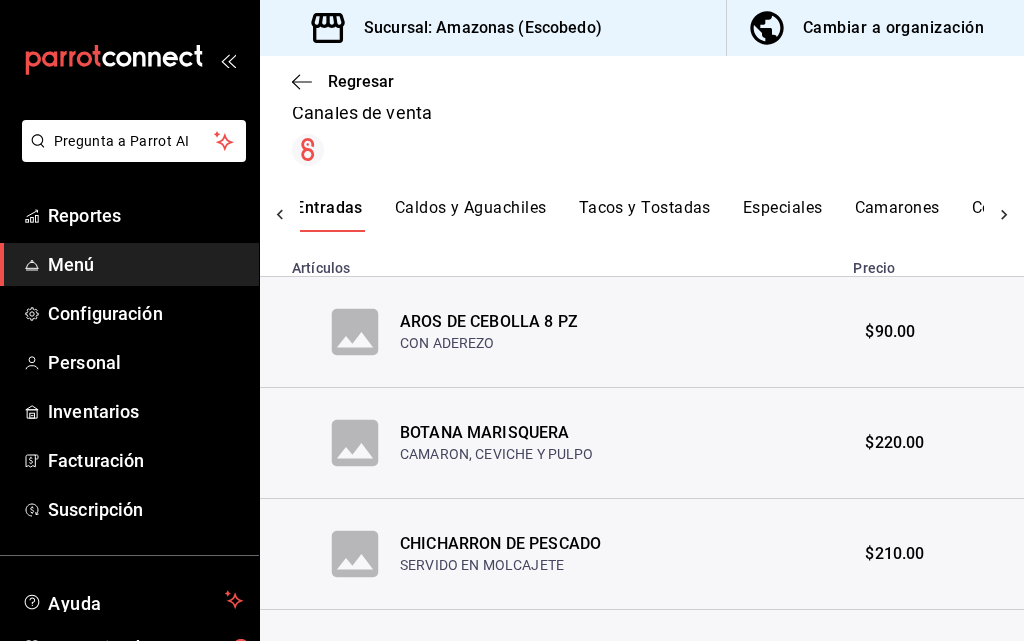 click 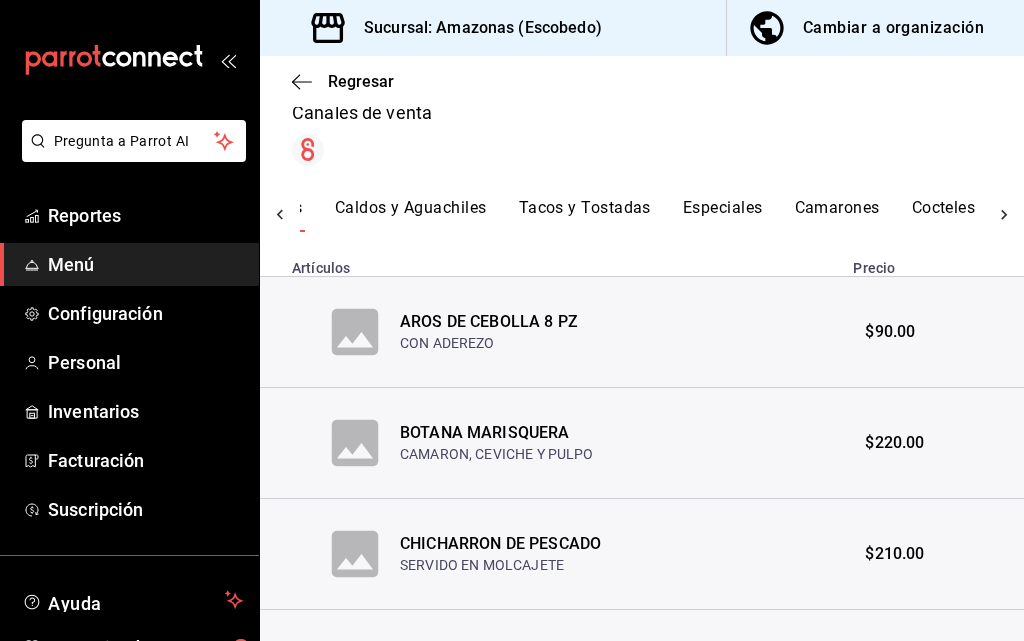 scroll, scrollTop: 0, scrollLeft: 927, axis: horizontal 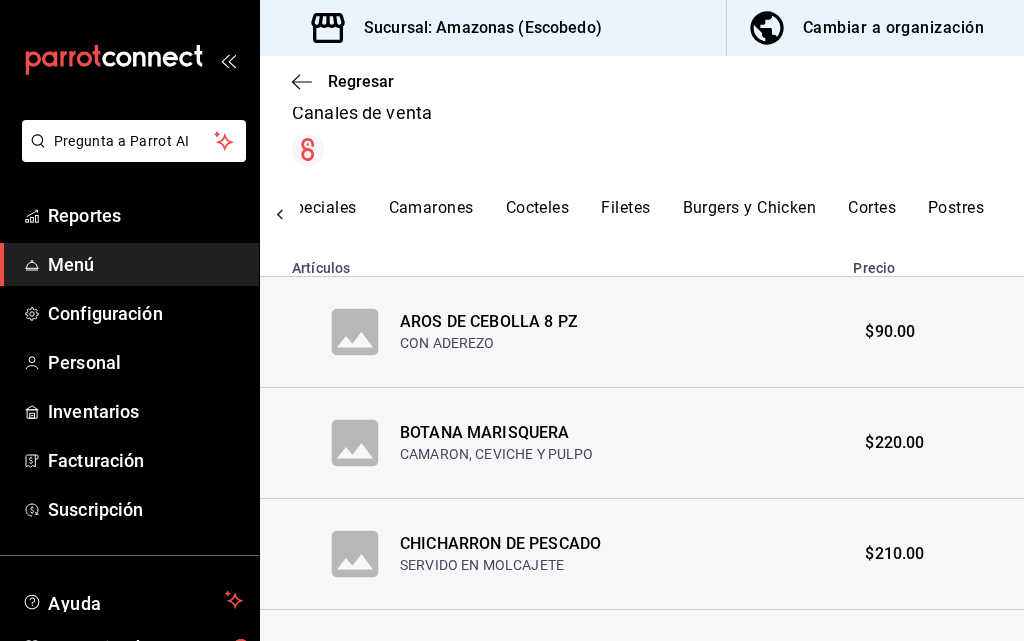 click on "Cervezas Drinks y Botellas Aguas y Refrescos Entradas Caldos y Aguachiles Tacos y Tostadas Especiales Camarones Cocteles Filetes Burgers y Chicken Cortes Postres" at bounding box center [642, 215] 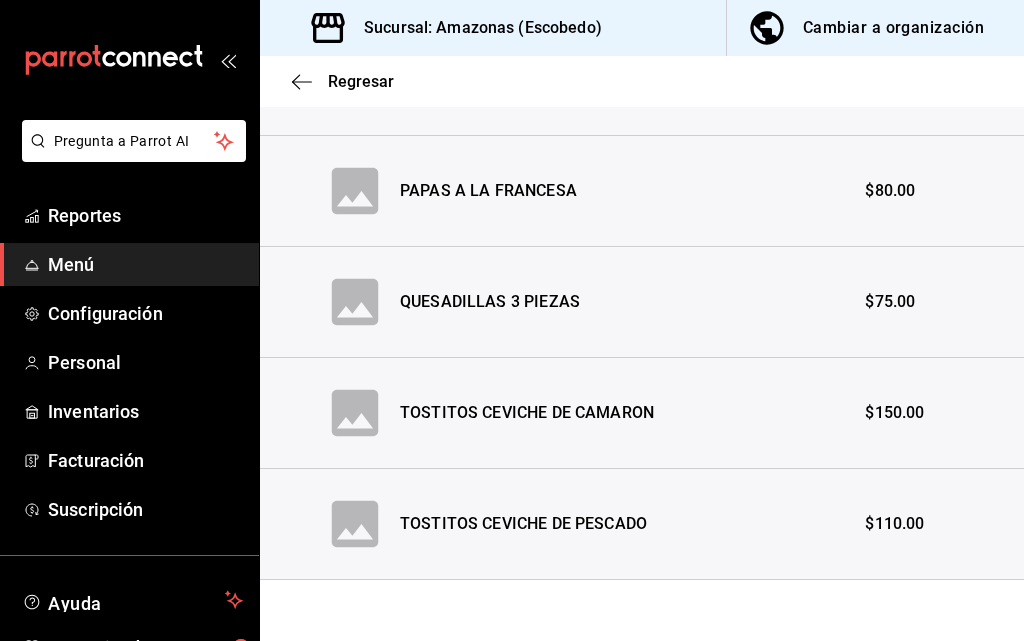 scroll, scrollTop: 1369, scrollLeft: 0, axis: vertical 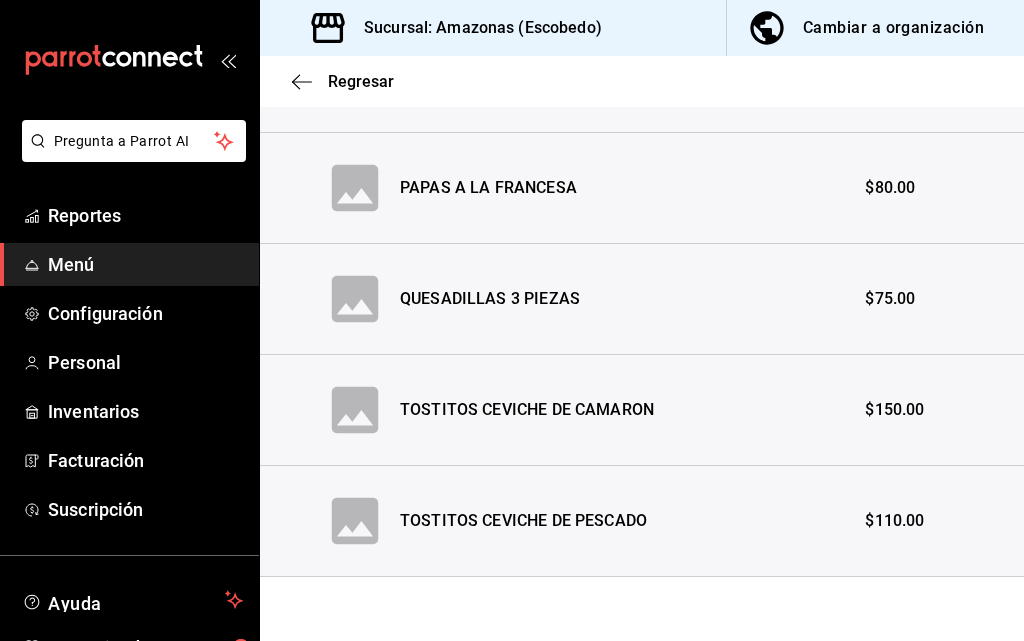click on "TOSTITOS CEVICHE DE PESCADO" at bounding box center [620, 521] 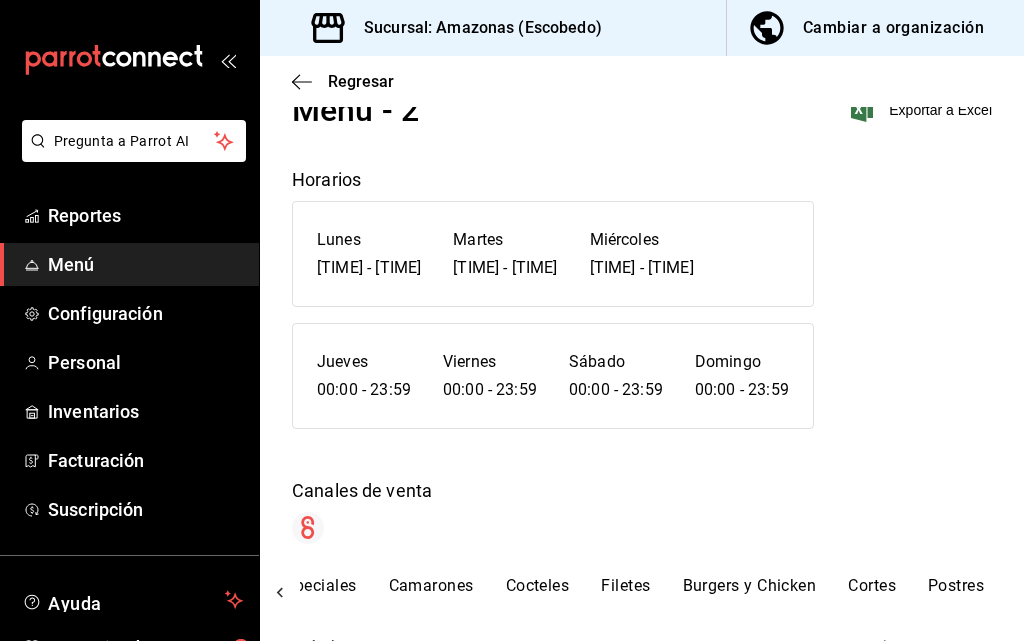 scroll, scrollTop: 169, scrollLeft: 0, axis: vertical 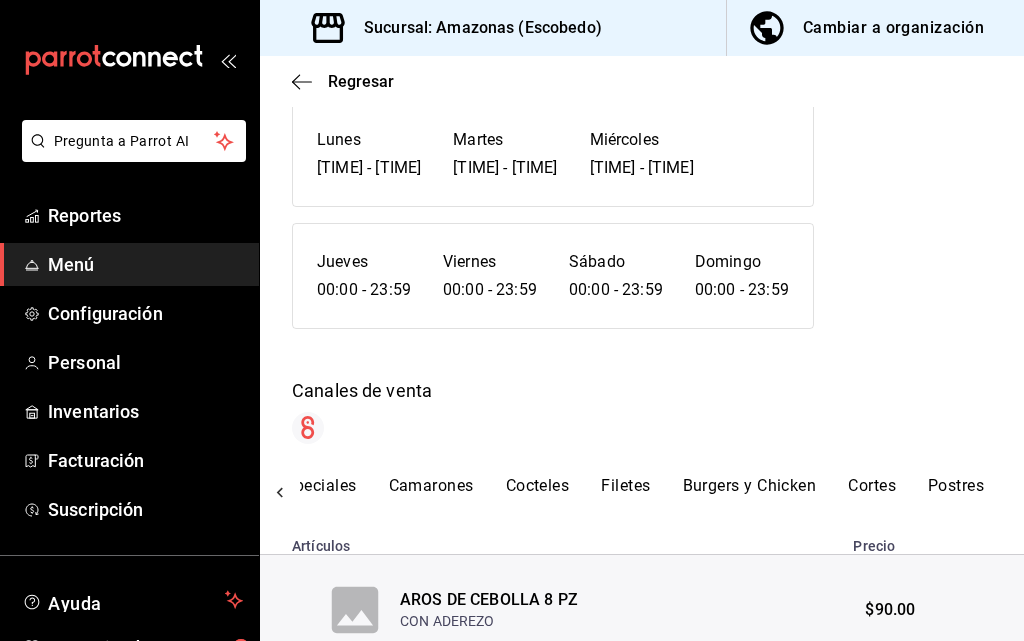 click 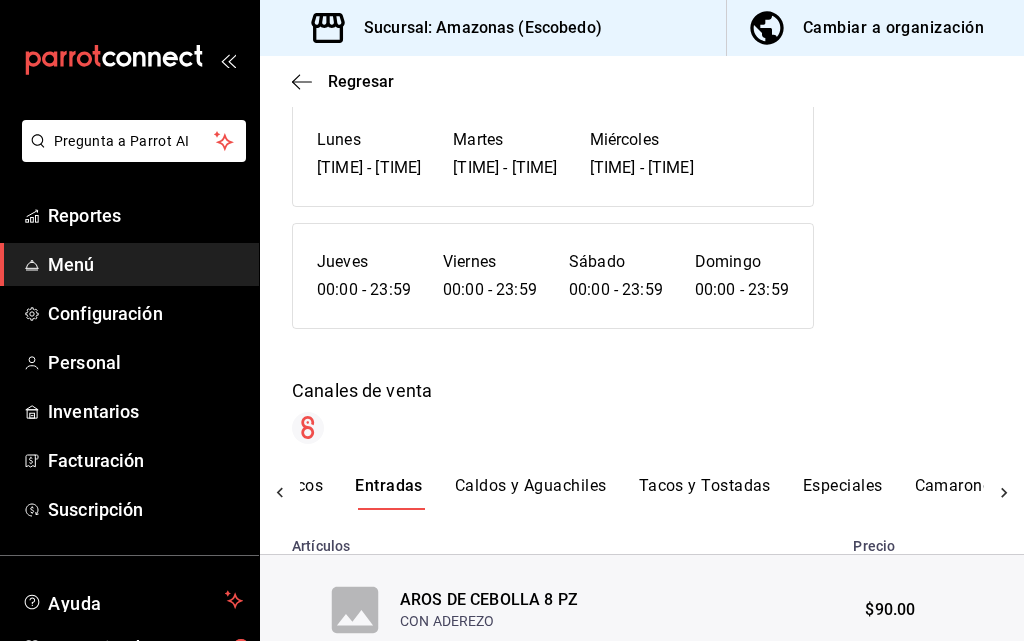 click 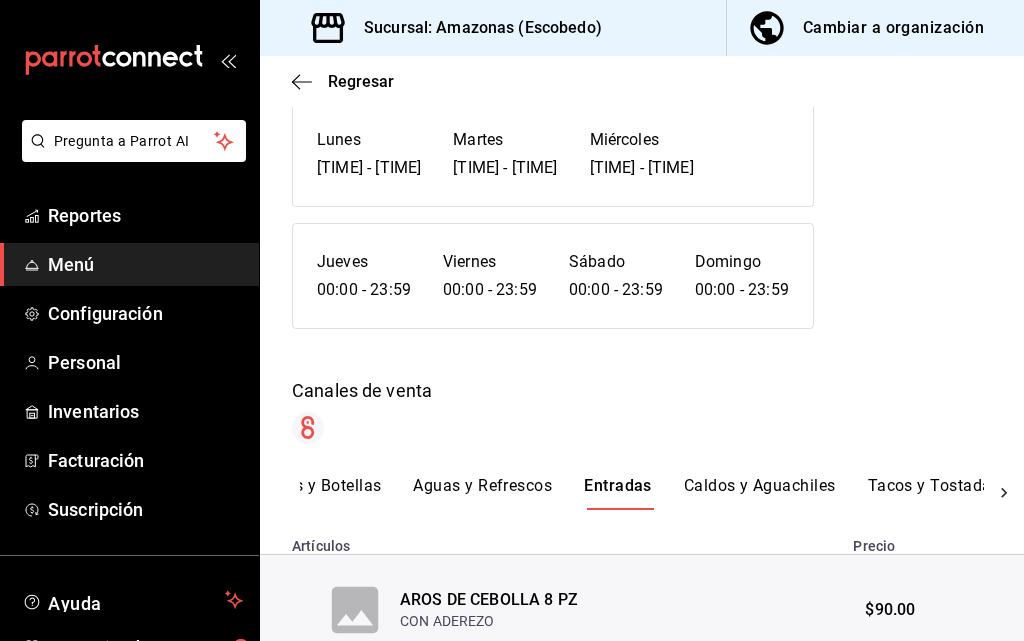 scroll, scrollTop: 0, scrollLeft: 0, axis: both 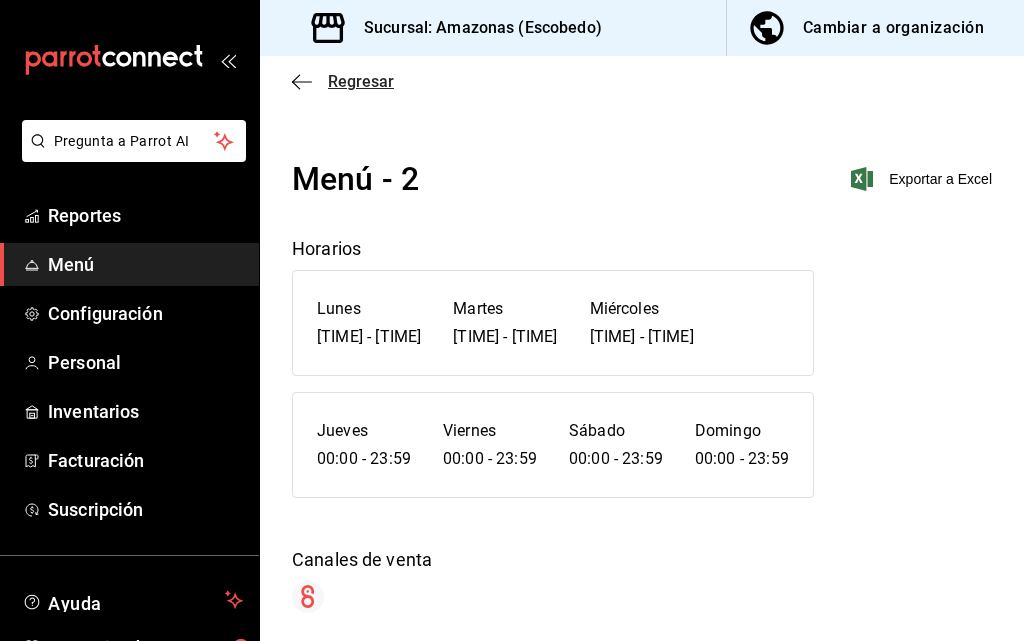 click on "Regresar" at bounding box center [361, 81] 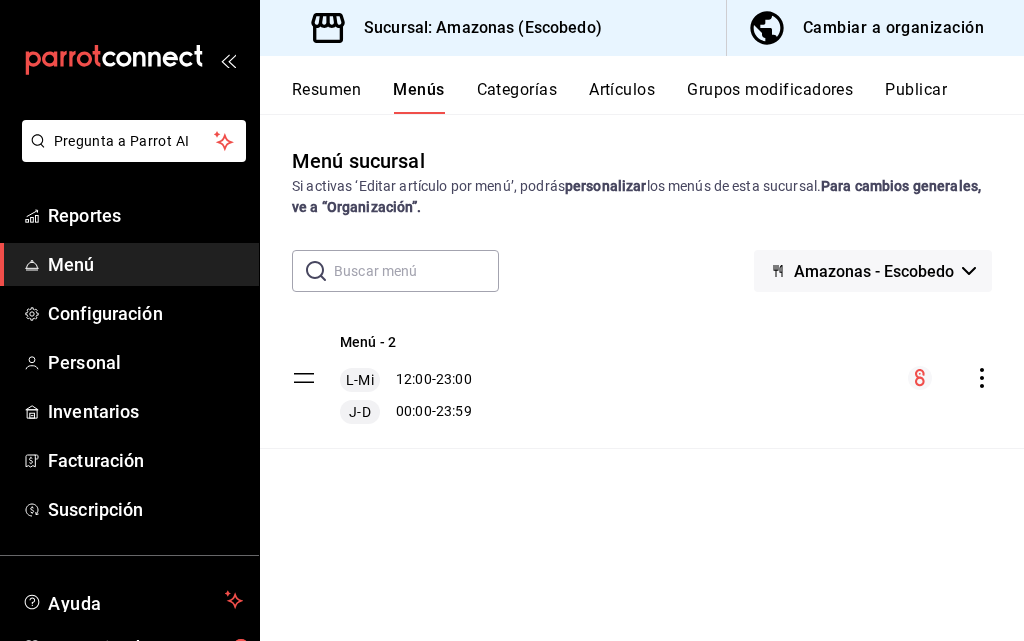 click on "Categorías" at bounding box center [517, 97] 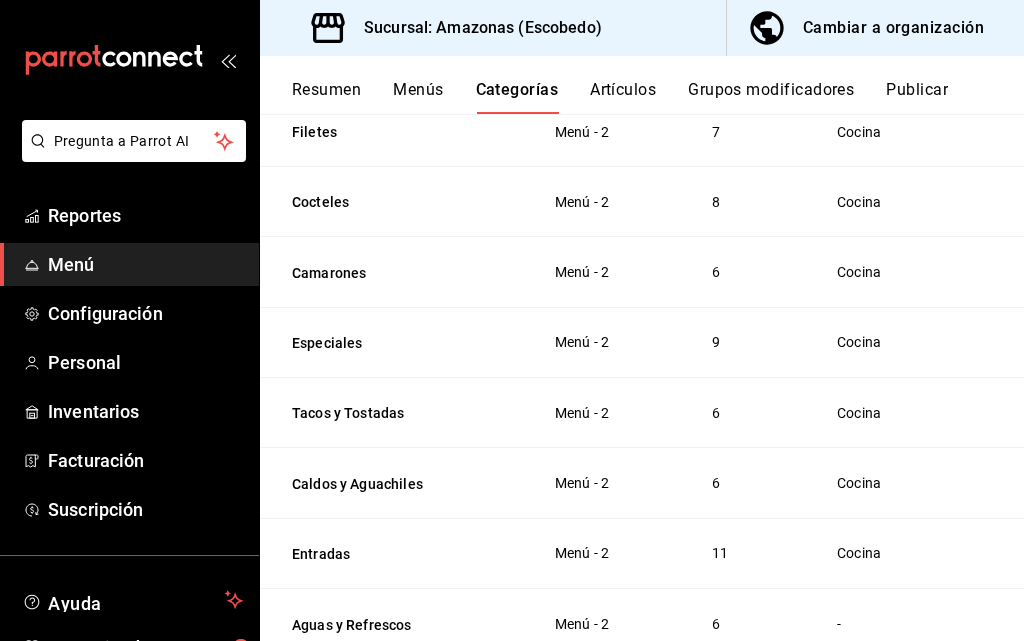 scroll, scrollTop: 629, scrollLeft: 0, axis: vertical 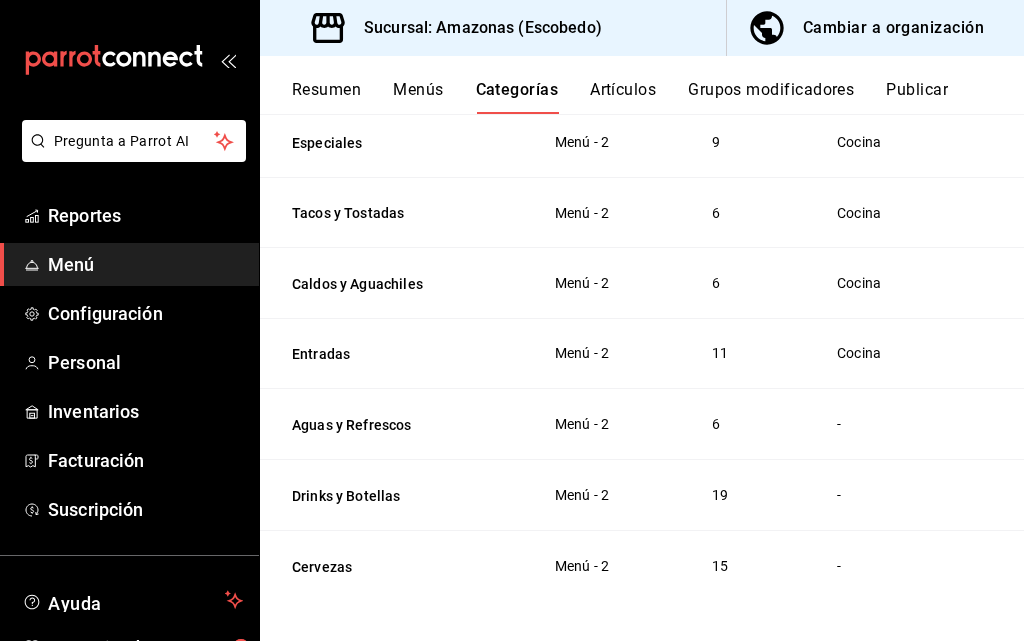 click on "-" at bounding box center [914, 424] 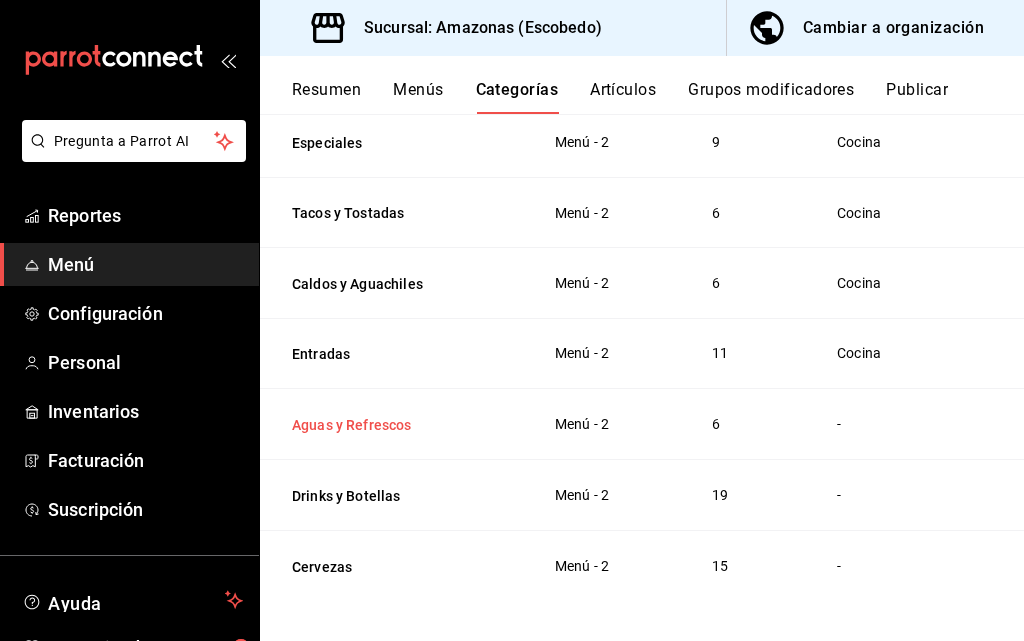 click on "Aguas y Refrescos" at bounding box center (392, 425) 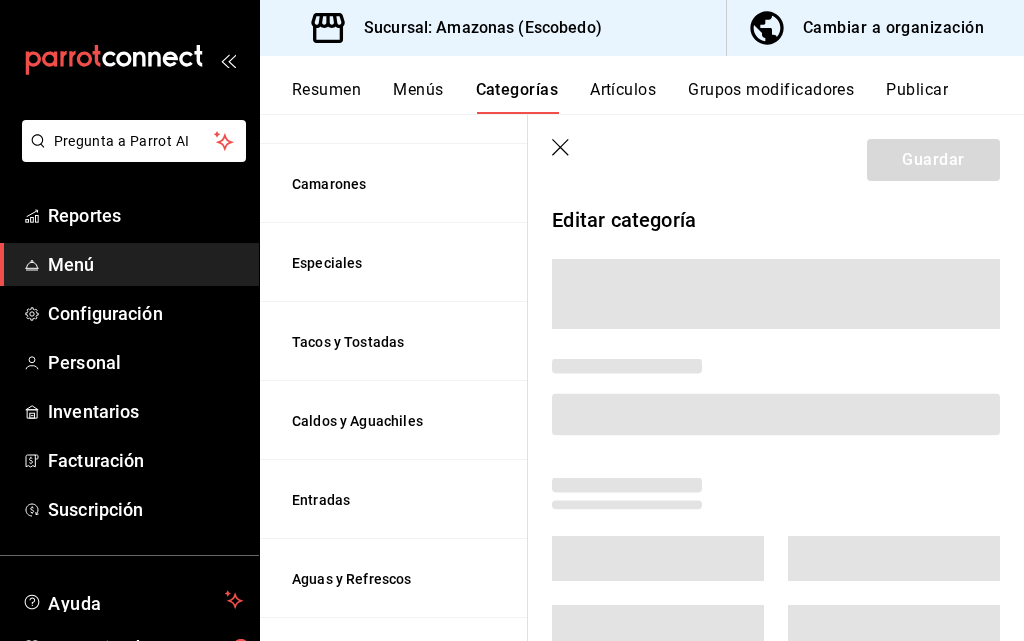 scroll, scrollTop: 624, scrollLeft: 0, axis: vertical 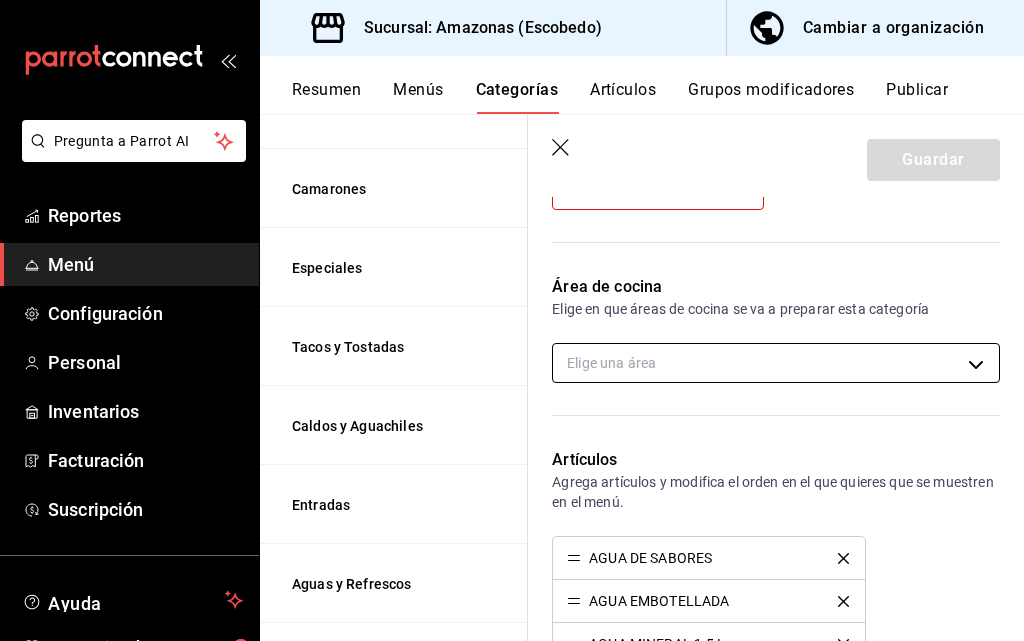 click on "Pregunta a Parrot AI Reportes   Menú   Configuración   Personal   Inventarios   Facturación   Suscripción   Ayuda Recomienda Parrot   [FIRST] [LAST]   Sugerir nueva función   Sucursal: Amazonas (Escobedo) Cambiar a organización Resumen Menús Categorías Artículos Grupos modificadores Publicar Categoría sucursal Asigna o edita el área de cocina  de esta sucursal.  Para cambios generales, ve a “Organización”. ​ ​ Amazonas - Escobedo Nombre Menús Artículos Postres Menú - 2 2 Cortes Menú - 2 4 Burgers y Chicken Menú - 2 7 Filetes Menú - 2 7 Cocteles Menú - 2 8 Camarones Menú - 2 6 Especiales Menú - 2 9 Tacos y Tostadas Menú - 2 6 Caldos y Aguachiles Menú - 2 6 Entradas Menú - 2 11 Aguas y Refrescos Menú - 2 6 Drinks y Botellas Menú - 2 19 Cervezas Menú - 2 15 Guardar Editar categoría Para editar todo el menú, dirígete a ‘Organización’  y realiza los cambios necesarios. ¿Cómo se va a llamar? Aguas y Refrescos 17 /30 ¿Cómo se va a llamar? Elige tu menú Menú - 2 Artículos" at bounding box center [512, 320] 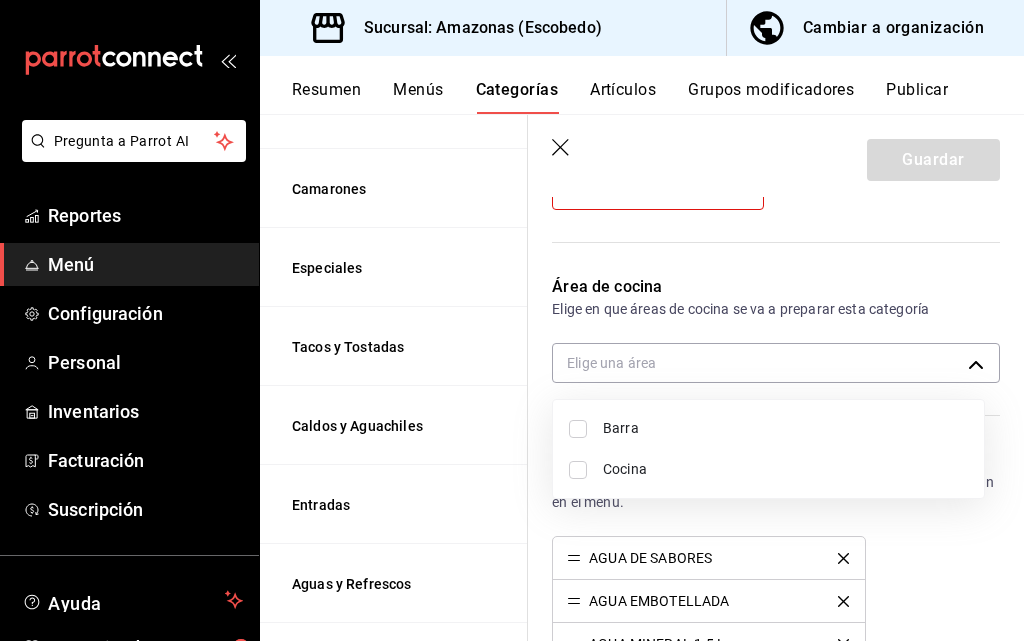 click at bounding box center (512, 320) 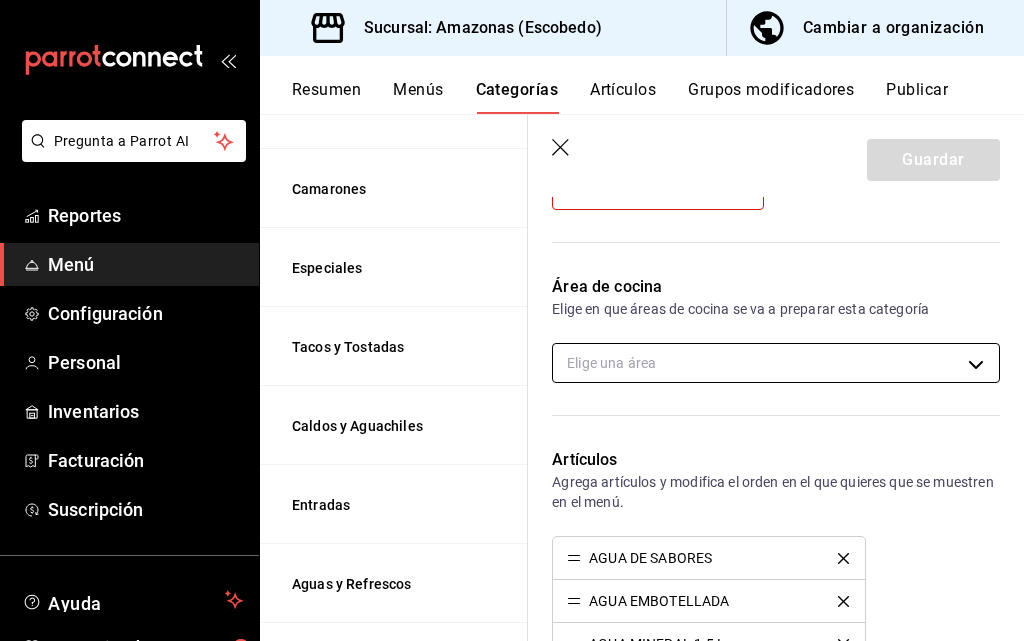 scroll, scrollTop: 177, scrollLeft: 0, axis: vertical 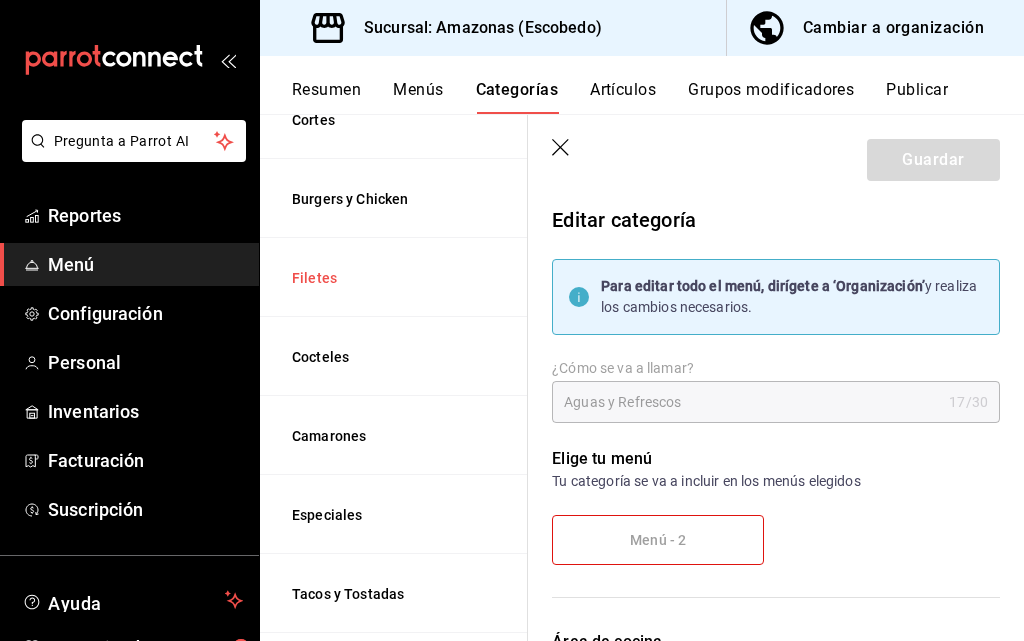 click on "Filetes" at bounding box center (392, 278) 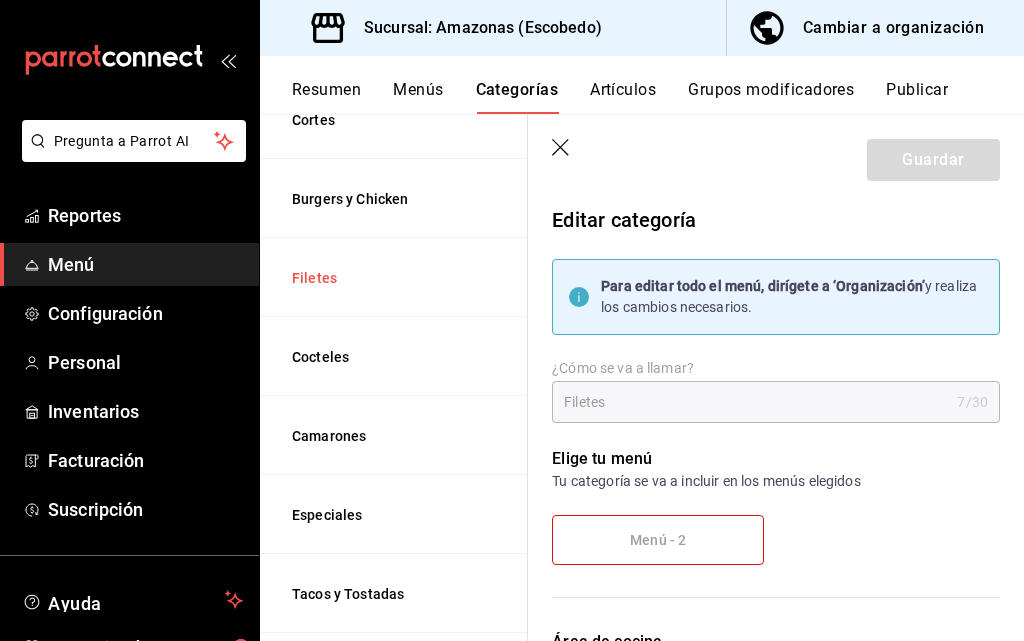 type on "[UUID]" 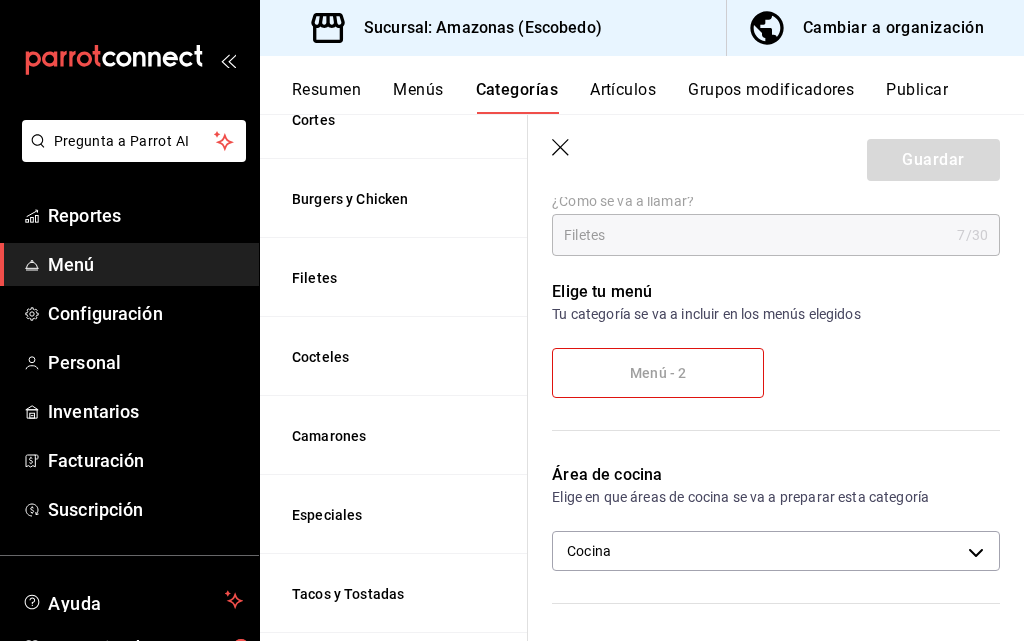 scroll, scrollTop: 400, scrollLeft: 0, axis: vertical 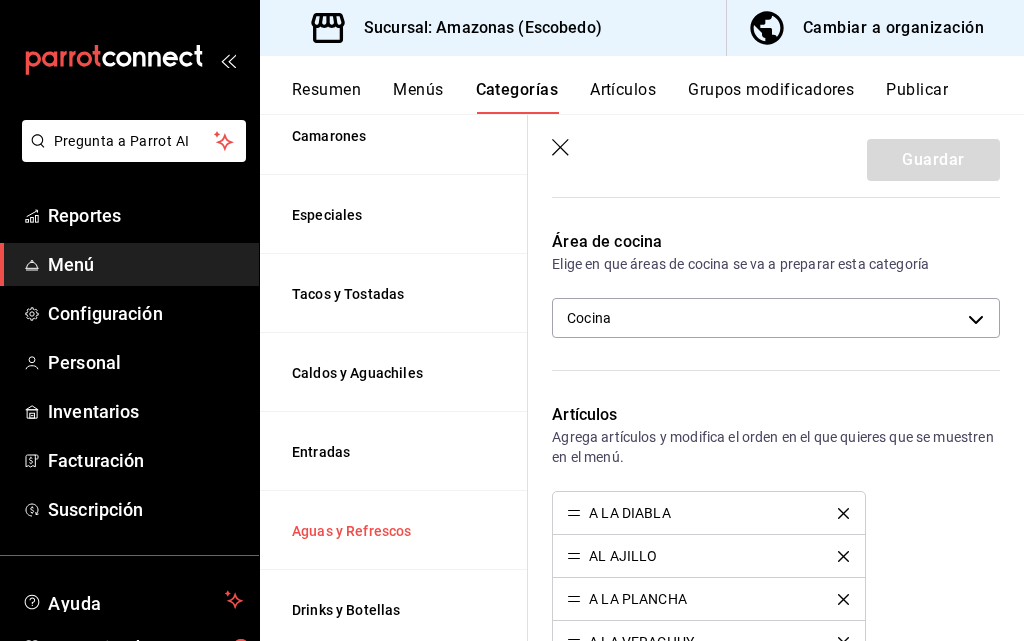 click on "Aguas y Refrescos" at bounding box center [392, 531] 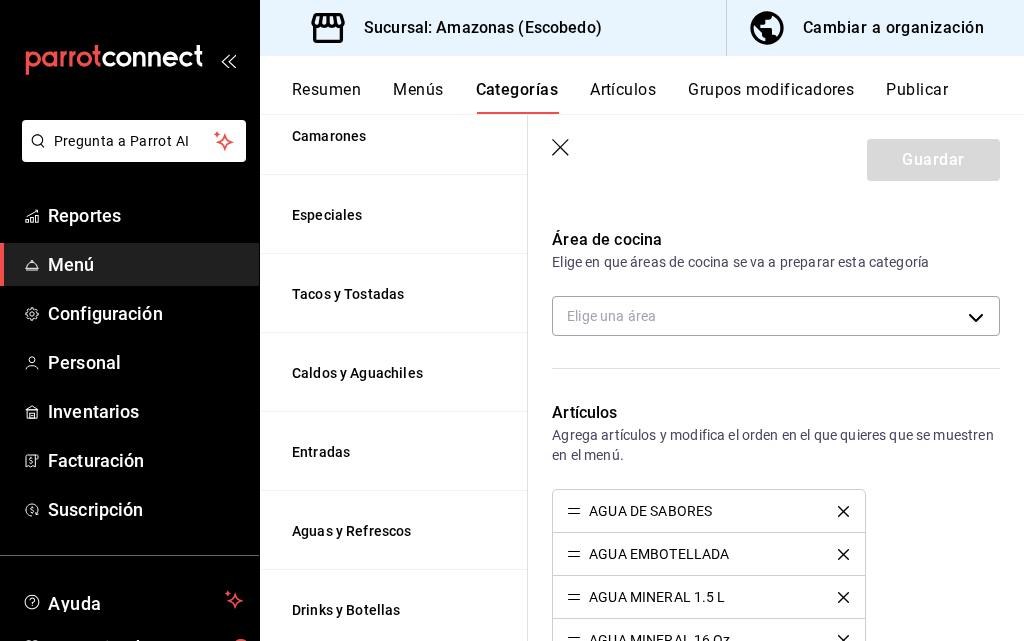 scroll, scrollTop: 400, scrollLeft: 0, axis: vertical 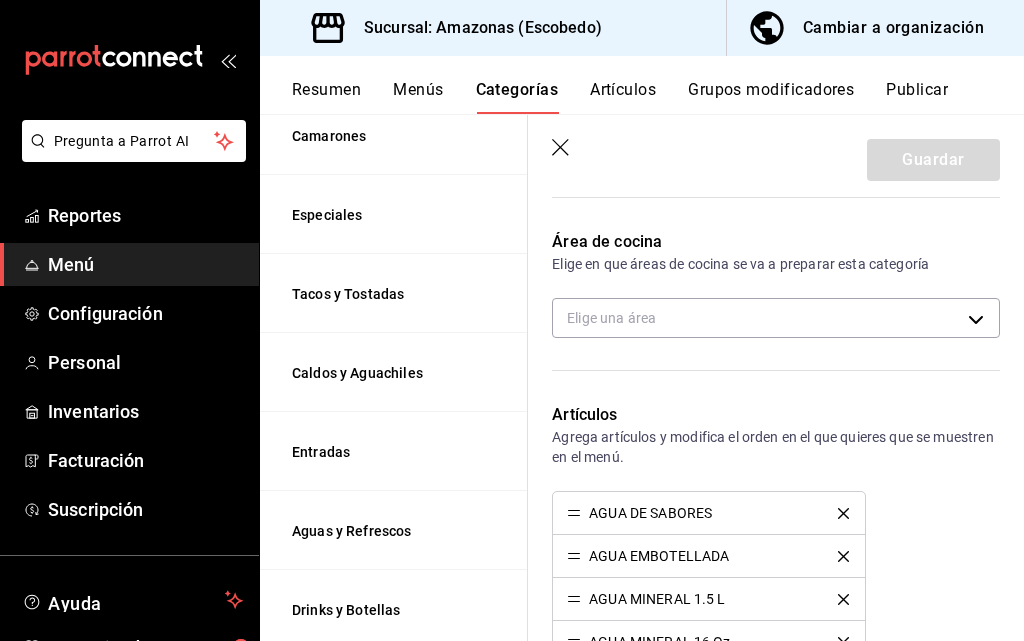 click on "Pregunta a Parrot AI Reportes   Menú   Configuración   Personal   Inventarios   Facturación   Suscripción   Ayuda Recomienda Parrot   [FIRST] [LAST]   Sugerir nueva función   Sucursal: Amazonas (Escobedo) Cambiar a organización Resumen Menús Categorías Artículos Grupos modificadores Publicar Categoría sucursal Asigna o edita el área de cocina  de esta sucursal.  Para cambios generales, ve a “Organización”. ​ ​ Amazonas - Escobedo Nombre Menús Artículos Postres Menú - 2 2 Cortes Menú - 2 4 Burgers y Chicken Menú - 2 7 Filetes Menú - 2 7 Cocteles Menú - 2 8 Camarones Menú - 2 6 Especiales Menú - 2 9 Tacos y Tostadas Menú - 2 6 Caldos y Aguachiles Menú - 2 6 Entradas Menú - 2 11 Aguas y Refrescos Menú - 2 6 Drinks y Botellas Menú - 2 19 Cervezas Menú - 2 15 Guardar Editar categoría Para editar todo el menú, dirígete a ‘Organización’  y realiza los cambios necesarios. ¿Cómo se va a llamar? Aguas y Refrescos 17 /30 ¿Cómo se va a llamar? Elige tu menú Menú - 2 Artículos" at bounding box center [512, 320] 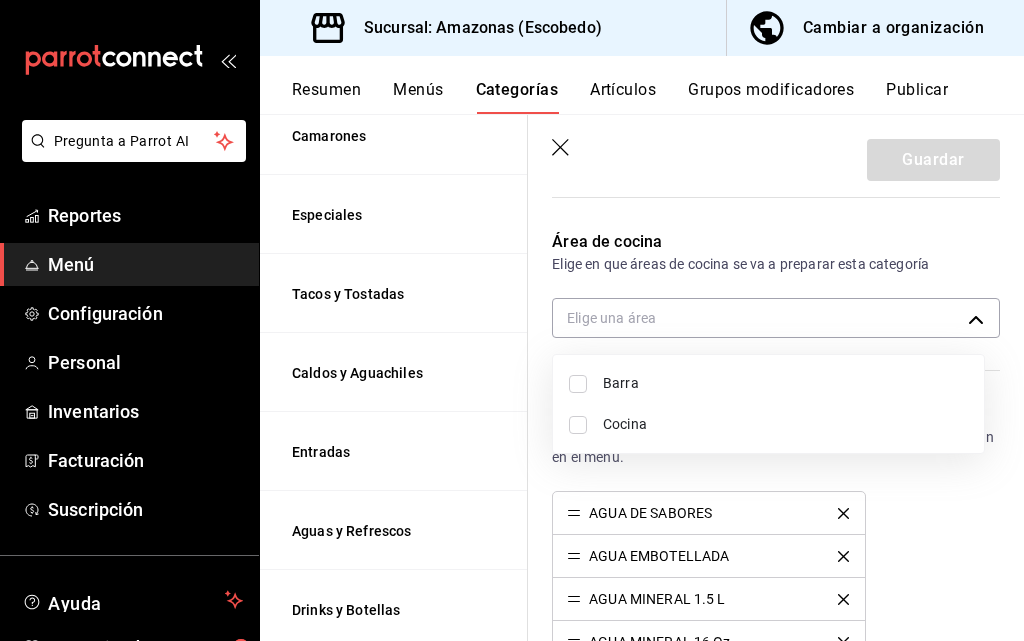 click on "Barra" at bounding box center [785, 383] 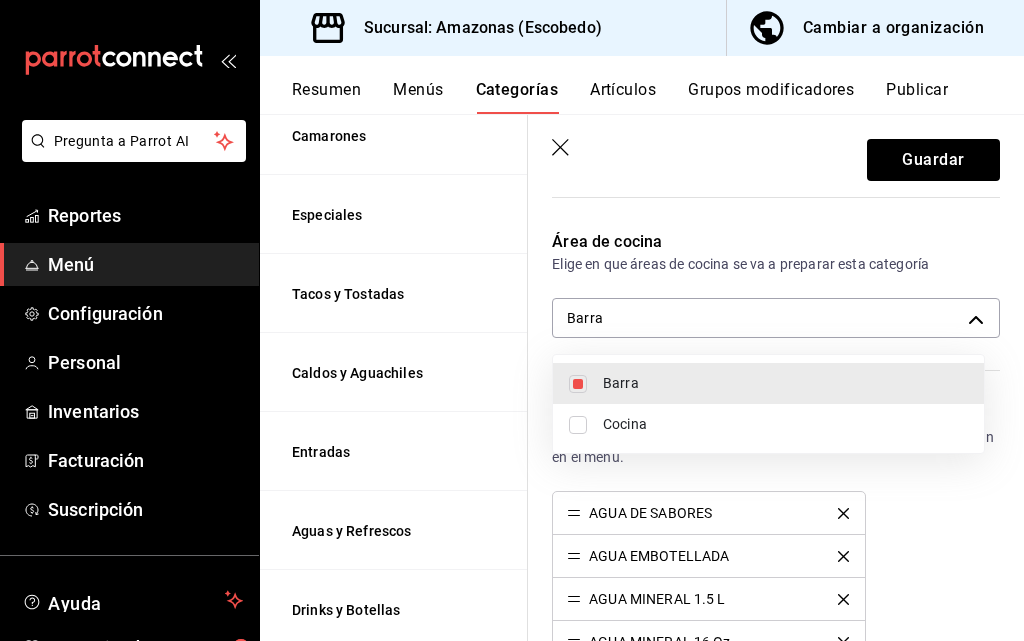click at bounding box center [512, 320] 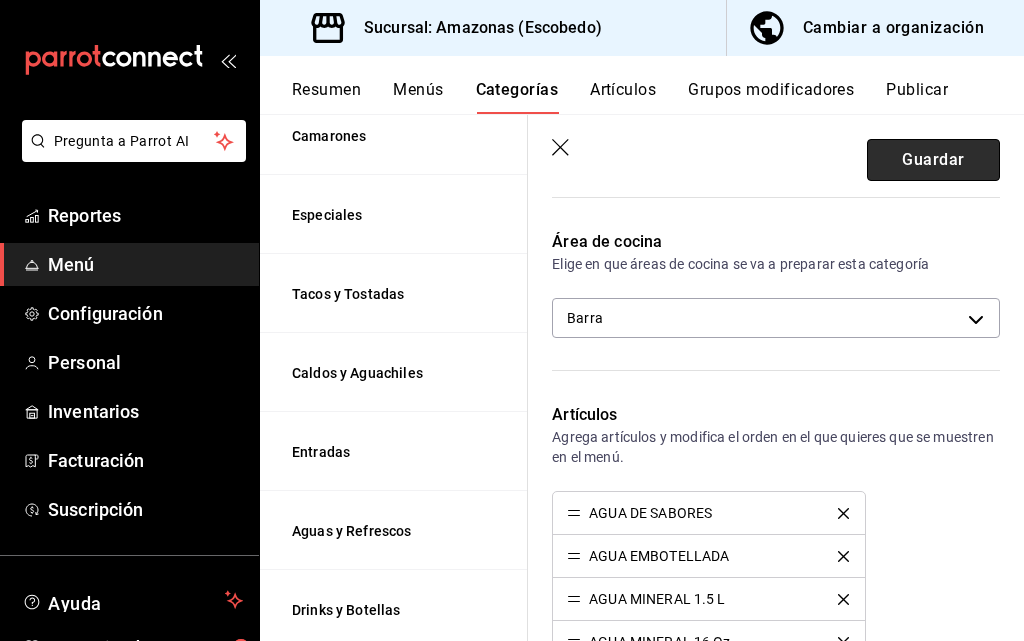 click on "Guardar" at bounding box center [933, 160] 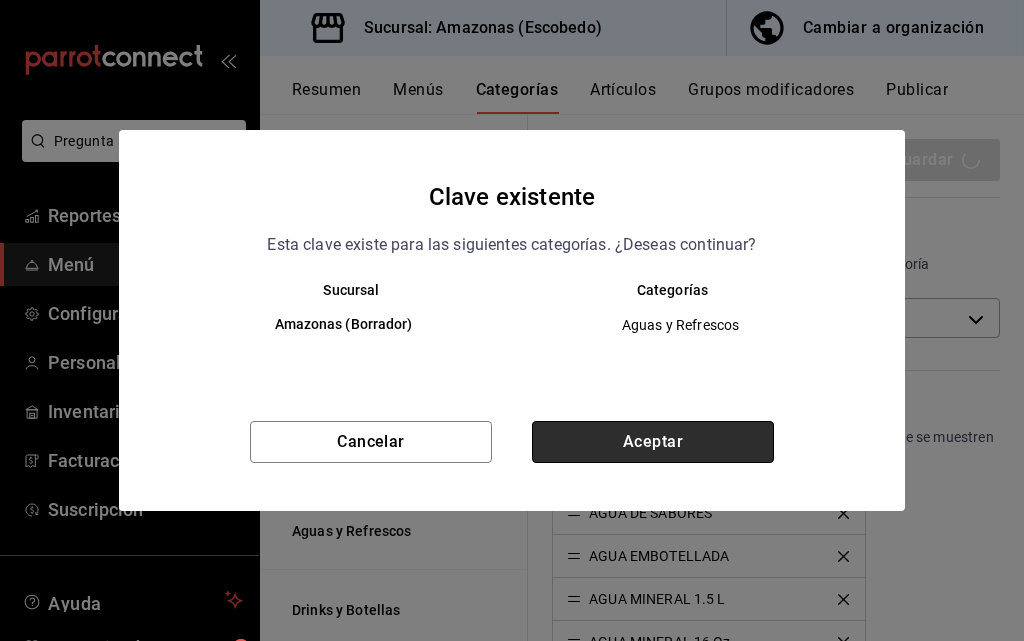 click on "Aceptar" at bounding box center [653, 442] 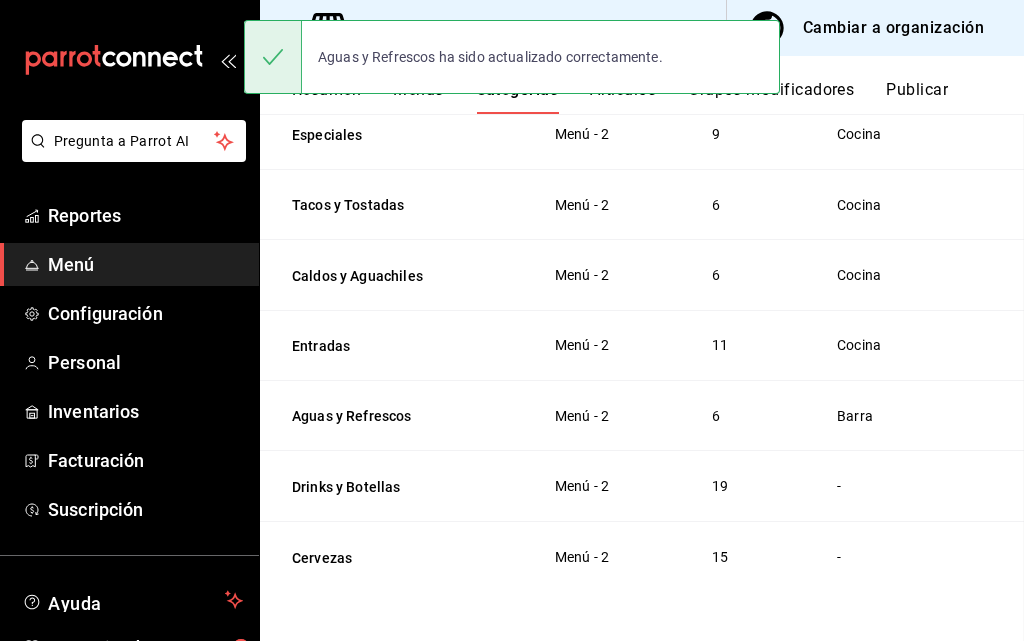 scroll, scrollTop: 0, scrollLeft: 0, axis: both 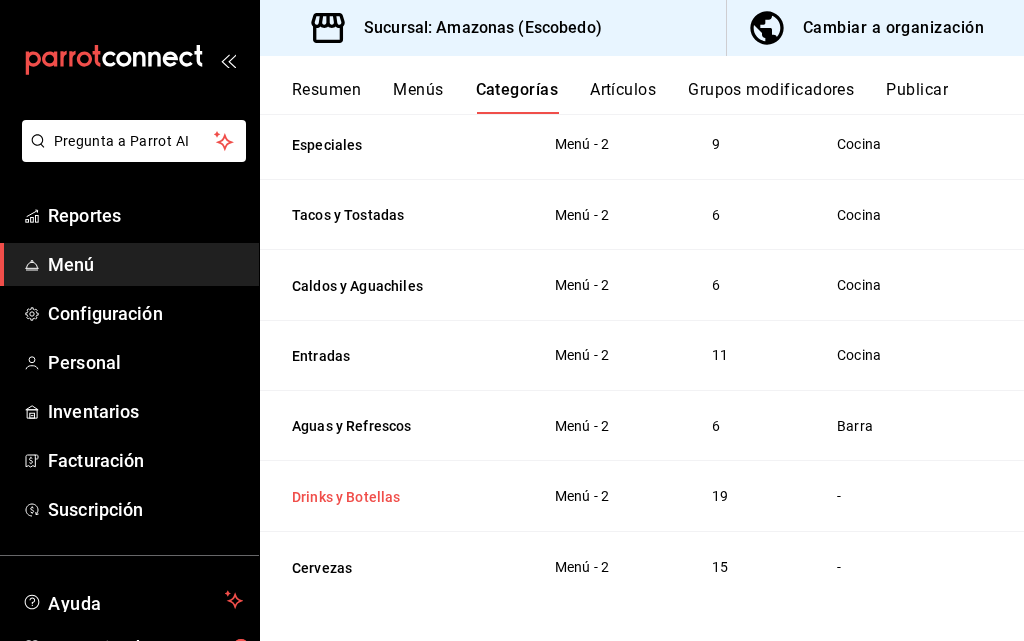click on "Drinks y Botellas" at bounding box center (392, 497) 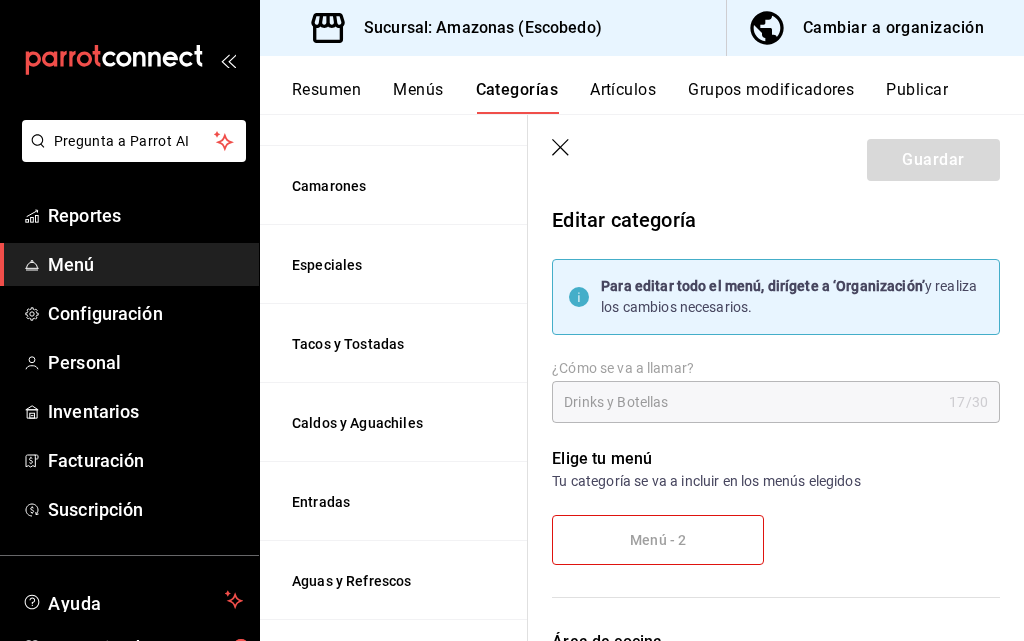 scroll, scrollTop: 624, scrollLeft: 0, axis: vertical 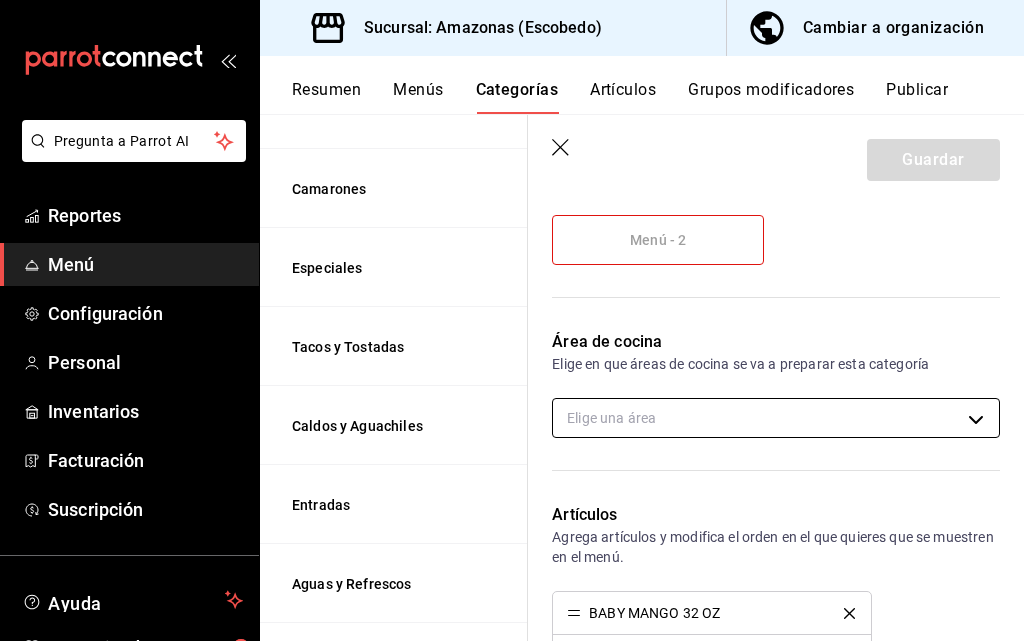 click on "Pregunta a Parrot AI Reportes   Menú   Configuración   Personal   Inventarios   Facturación   Suscripción   Ayuda Recomienda Parrot   [FIRST] [LAST]   Sugerir nueva función   Sucursal: Amazonas (Escobedo) Cambiar a organización Resumen Menús Categorías Artículos Grupos modificadores Publicar Categoría sucursal Asigna o edita el área de cocina  de esta sucursal.  Para cambios generales, ve a “Organización”. ​ ​ Amazonas - Escobedo Nombre Menús Artículos Postres Menú - 2 2 Cortes Menú - 2 4 Burgers y Chicken Menú - 2 7 Filetes Menú - 2 7 Cocteles Menú - 2 8 Camarones Menú - 2 6 Especiales Menú - 2 9 Tacos y Tostadas Menú - 2 6 Caldos y Aguachiles Menú - 2 6 Entradas Menú - 2 11 Aguas y Refrescos Menú - 2 6 Drinks y Botellas Menú - 2 19 Cervezas Menú - 2 15 Guardar Editar categoría Para editar todo el menú, dirígete a ‘Organización’  y realiza los cambios necesarios. ¿Cómo se va a llamar? Drinks y Botellas 17 /30 ¿Cómo se va a llamar? Elige tu menú Menú - 2 Artículos" at bounding box center (512, 320) 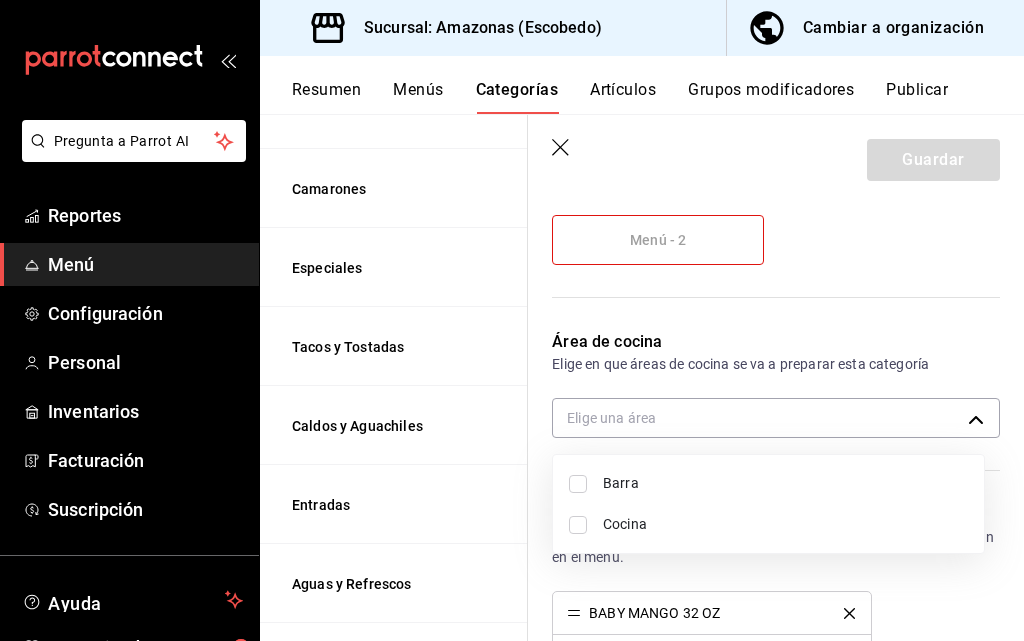 click on "Barra" at bounding box center [785, 483] 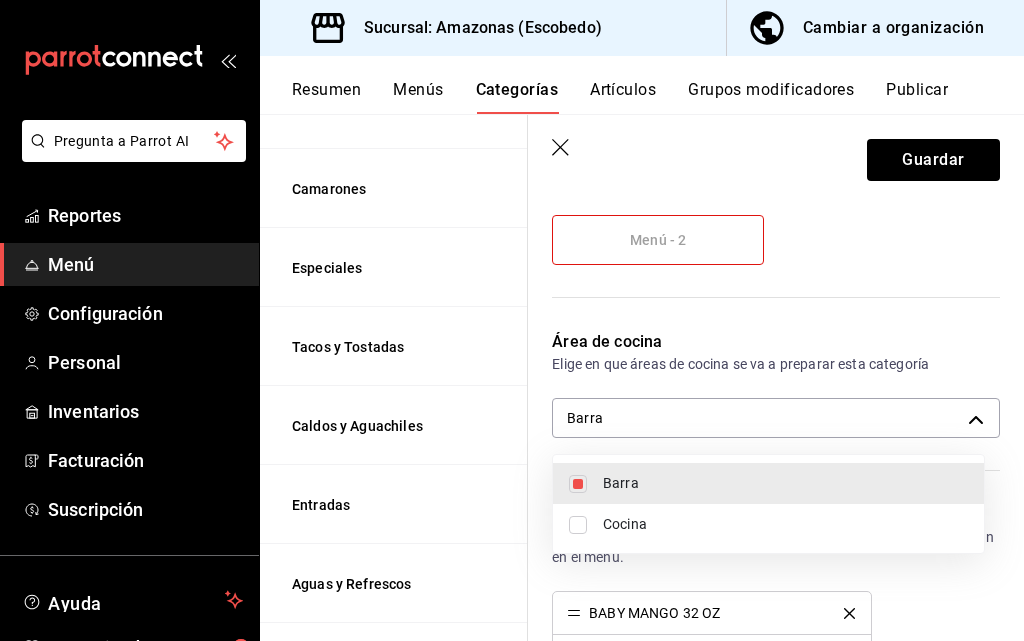 click at bounding box center (512, 320) 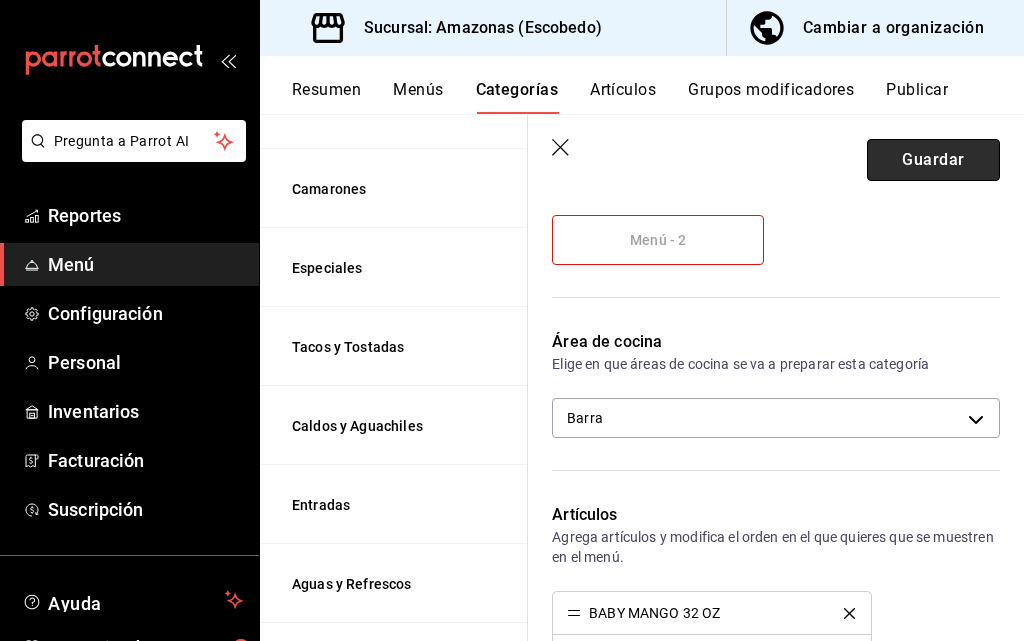 click on "Guardar" at bounding box center (933, 160) 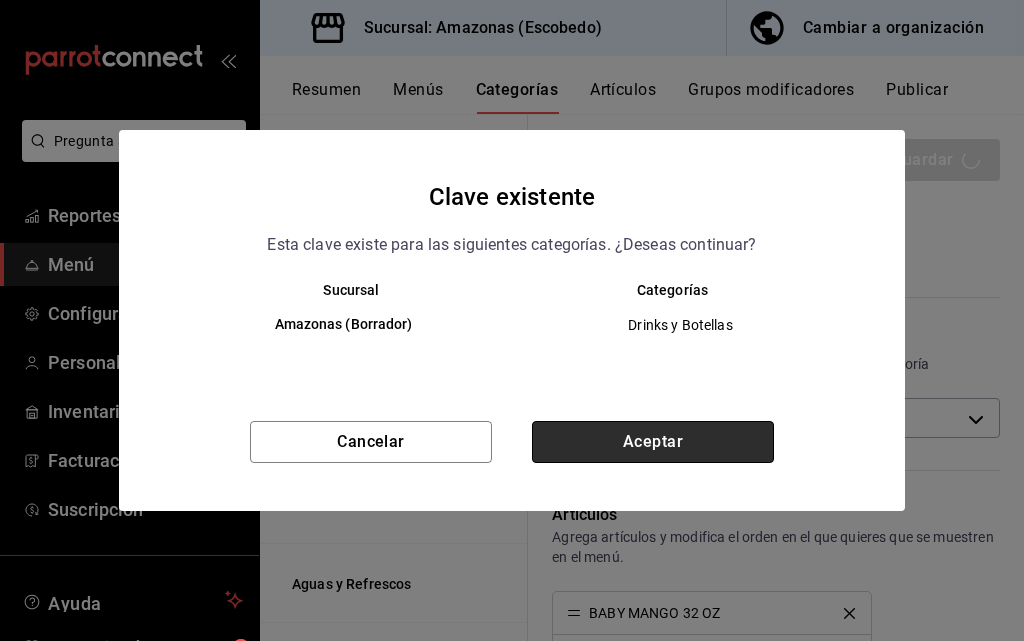 click on "Aceptar" at bounding box center (653, 442) 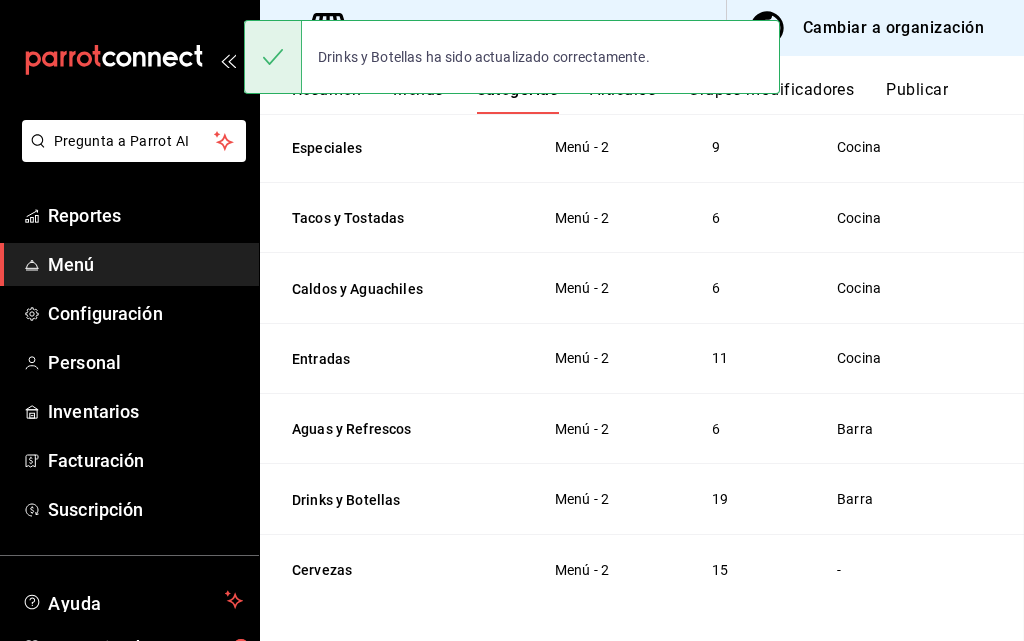 scroll, scrollTop: 0, scrollLeft: 0, axis: both 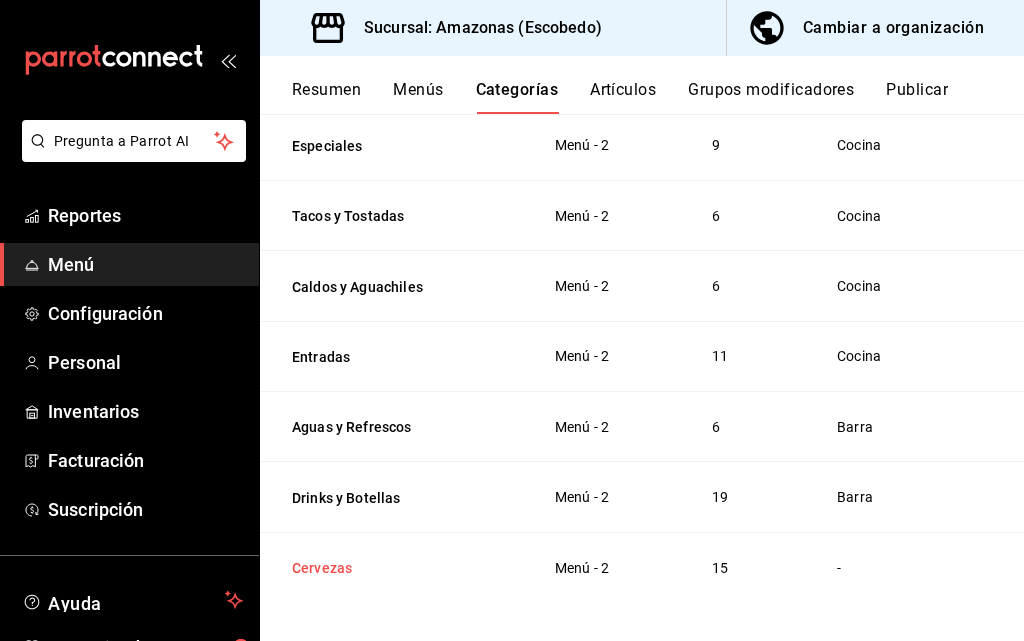 click on "Cervezas" at bounding box center (395, 567) 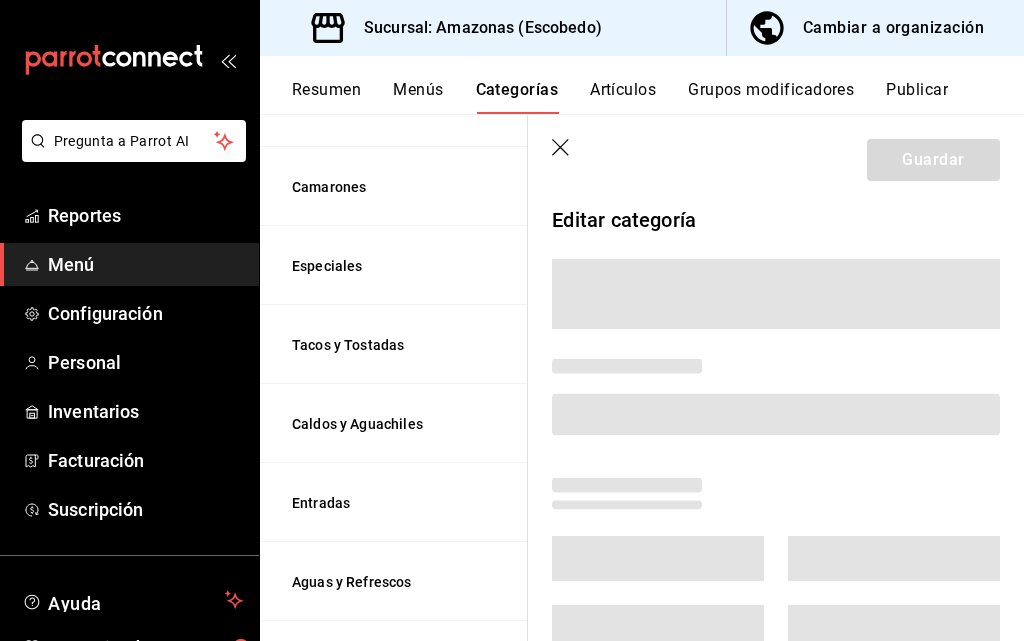scroll, scrollTop: 624, scrollLeft: 0, axis: vertical 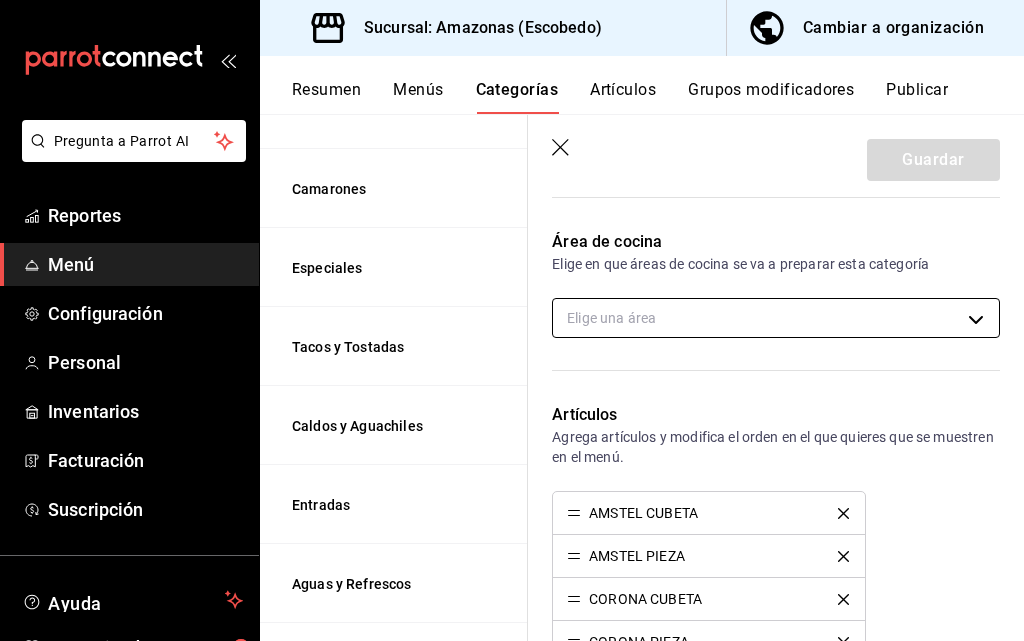 click on "Pregunta a Parrot AI Reportes   Menú   Configuración   Personal   Inventarios   Facturación   Suscripción   Ayuda Recomienda Parrot   [FIRST] [LAST]   Sugerir nueva función   Sucursal: Amazonas (Escobedo) Cambiar a organización Resumen Menús Categorías Artículos Grupos modificadores Publicar Categoría sucursal Asigna o edita el área de cocina  de esta sucursal.  Para cambios generales, ve a “Organización”. ​ ​ Amazonas - Escobedo Nombre Menús Artículos Postres Menú - 2 2 Cortes Menú - 2 4 Burgers y Chicken Menú - 2 7 Filetes Menú - 2 7 Cocteles Menú - 2 8 Camarones Menú - 2 6 Especiales Menú - 2 9 Tacos y Tostadas Menú - 2 6 Caldos y Aguachiles Menú - 2 6 Entradas Menú - 2 11 Aguas y Refrescos Menú - 2 6 Drinks y Botellas Menú - 2 19 Cervezas Menú - 2 15 Guardar Editar categoría Para editar todo el menú, dirígete a ‘Organización’  y realiza los cambios necesarios. ¿Cómo se va a llamar? Cervezas 8 /30 ¿Cómo se va a llamar? Elige tu menú Menú - 2 Área de cocina CA-" at bounding box center (512, 320) 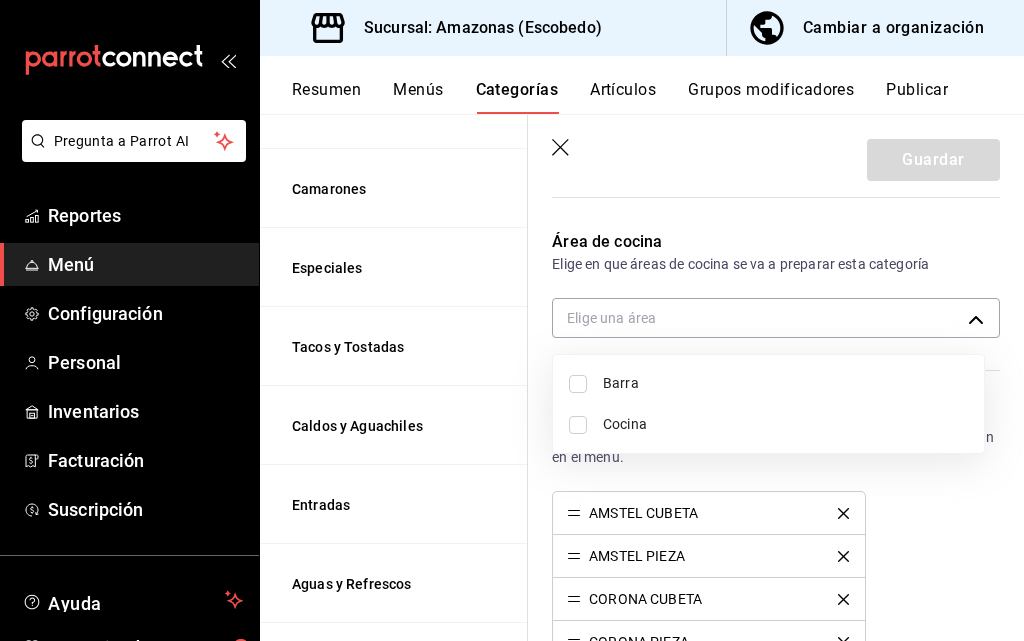 drag, startPoint x: 621, startPoint y: 390, endPoint x: 641, endPoint y: 380, distance: 22.36068 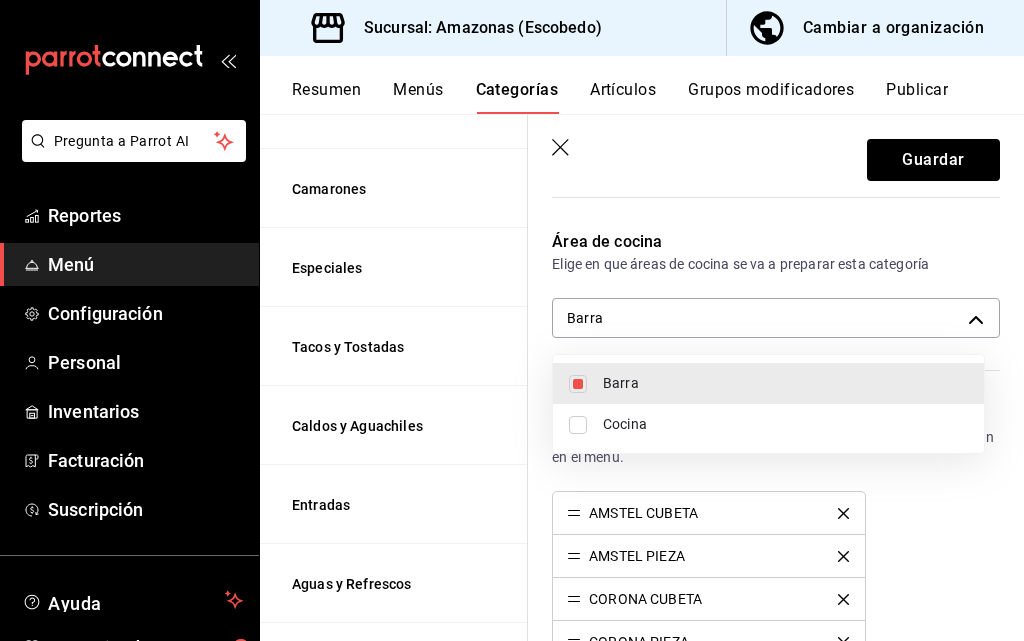 click at bounding box center (512, 320) 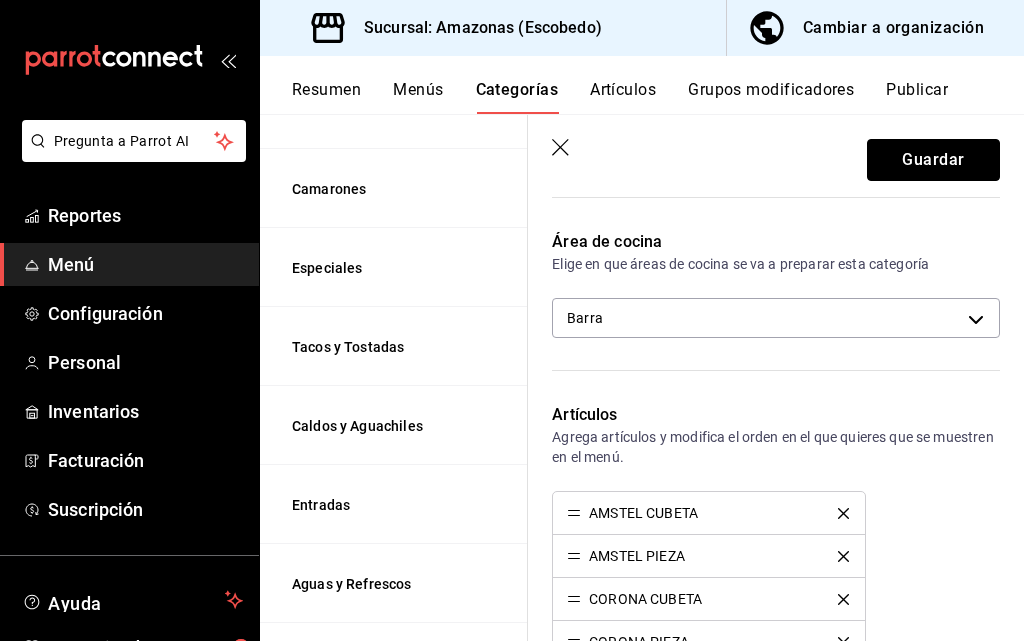 click on "Guardar" at bounding box center (933, 160) 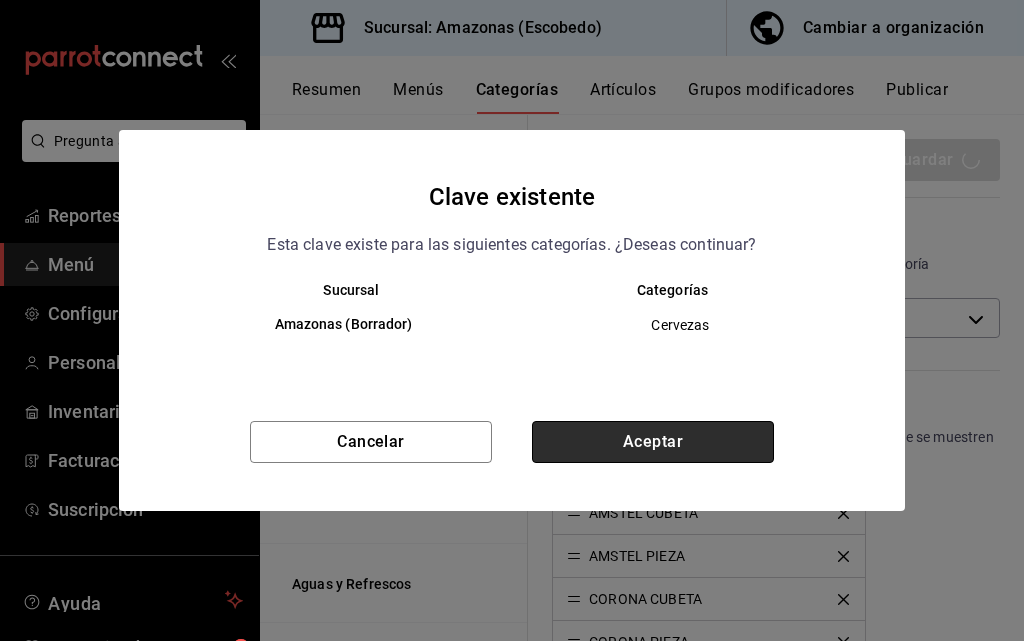 click on "Aceptar" at bounding box center (653, 442) 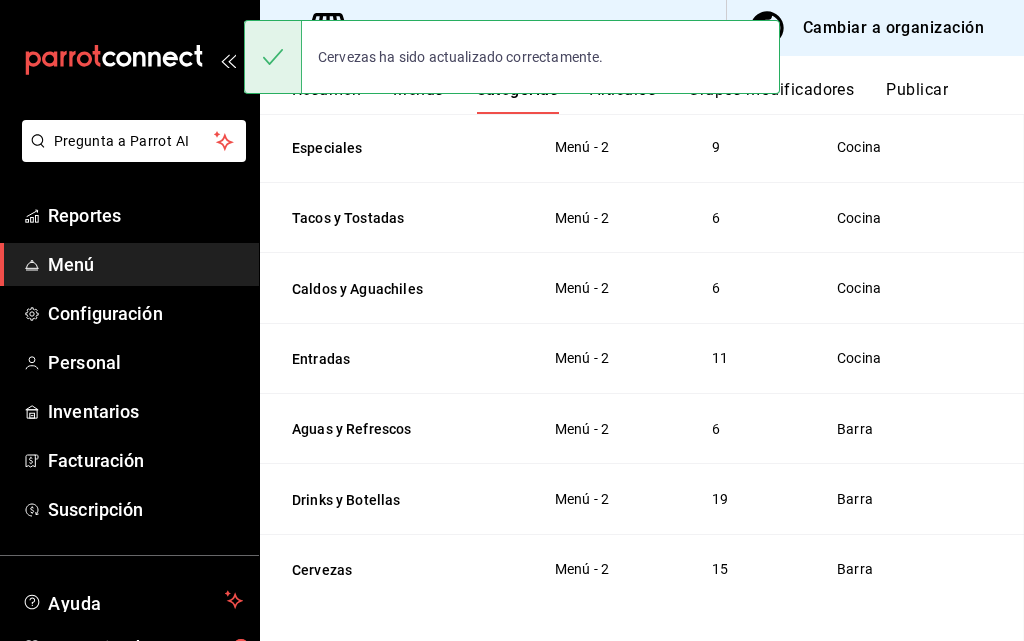 scroll, scrollTop: 0, scrollLeft: 0, axis: both 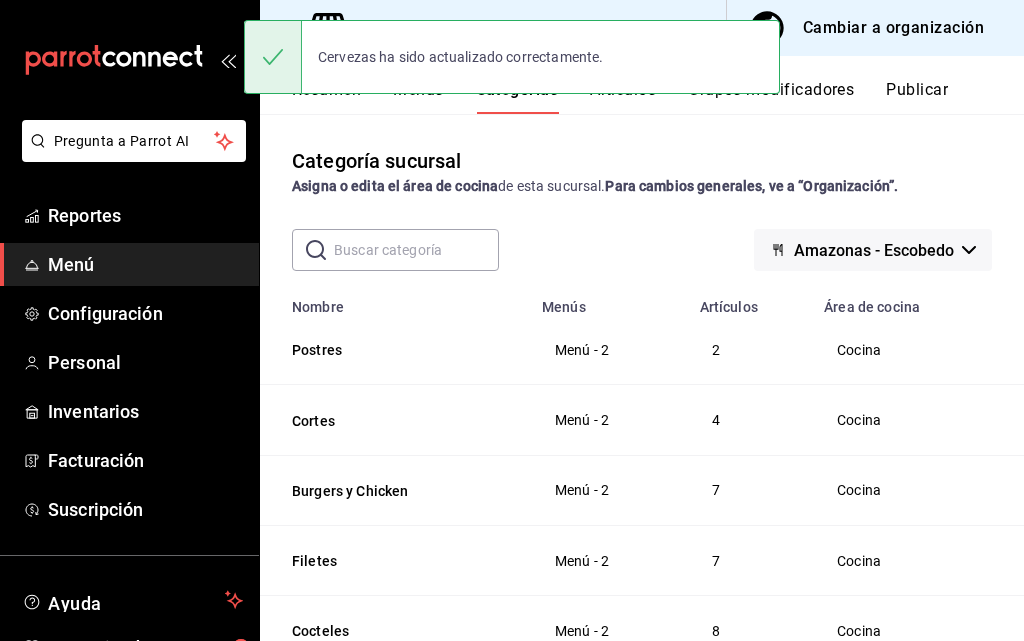 click on "Publicar" at bounding box center [917, 97] 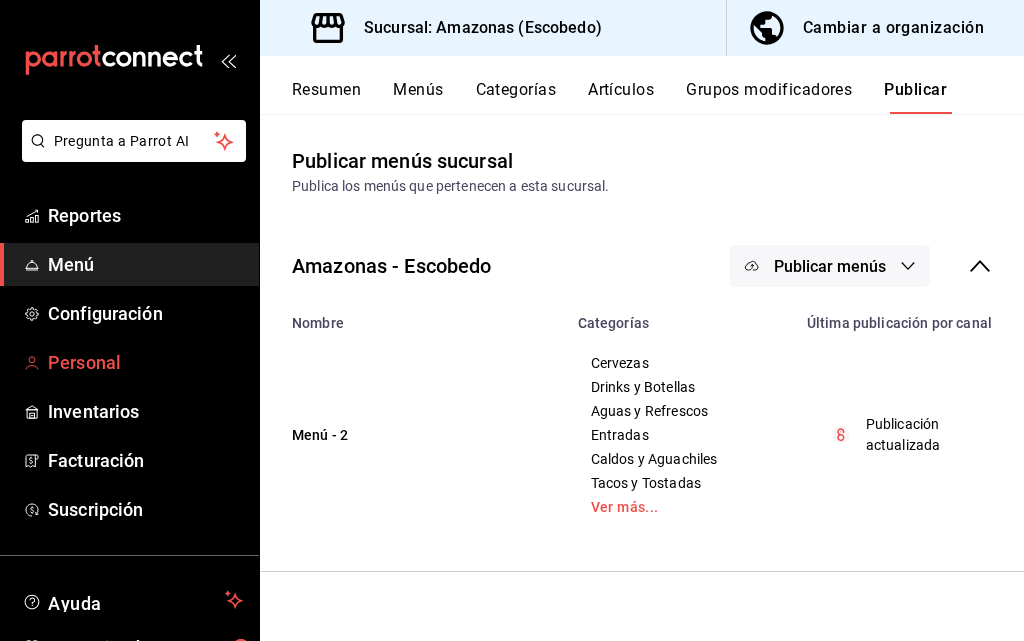 click on "Personal" at bounding box center (145, 362) 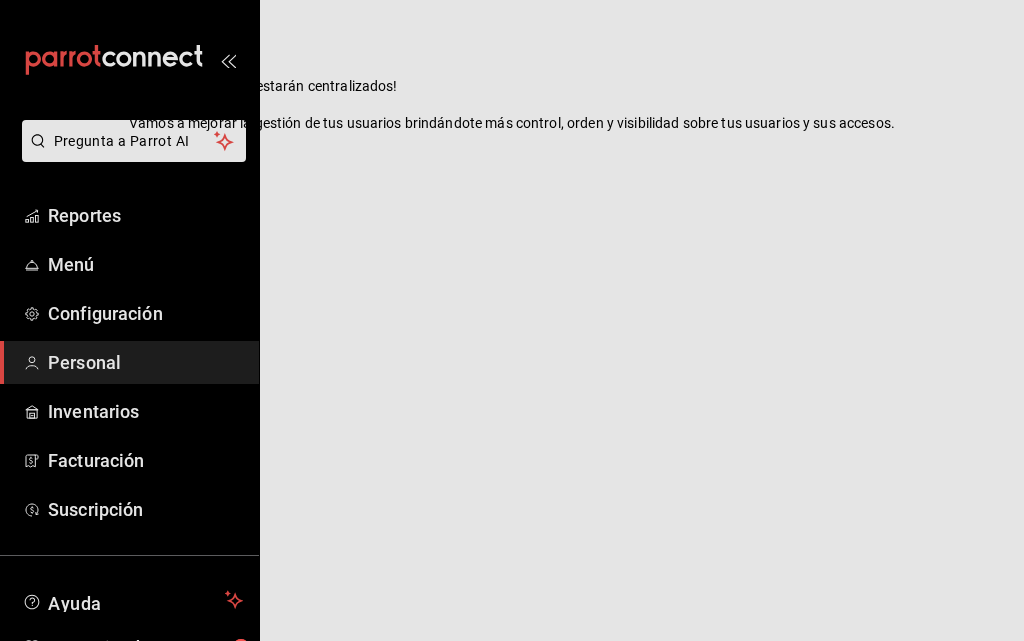 click on "Pregunta a Parrot AI Reportes   Menú   Configuración   Personal   Inventarios   Facturación   Suscripción   Ayuda Recomienda Parrot   [FIRST] [LAST]   Sugerir nueva función   GANA 1 MES GRATIS EN TU SUSCRIPCIÓN AQUÍ ¿Recuerdas cómo empezó tu restaurante?
Hoy puedes ayudar a un colega a tener el mismo cambio que tú viviste.
Recomienda Parrot directamente desde tu Portal Administrador.
Es fácil y rápido.
🎁 Por cada restaurante que se una, ganas 1 mes gratis. Ver video tutorial Ir a video Ver video tutorial Ir a video Pregunta a Parrot AI Reportes   Menú   Configuración   Personal   Inventarios   Facturación   Suscripción   Ayuda Recomienda Parrot   [FIRST] [LAST]   Sugerir nueva función   ¡Ahora tus usuarios estarán centralizados! Vamos a mejorar la gestión de tus usuarios brindándote más control, orden y visibilidad sobre tus usuarios y sus accesos.
Visitar centro de ayuda ([PHONE]) [EMAIL] Visitar centro de ayuda ([PHONE]) [EMAIL]" at bounding box center (512, 0) 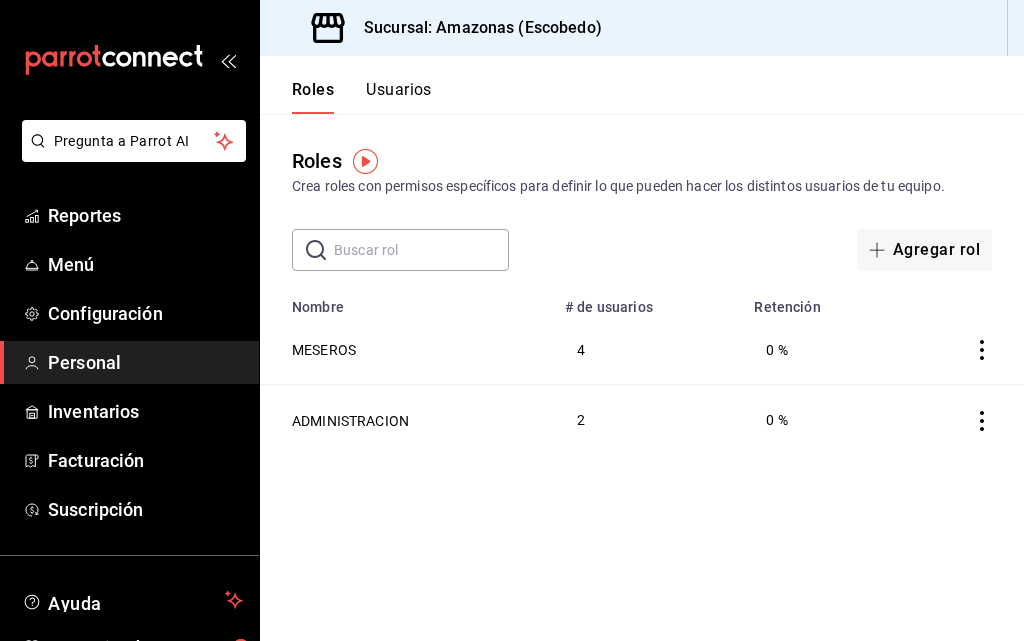 click on "MESEROS" at bounding box center (324, 350) 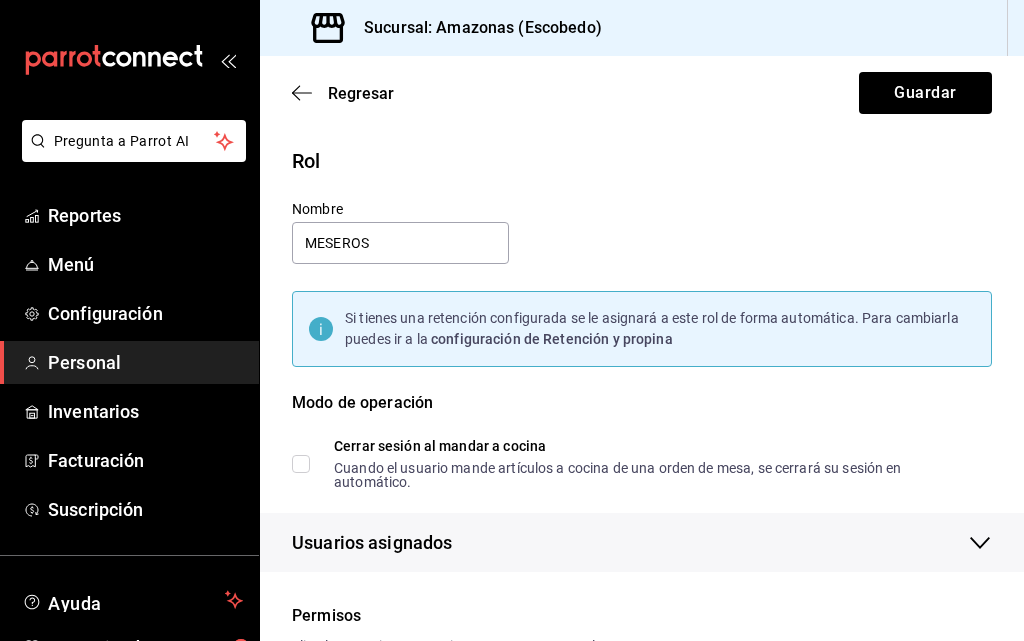scroll, scrollTop: 300, scrollLeft: 0, axis: vertical 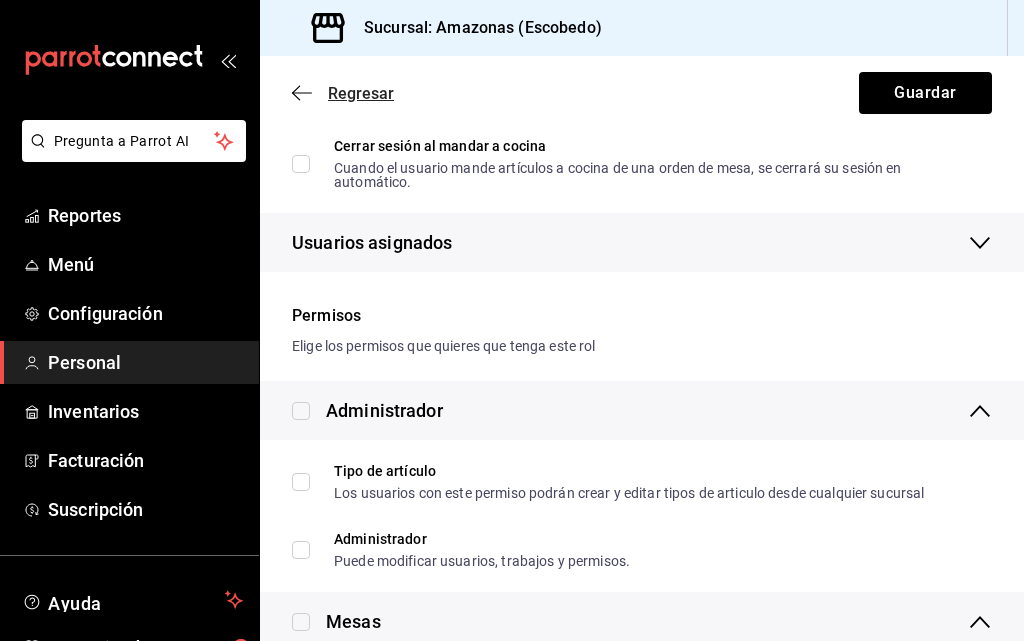 click on "Regresar" at bounding box center (361, 93) 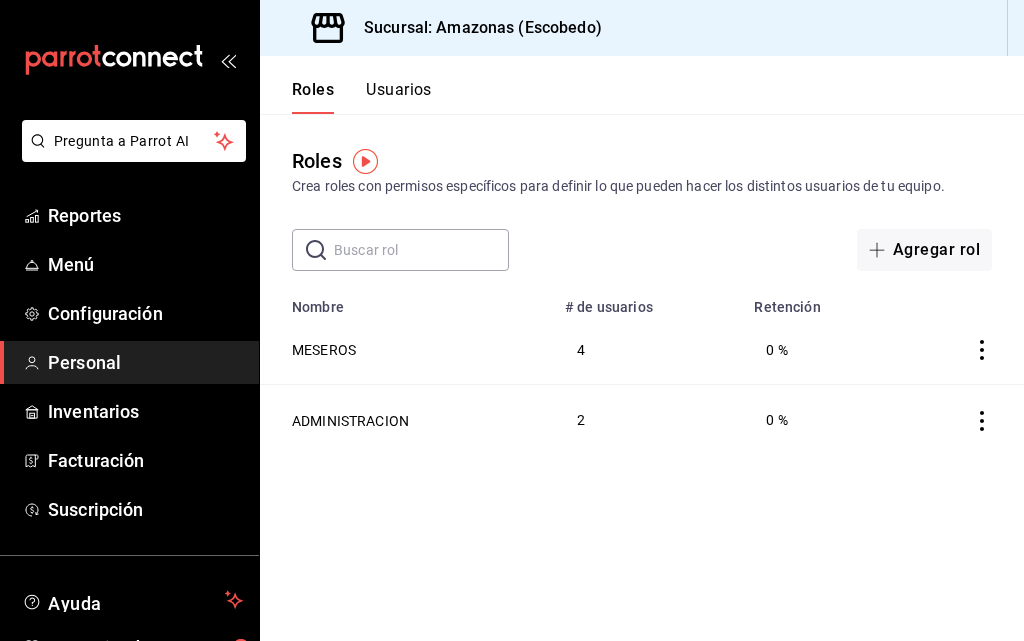 click 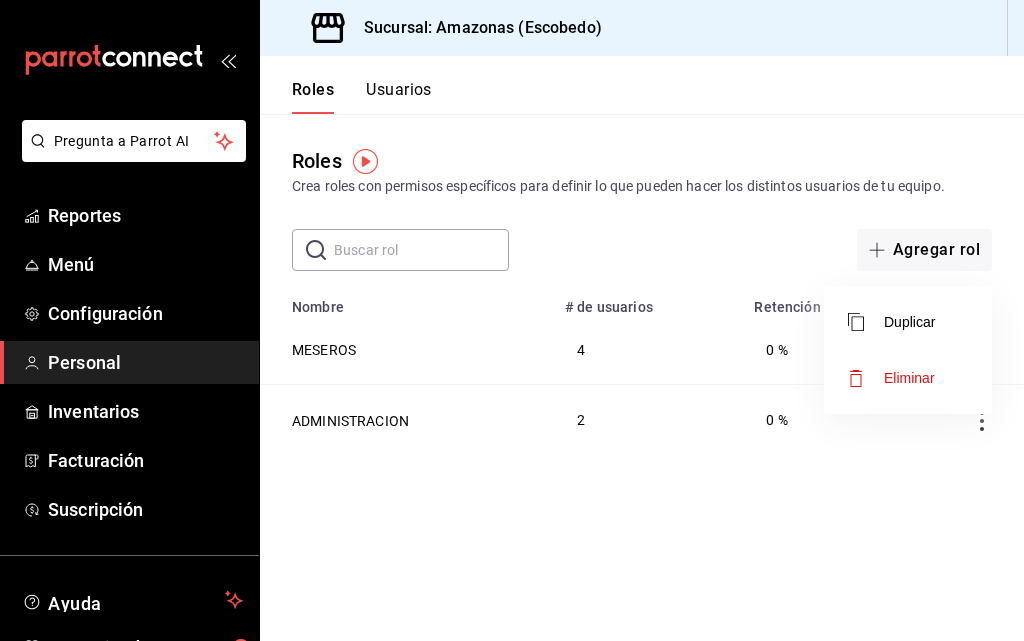 click at bounding box center (512, 320) 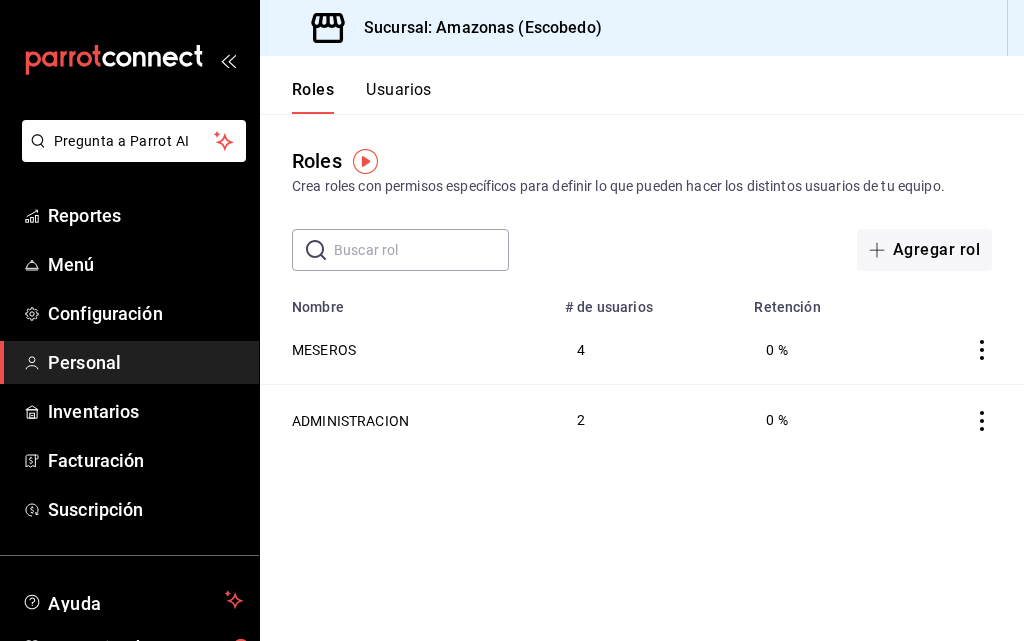 click on "Duplicar Eliminar" at bounding box center (512, 320) 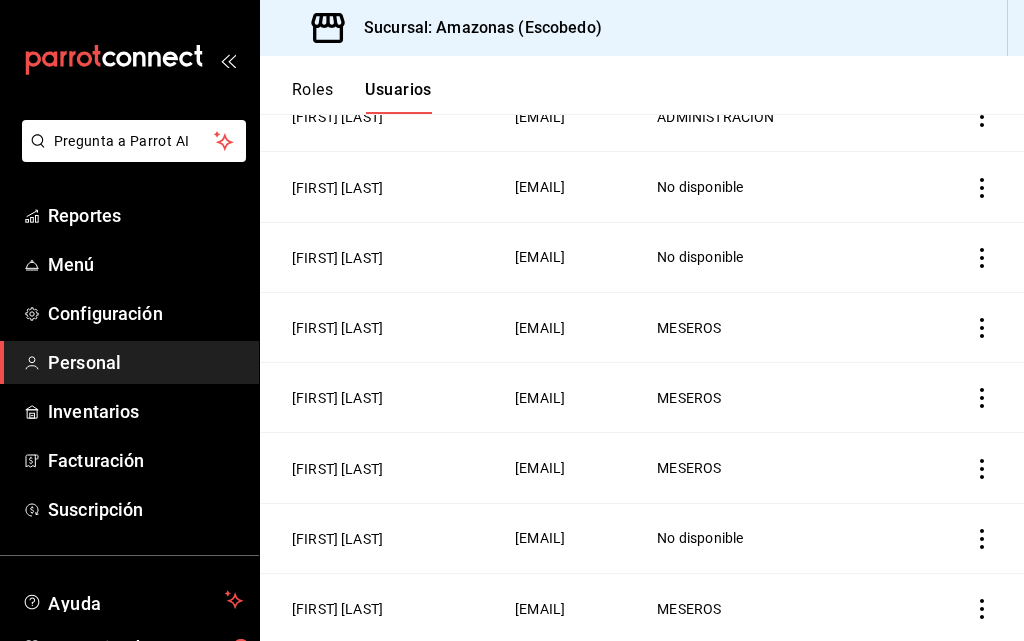 scroll, scrollTop: 300, scrollLeft: 0, axis: vertical 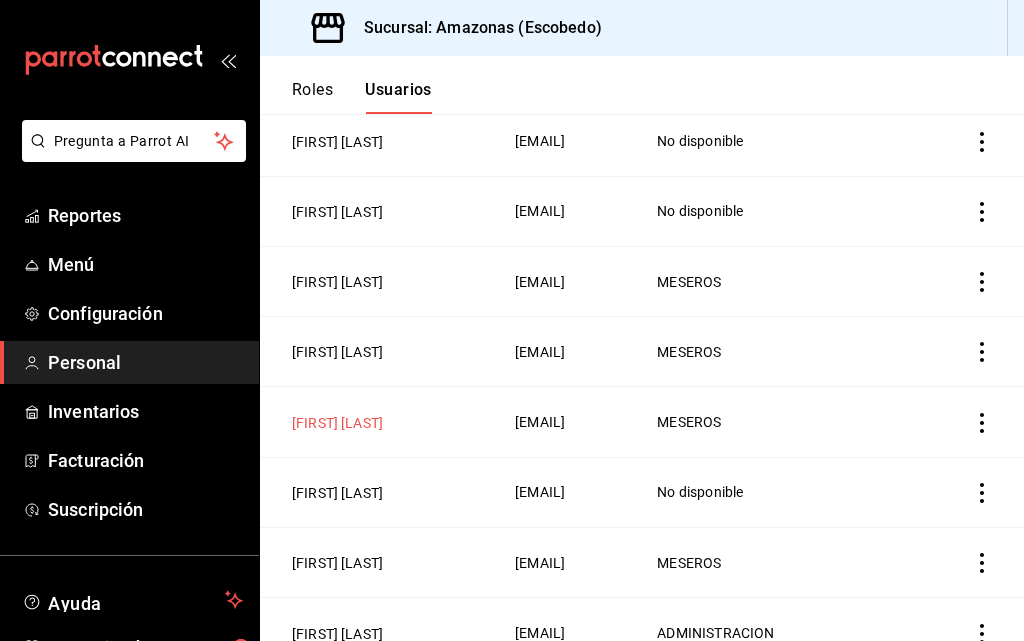 click on "[FIRST] [LAST]" at bounding box center (337, 423) 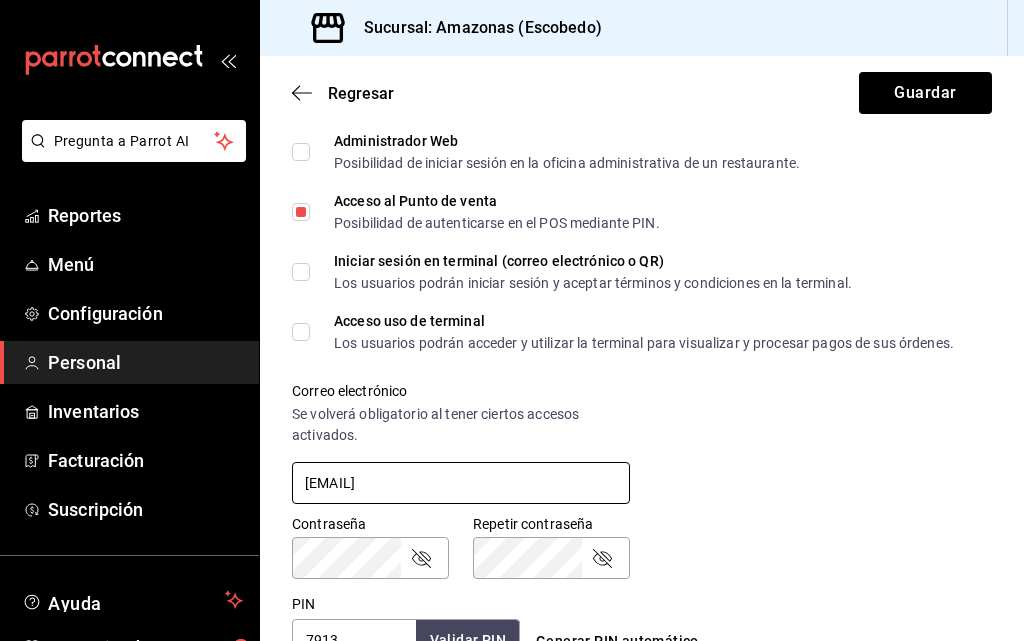 scroll, scrollTop: 400, scrollLeft: 0, axis: vertical 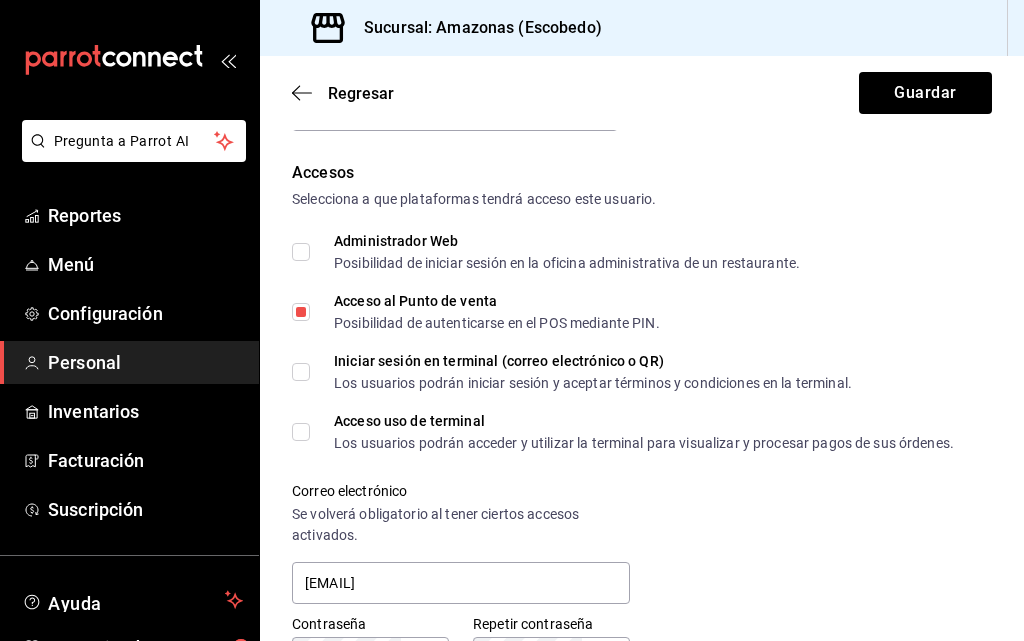 click on "Acceso al Punto de venta" at bounding box center [497, 301] 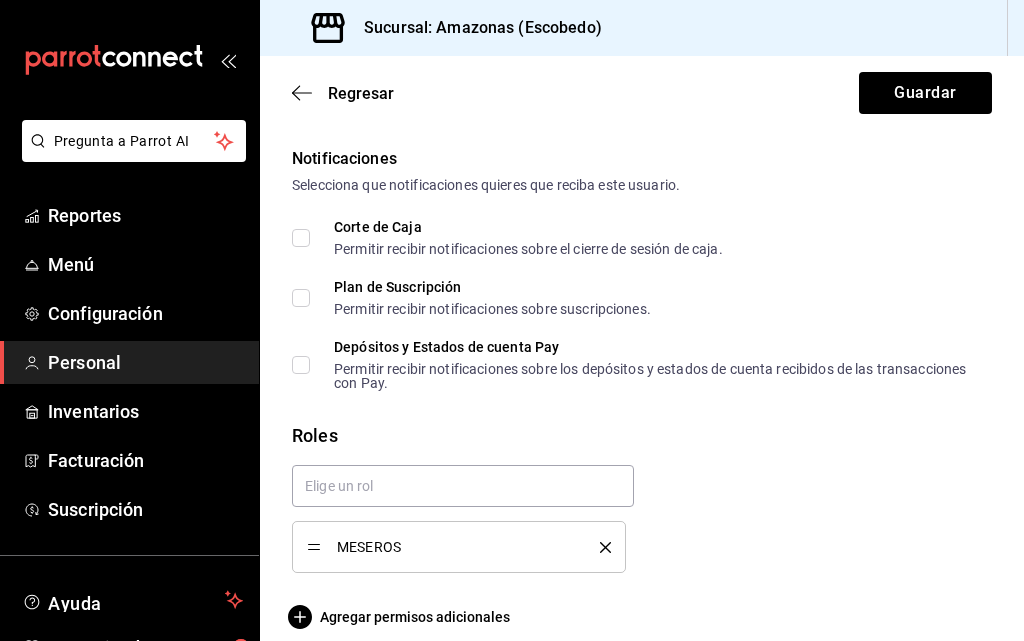 scroll, scrollTop: 1058, scrollLeft: 0, axis: vertical 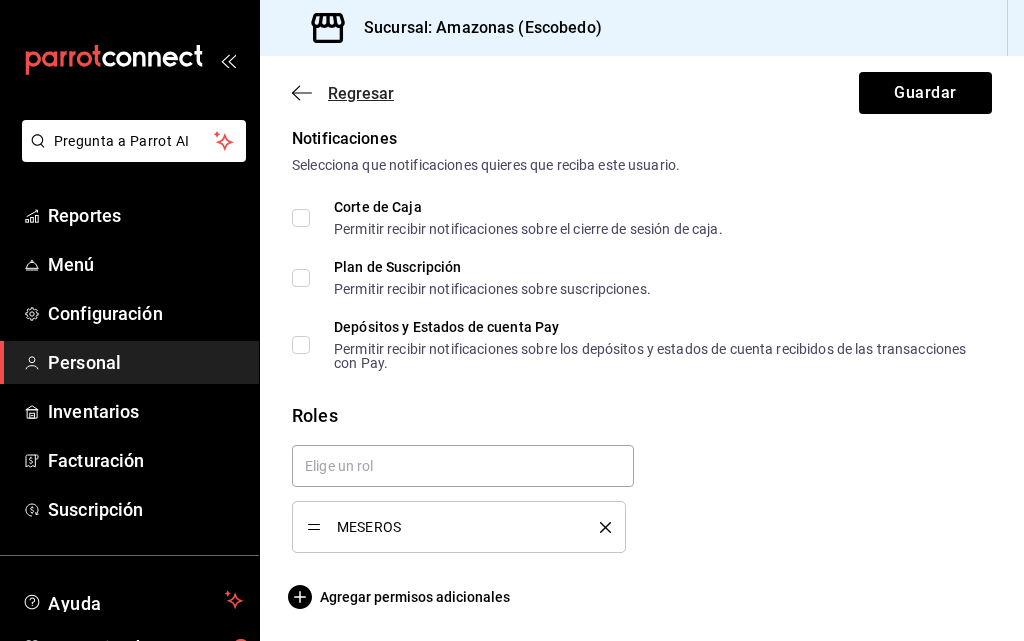 click 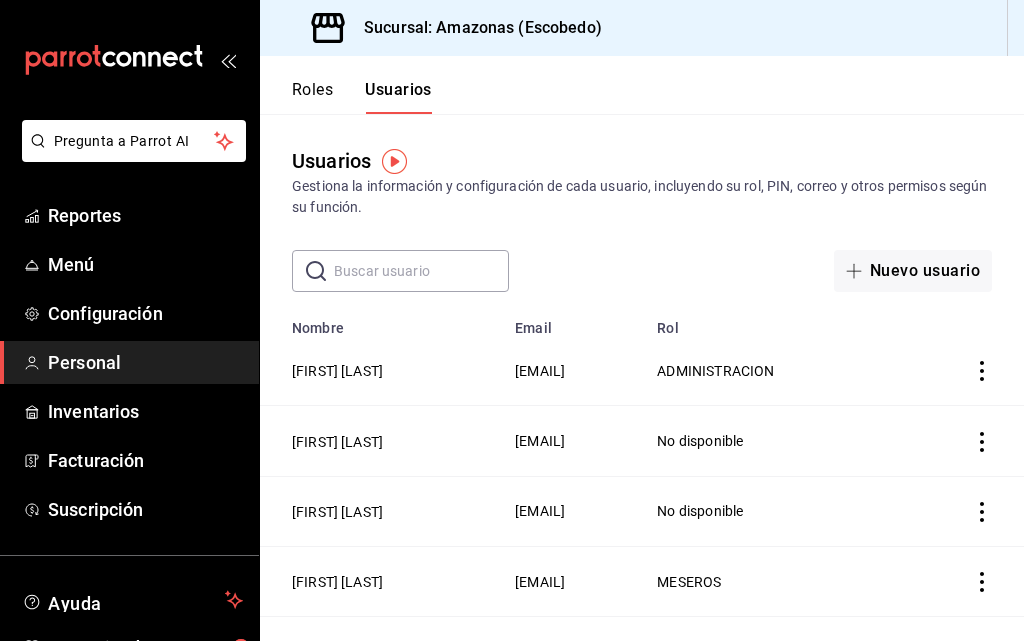 click on "Roles" at bounding box center (312, 97) 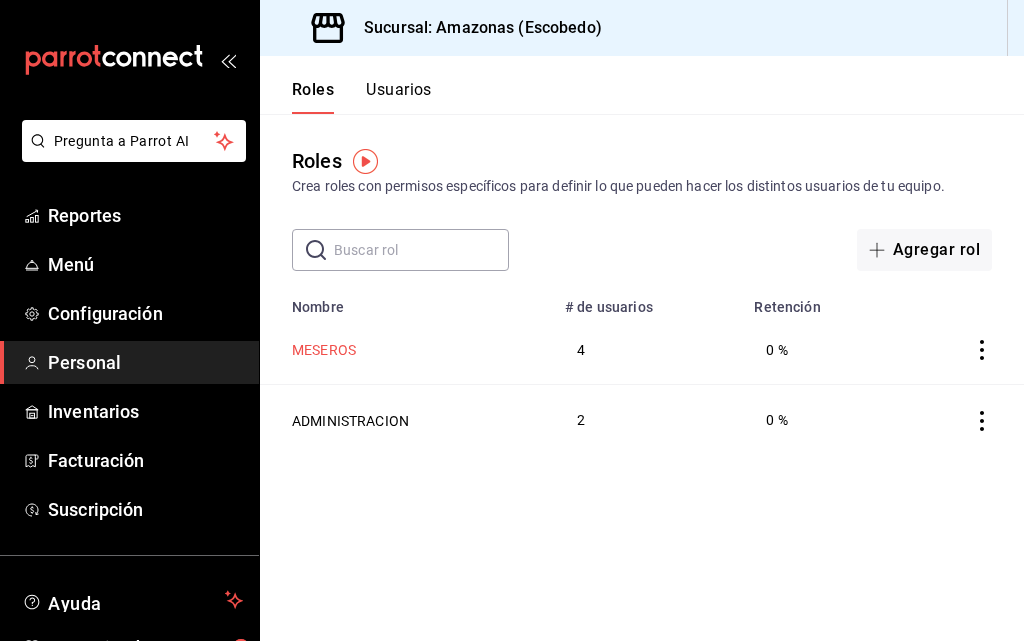 click on "MESEROS" at bounding box center (324, 350) 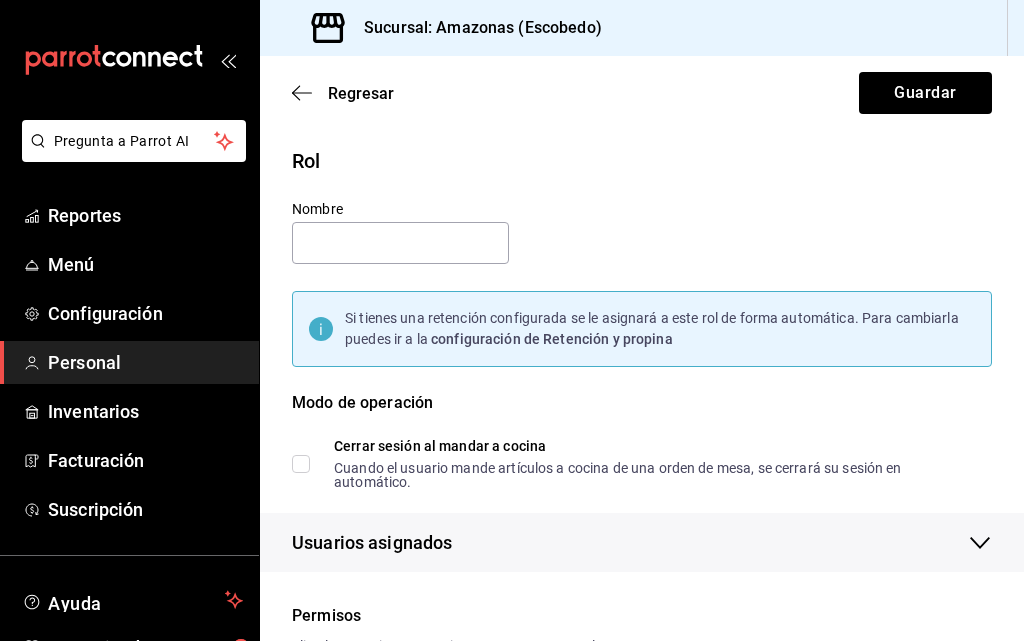 type on "MESEROS" 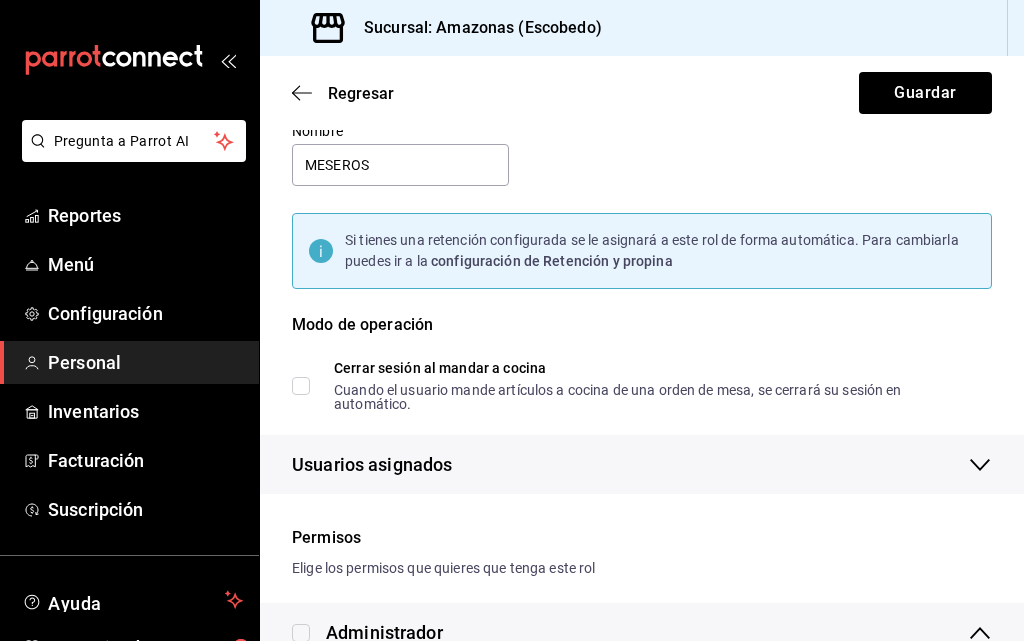 scroll, scrollTop: 100, scrollLeft: 0, axis: vertical 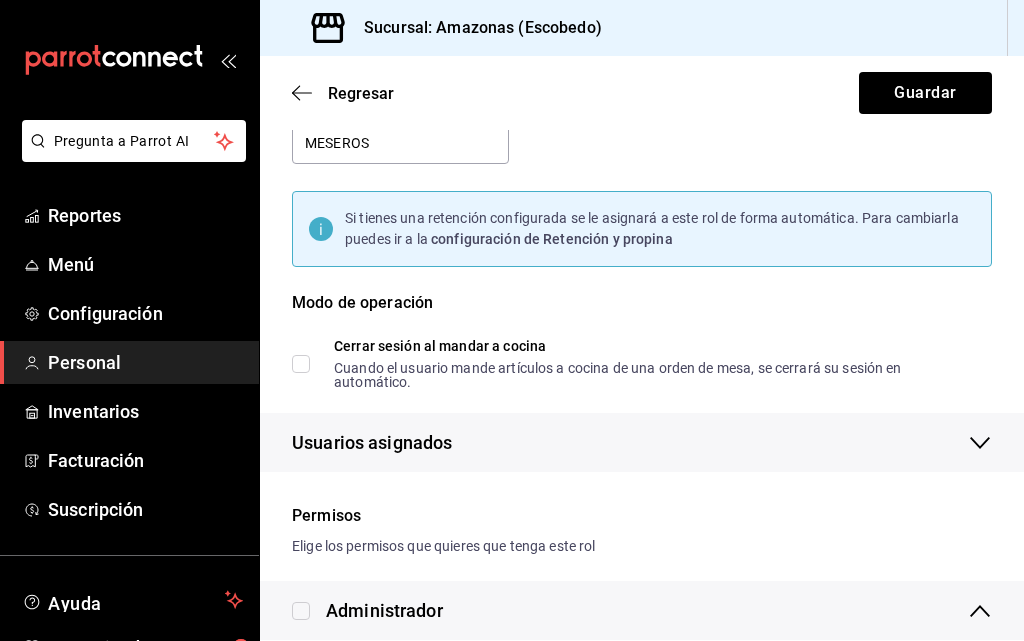 click on "Cerrar sesión al mandar a cocina Cuando el usuario mande artículos a cocina de una orden de mesa, se cerrará su sesión en automático." at bounding box center (301, 364) 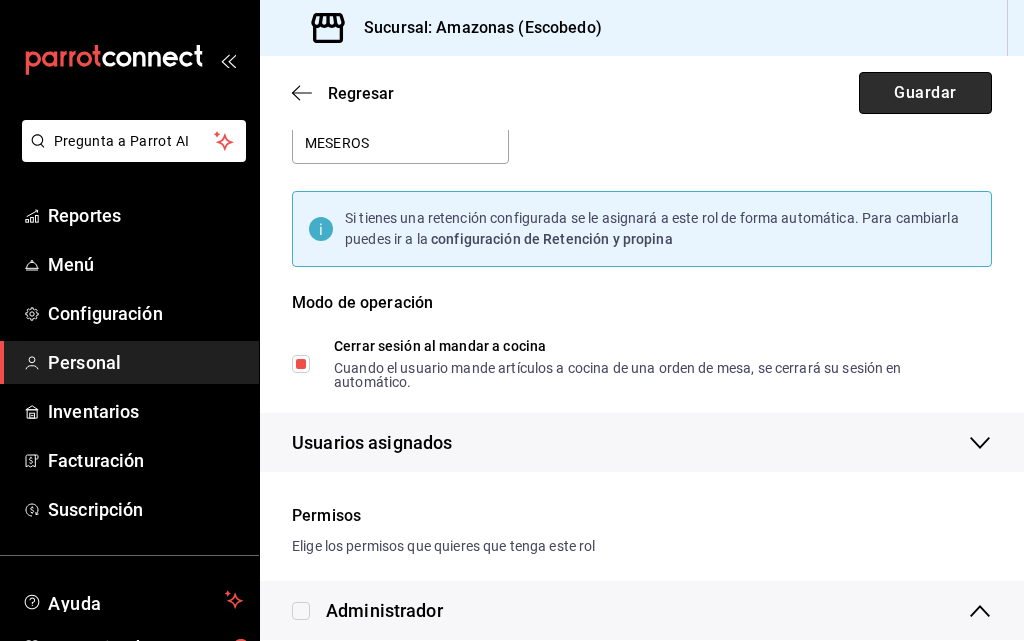 click on "Guardar" at bounding box center [925, 93] 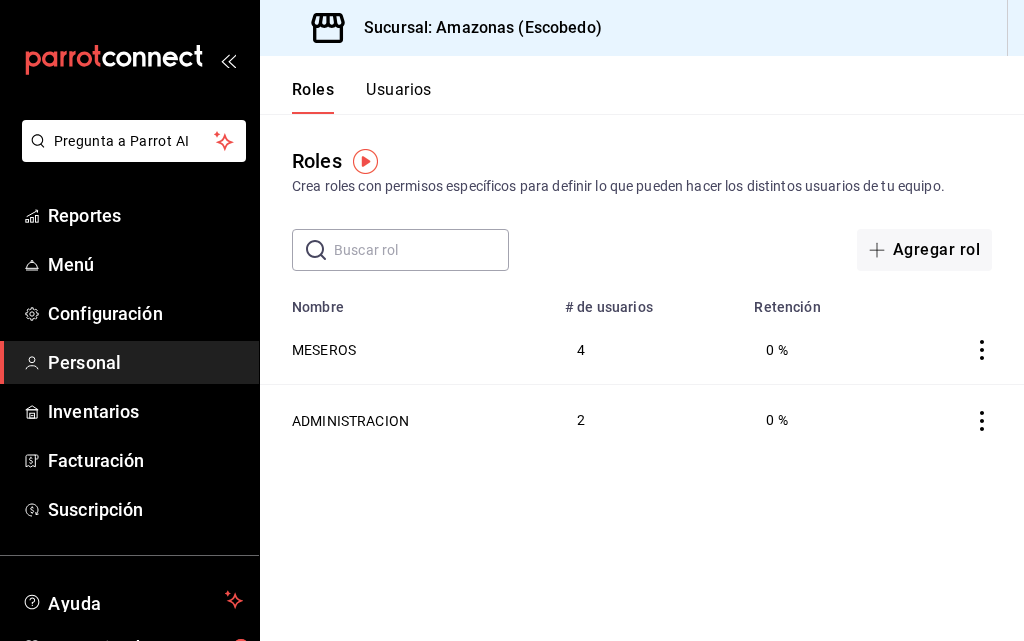 click 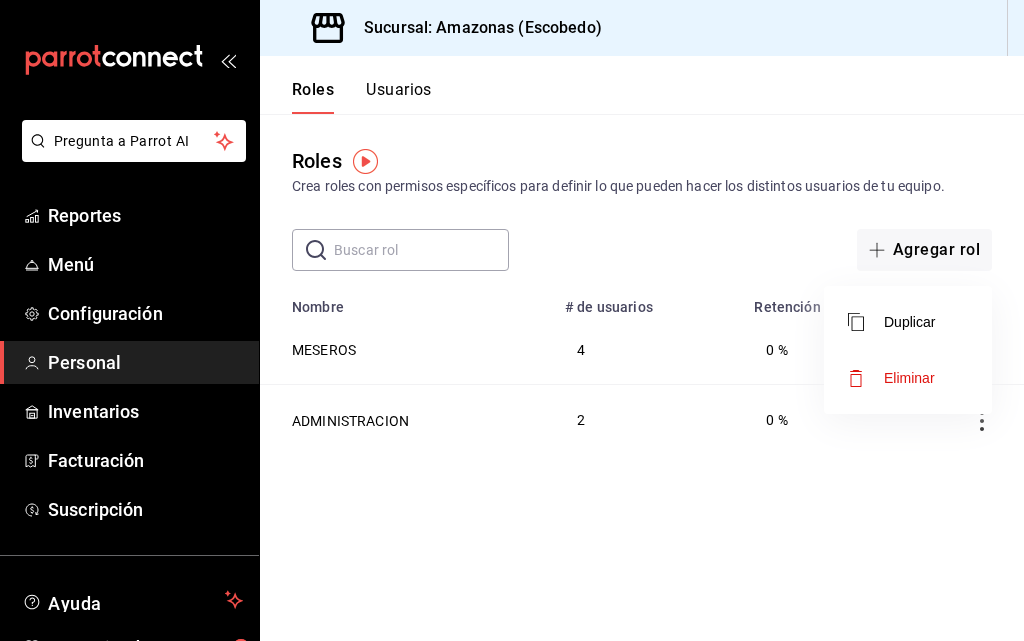 click at bounding box center [512, 320] 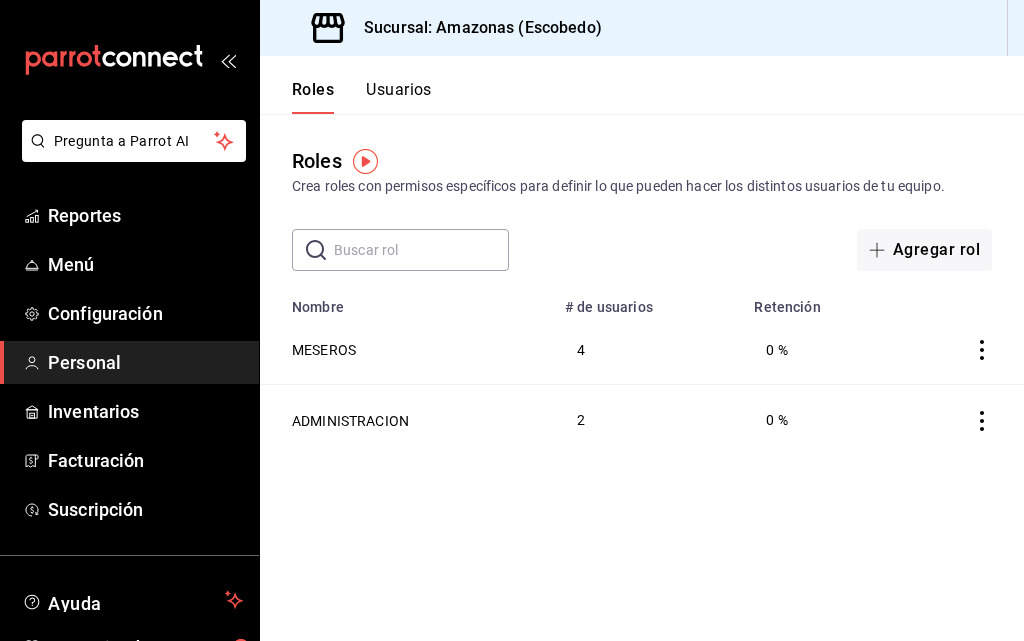 click on "Pregunta a Parrot AI Reportes   Menú   Configuración   Personal   Inventarios   Facturación   Suscripción   Ayuda Recomienda Parrot   [FIRST] [LAST]   Sugerir nueva función   Sucursal: Amazonas (Escobedo) Roles Usuarios Roles Crea roles con permisos específicos para definir lo que pueden hacer los distintos usuarios de tu equipo. ​ ​ Agregar rol Nombre # de usuarios Retención MESEROS 4 0 % ADMINISTRACION 2 0 % GANA 1 MES GRATIS EN TU SUSCRIPCIÓN AQUÍ ¿Recuerdas cómo empezó tu restaurante?
Hoy puedes ayudar a un colega a tener el mismo cambio que tú viviste.
Recomienda Parrot directamente desde tu Portal Administrador.
Es fácil y rápido.
🎁 Por cada restaurante que se una, ganas 1 mes gratis. Ver video tutorial Ir a video Pregunta a Parrot AI Reportes   Menú   Configuración   Personal   Inventarios   Facturación   Suscripción   Ayuda Recomienda Parrot   [FIRST] [LAST]   Sugerir nueva función   Duplicar Eliminar Visitar centro de ayuda ([PHONE]) [EMAIL] ([PHONE])" at bounding box center (512, 320) 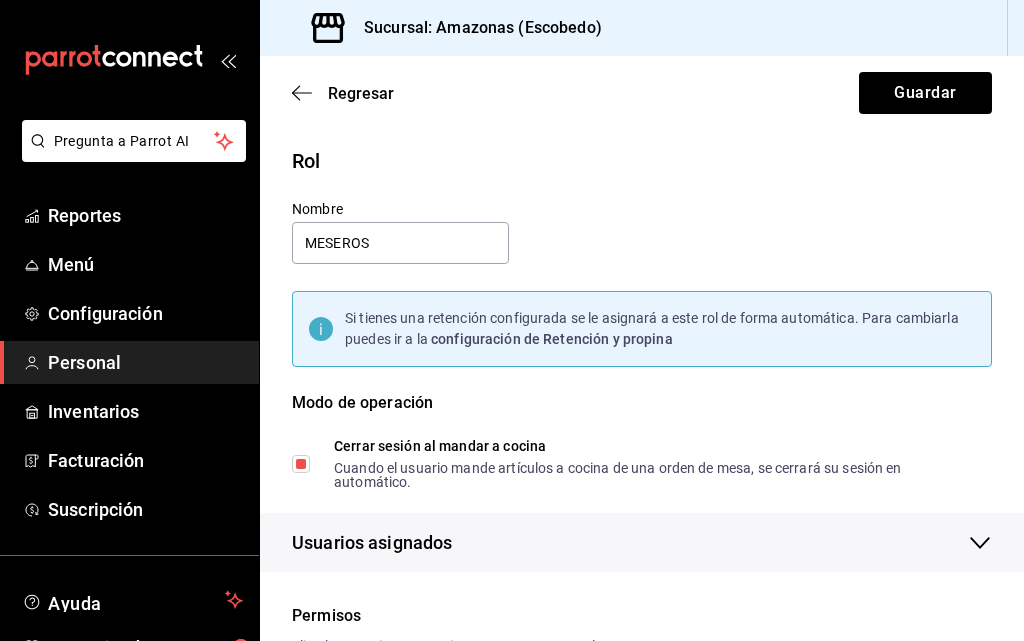 click on "Usuarios asignados" at bounding box center [642, 542] 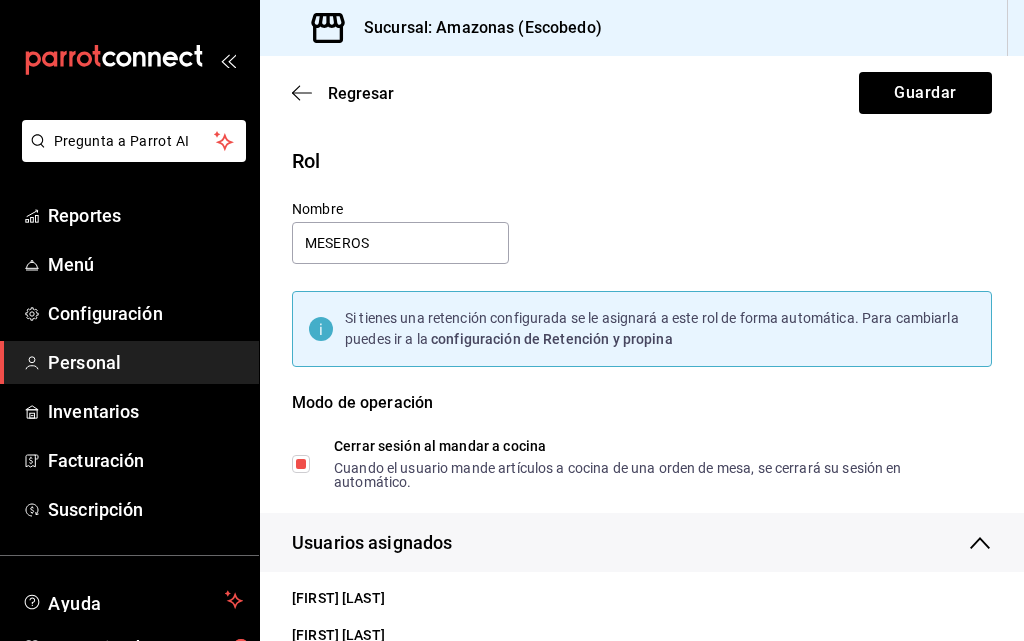 scroll, scrollTop: 100, scrollLeft: 0, axis: vertical 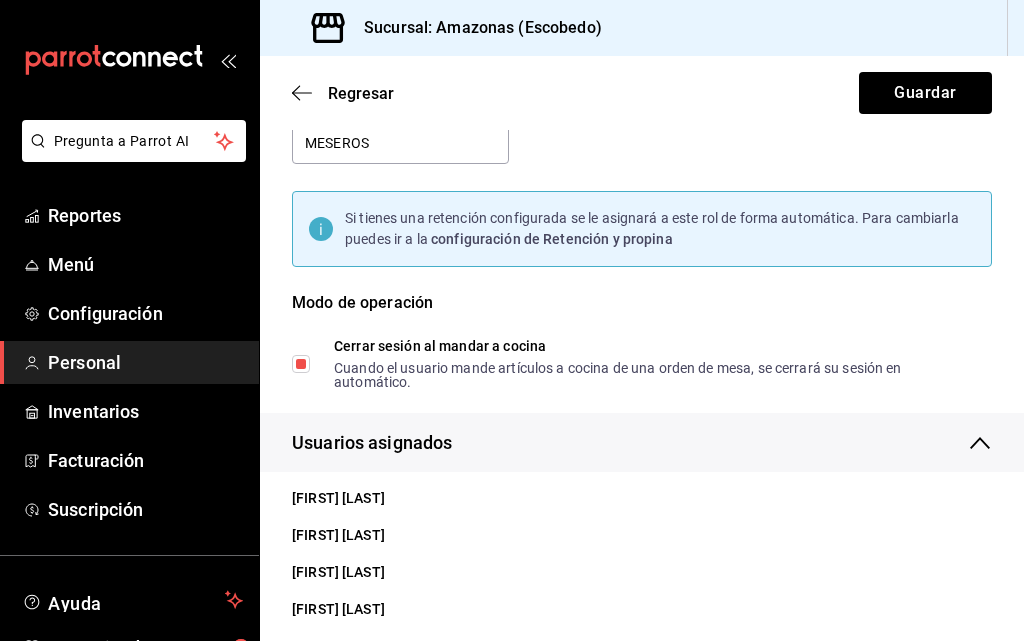click on "Cerrar sesión al mandar a cocina Cuando el usuario mande artículos a cocina de una orden de mesa, se cerrará su sesión en automático." at bounding box center (301, 364) 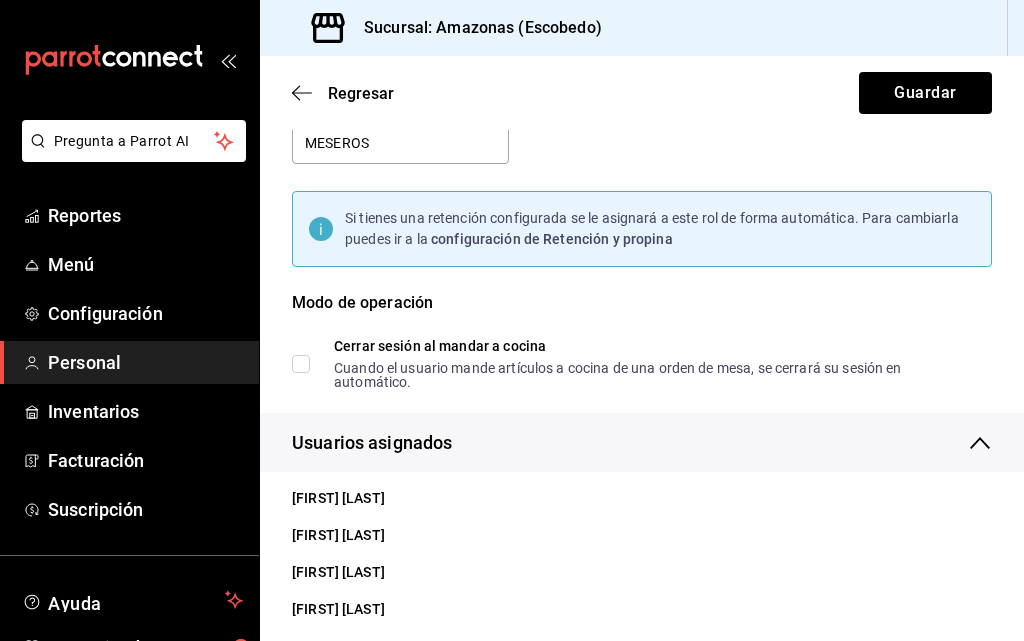 click on "Usuarios asignados" at bounding box center (372, 442) 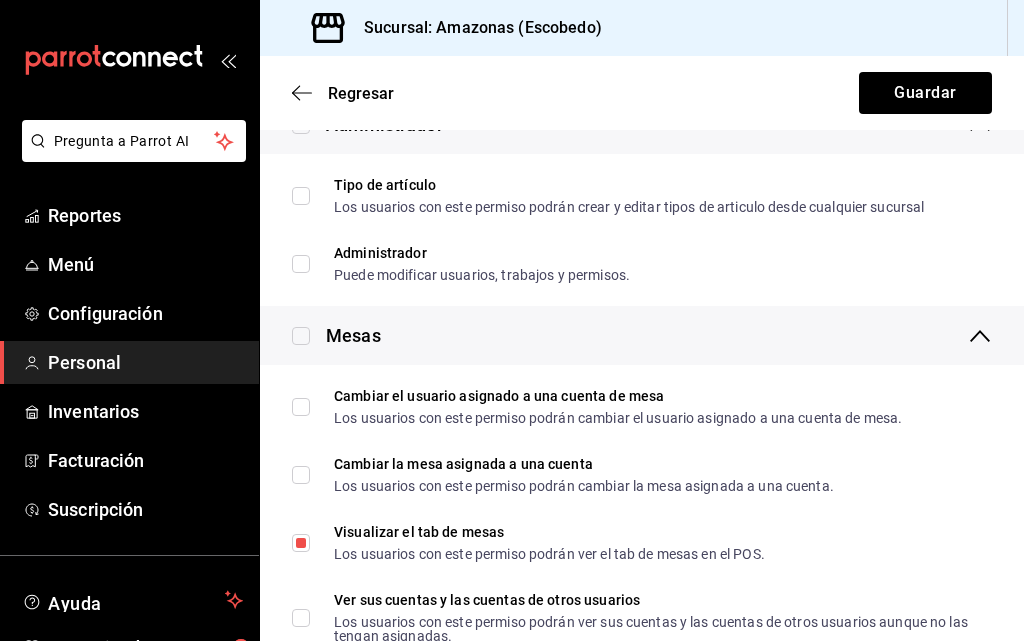 scroll, scrollTop: 600, scrollLeft: 0, axis: vertical 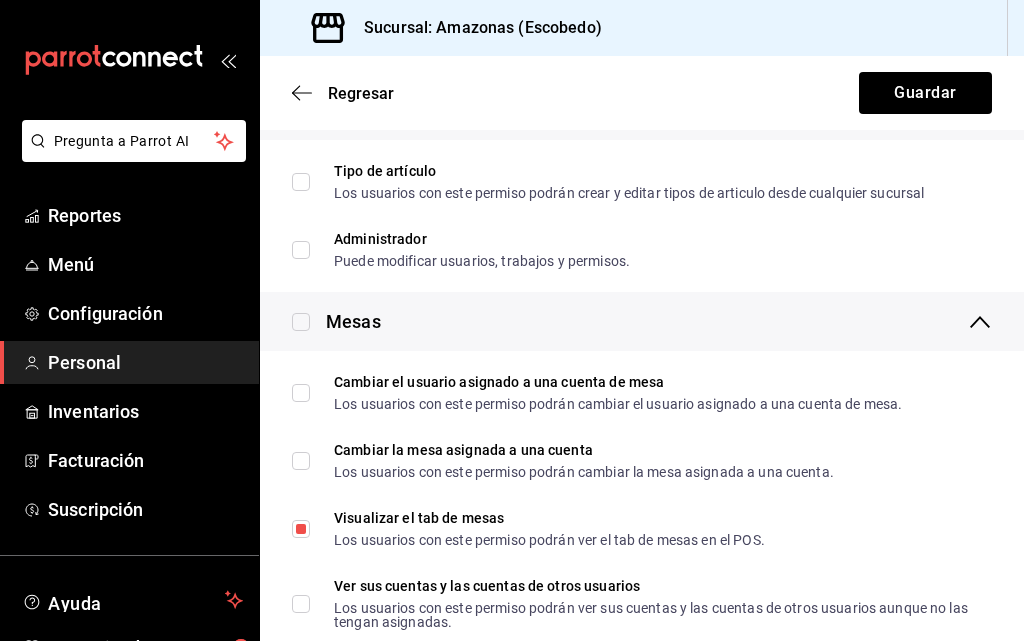 click on "Mesas" at bounding box center [642, 321] 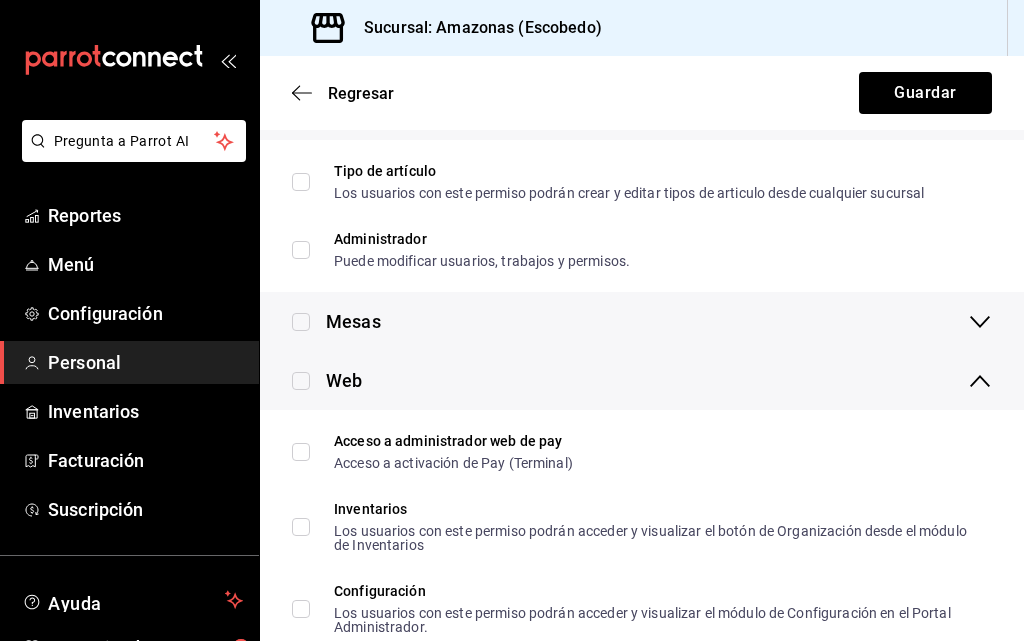 click at bounding box center [301, 322] 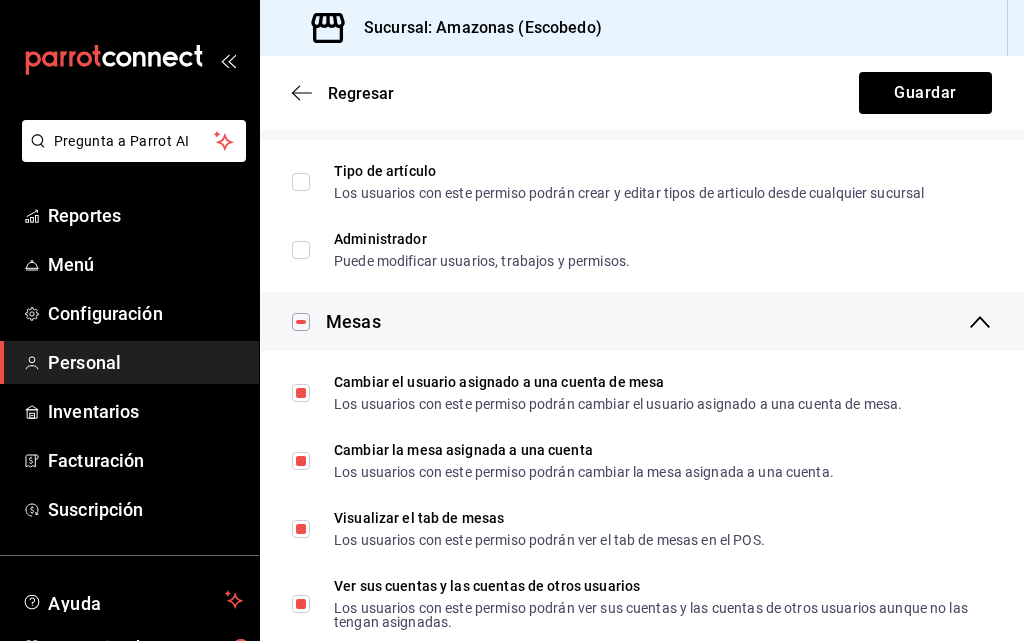 click at bounding box center (301, 322) 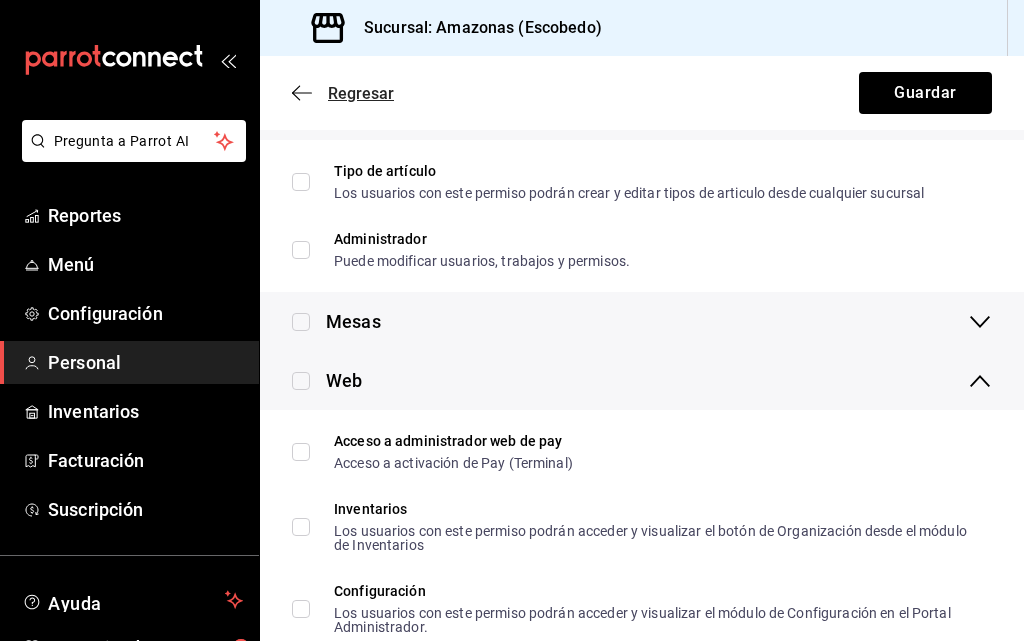 click 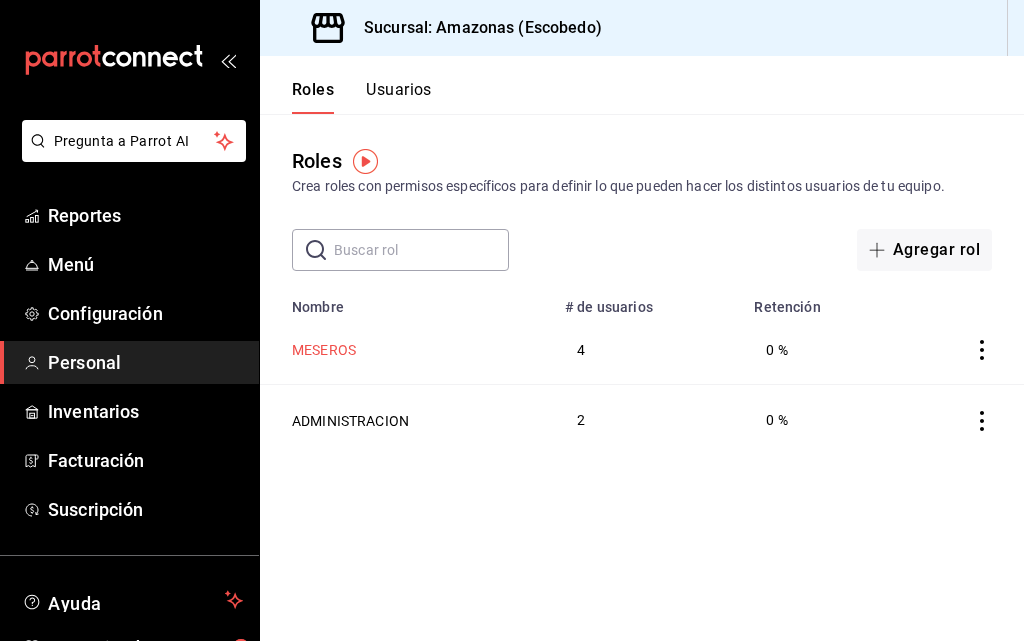 click on "MESEROS" at bounding box center (324, 350) 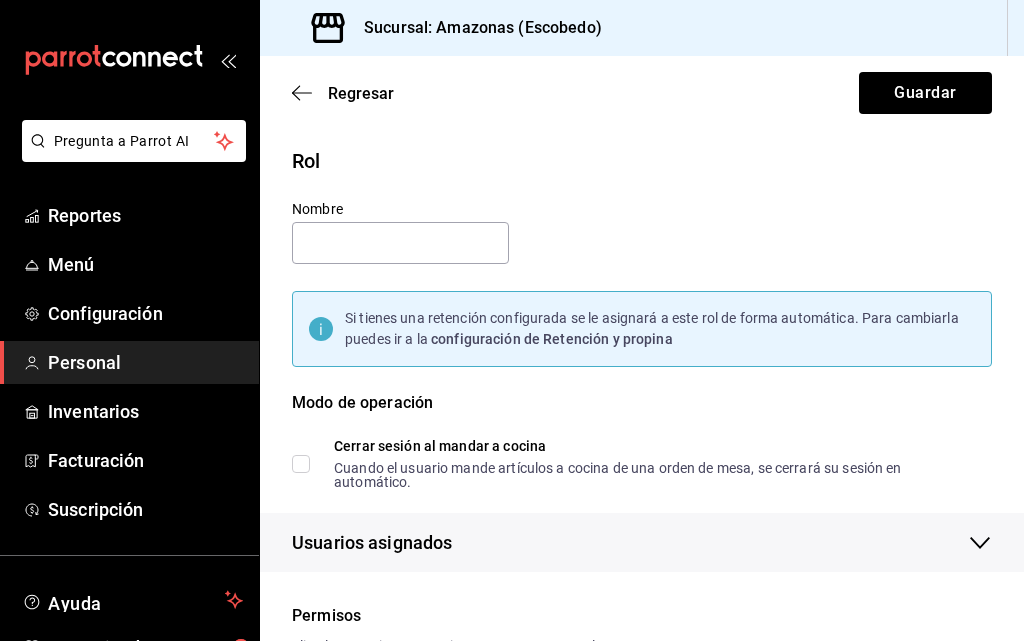 type on "MESEROS" 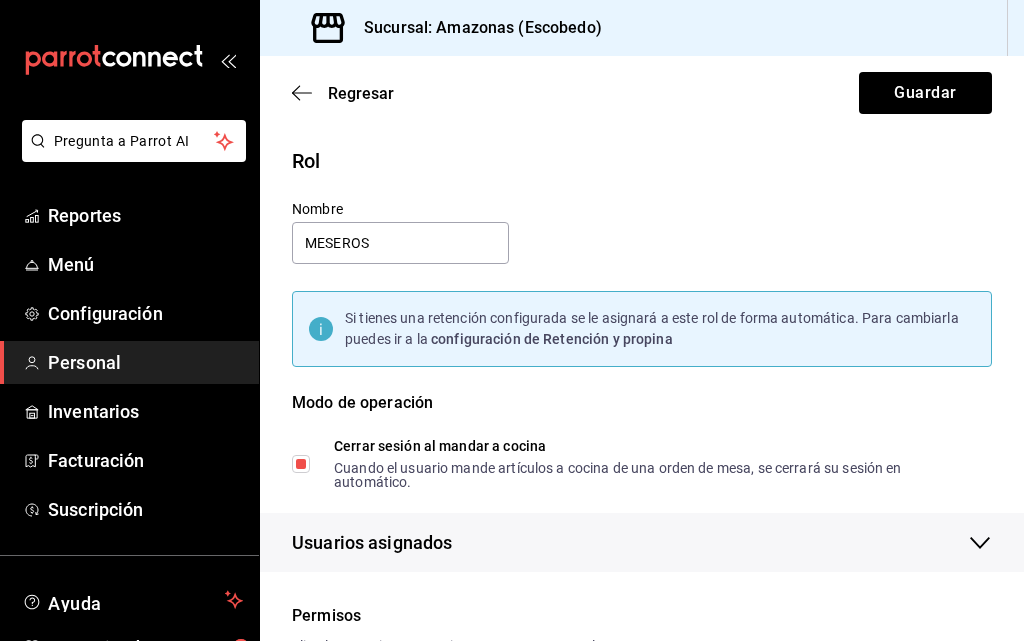 checkbox on "true" 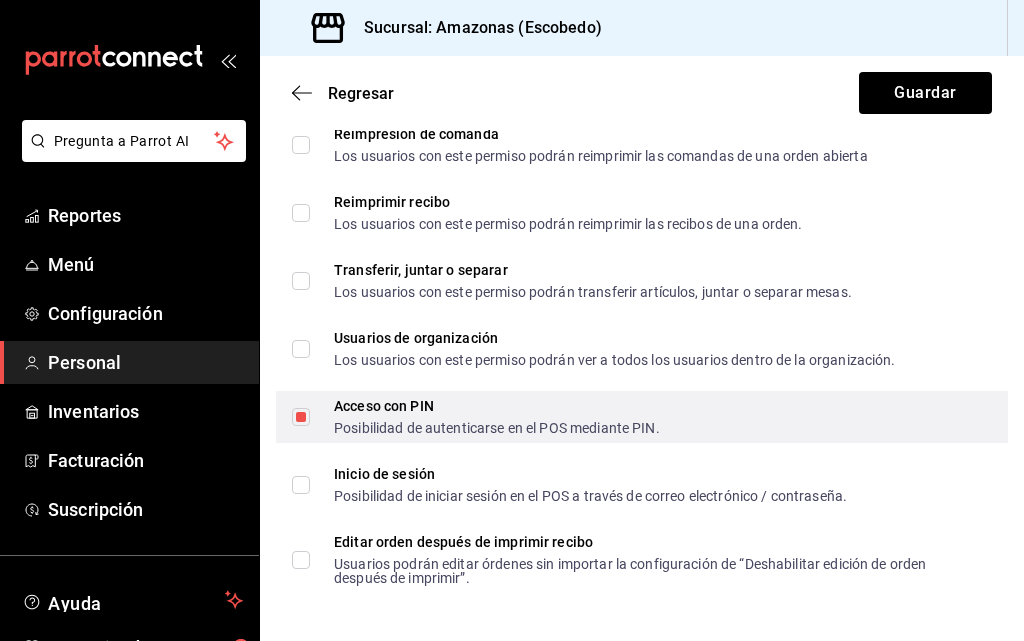 scroll, scrollTop: 3526, scrollLeft: 0, axis: vertical 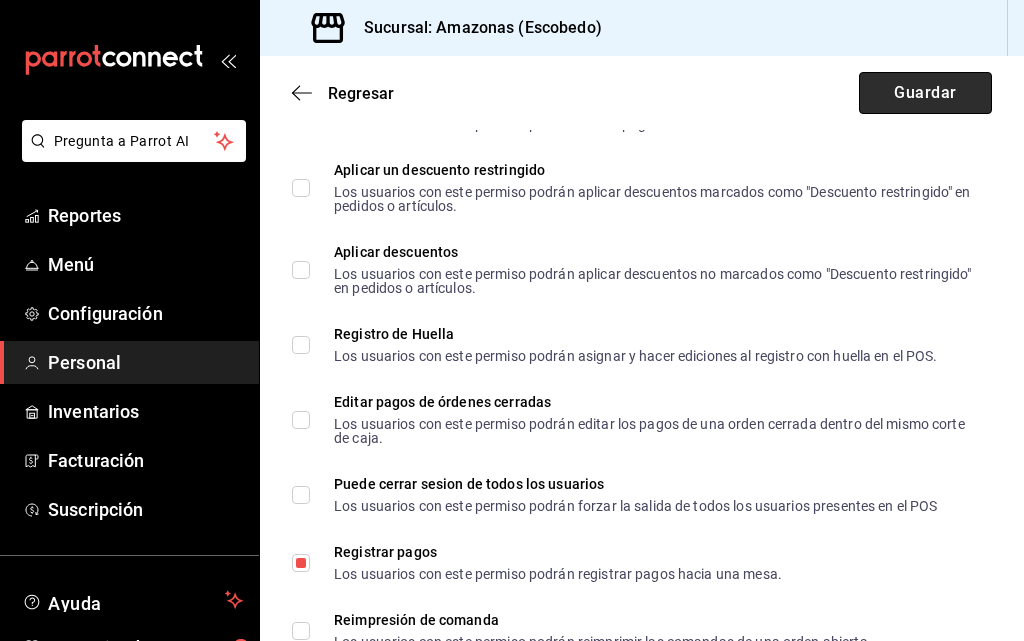 click on "Guardar" at bounding box center [925, 93] 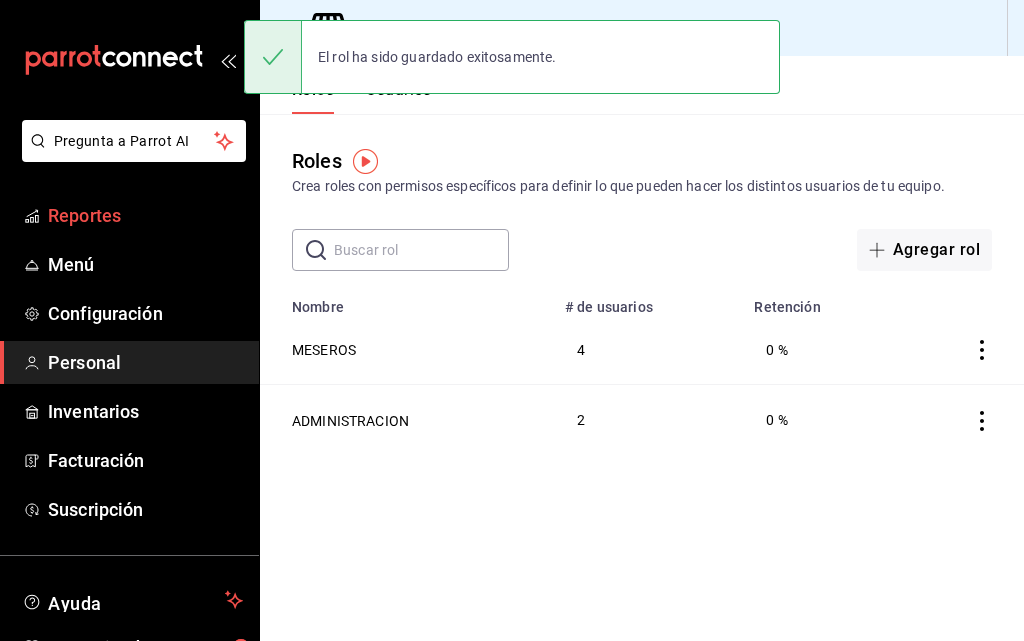 click on "Reportes" at bounding box center (145, 215) 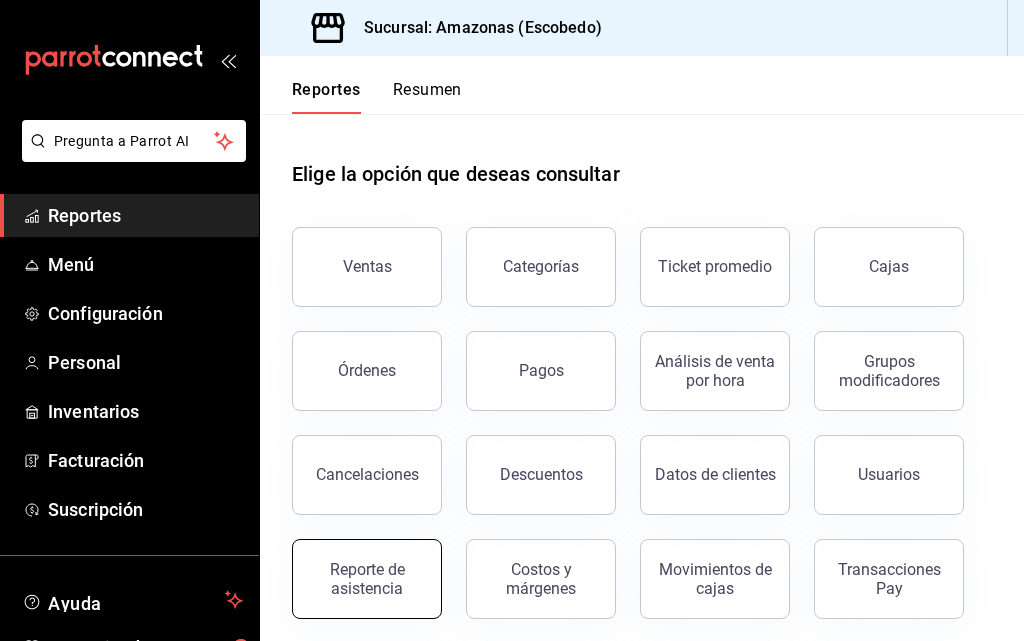 scroll, scrollTop: 10, scrollLeft: 0, axis: vertical 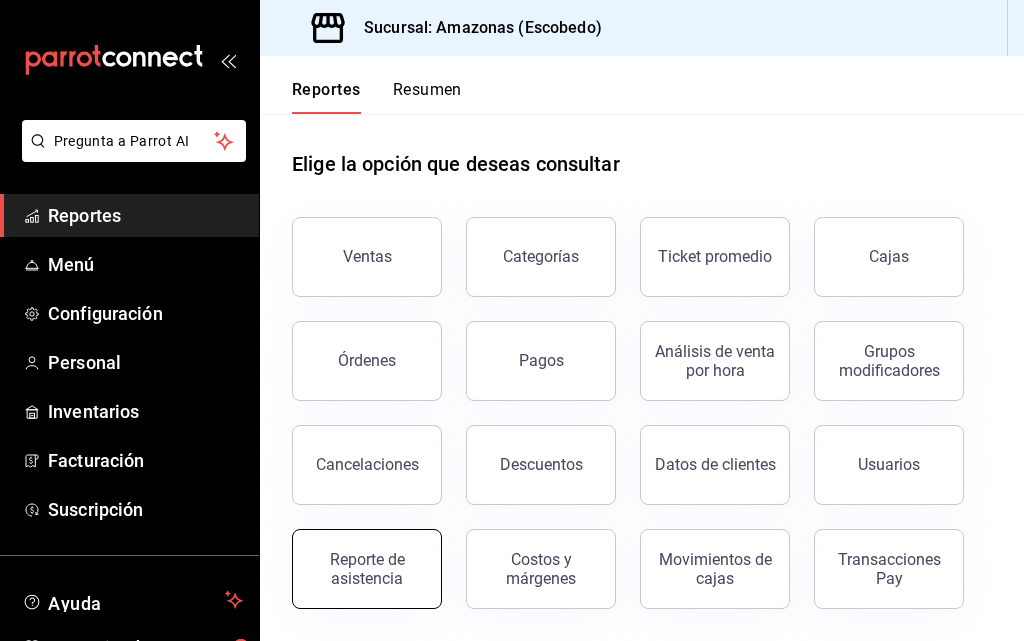 click on "Reporte de asistencia" at bounding box center [367, 569] 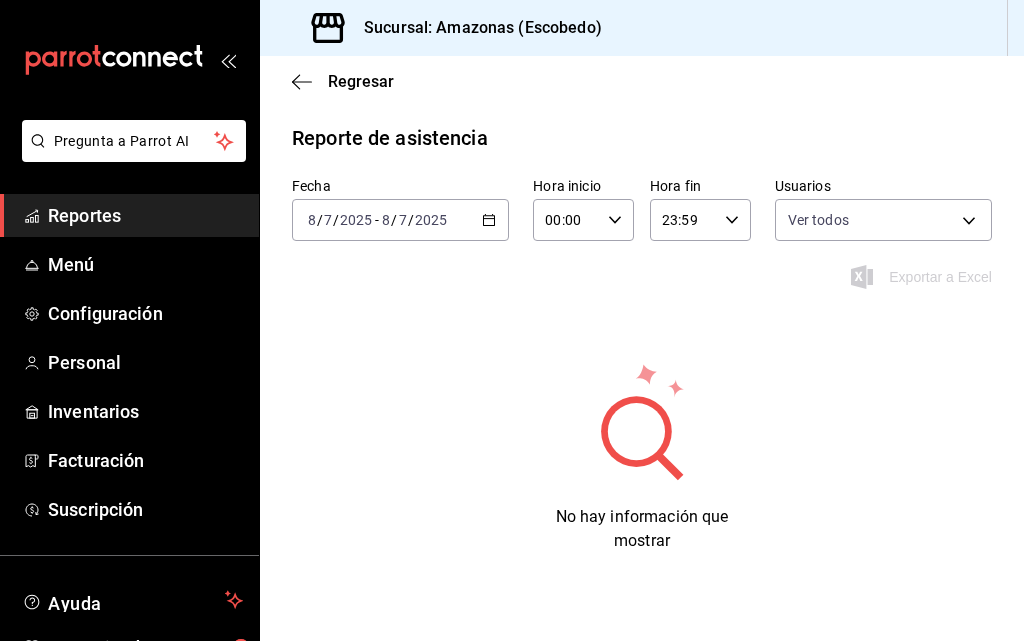 click on "2025" at bounding box center (431, 220) 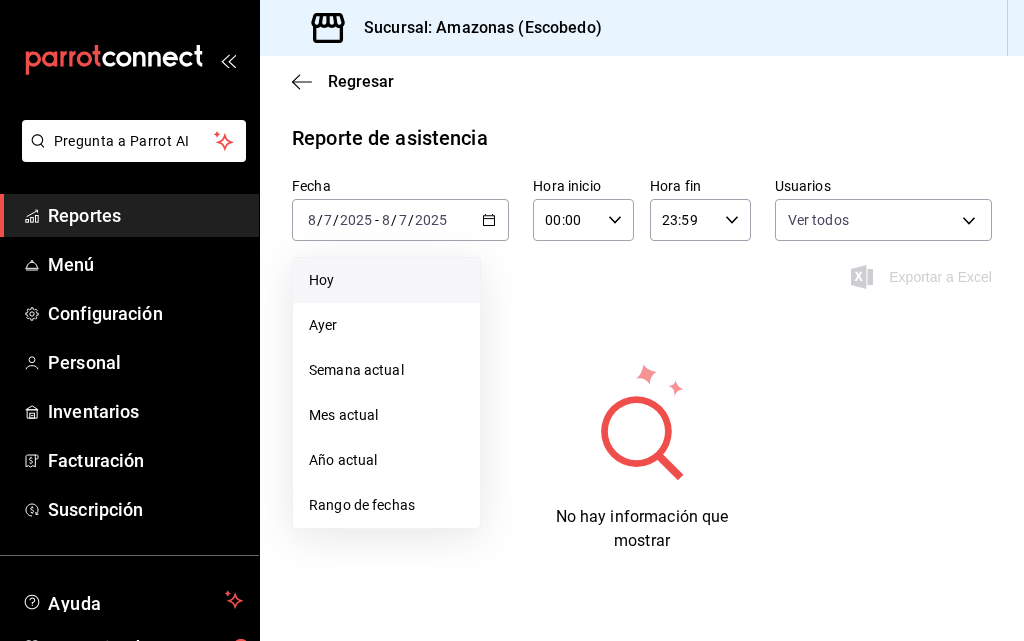 click on "Hoy" at bounding box center [386, 280] 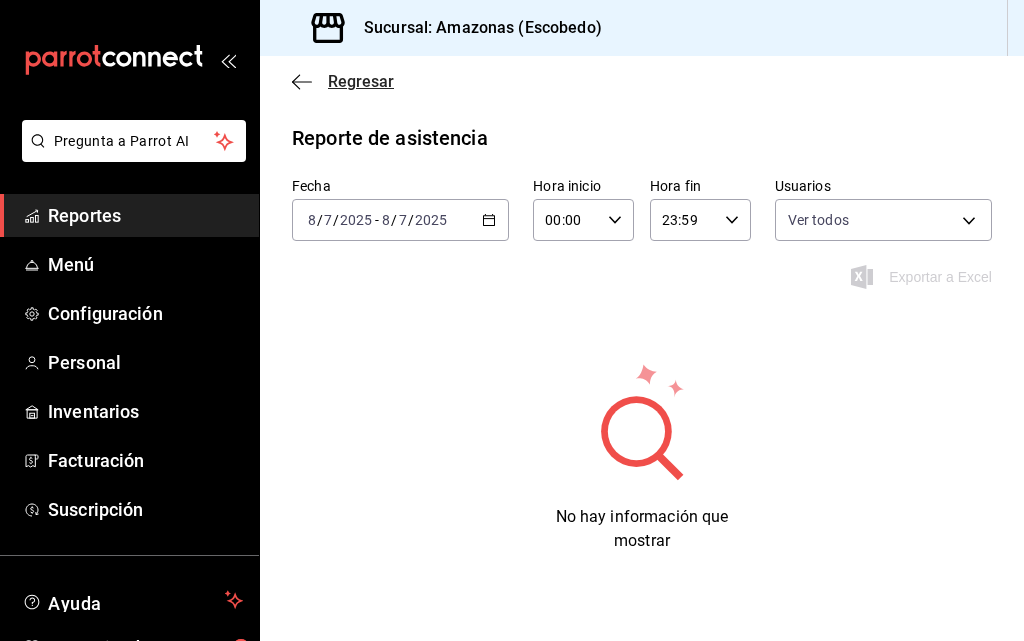 click on "Regresar" at bounding box center (361, 81) 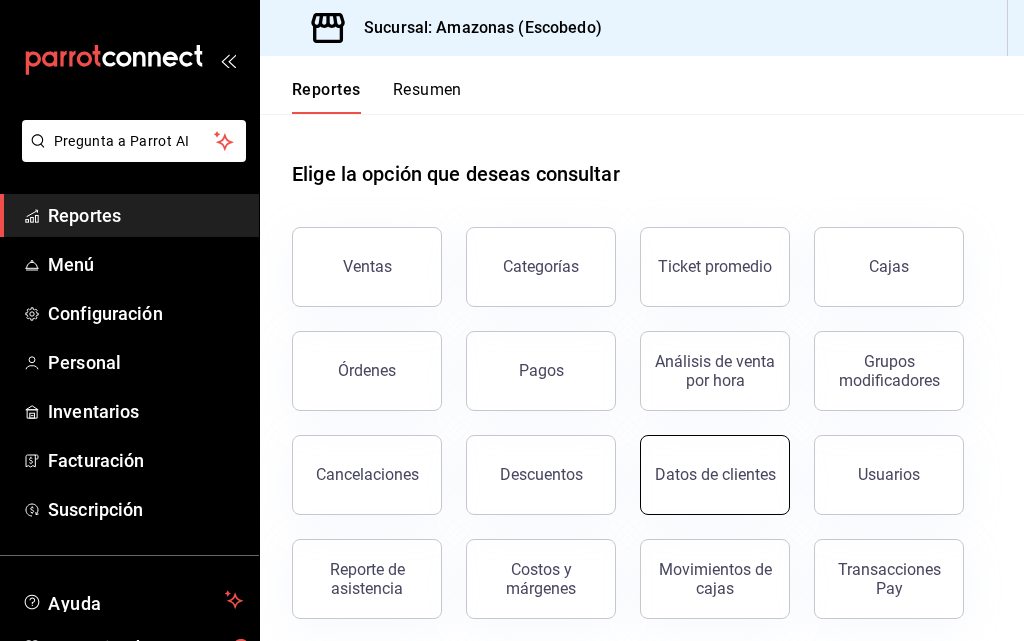 scroll, scrollTop: 10, scrollLeft: 0, axis: vertical 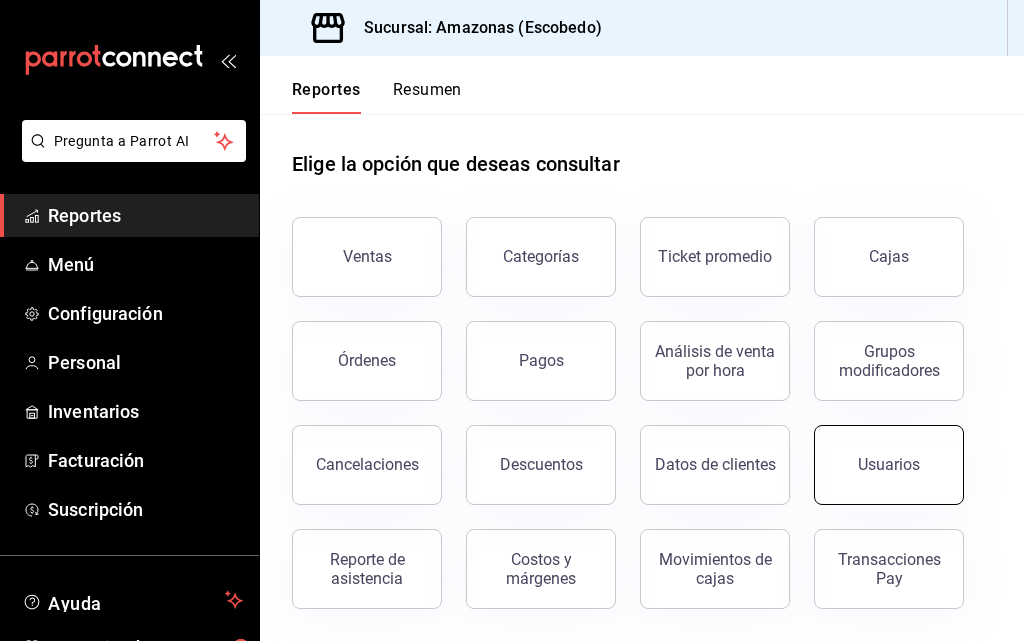 click on "Usuarios" at bounding box center [889, 465] 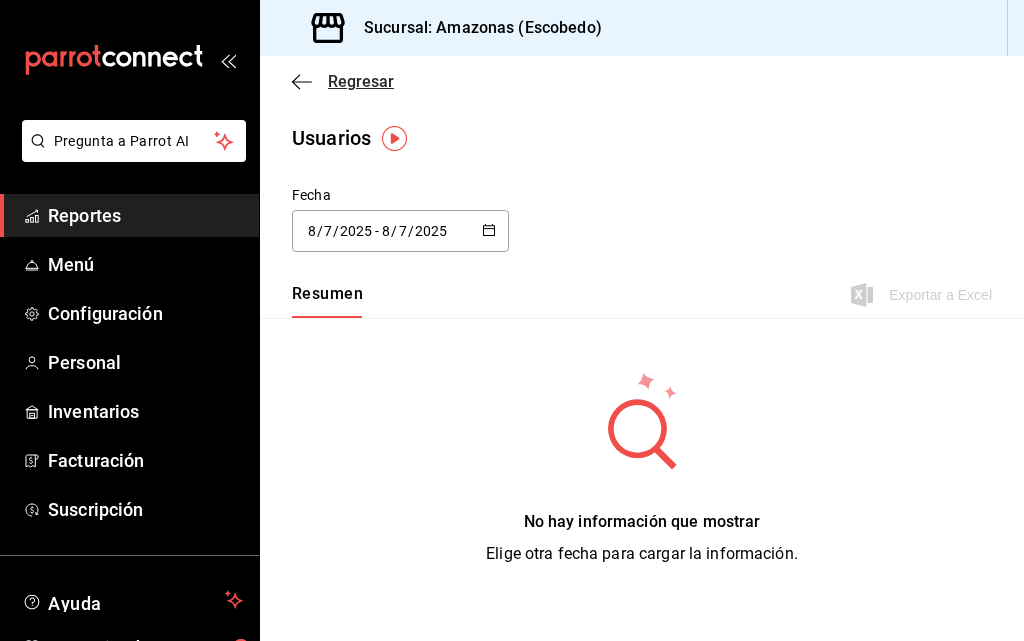 click on "Regresar" at bounding box center (361, 81) 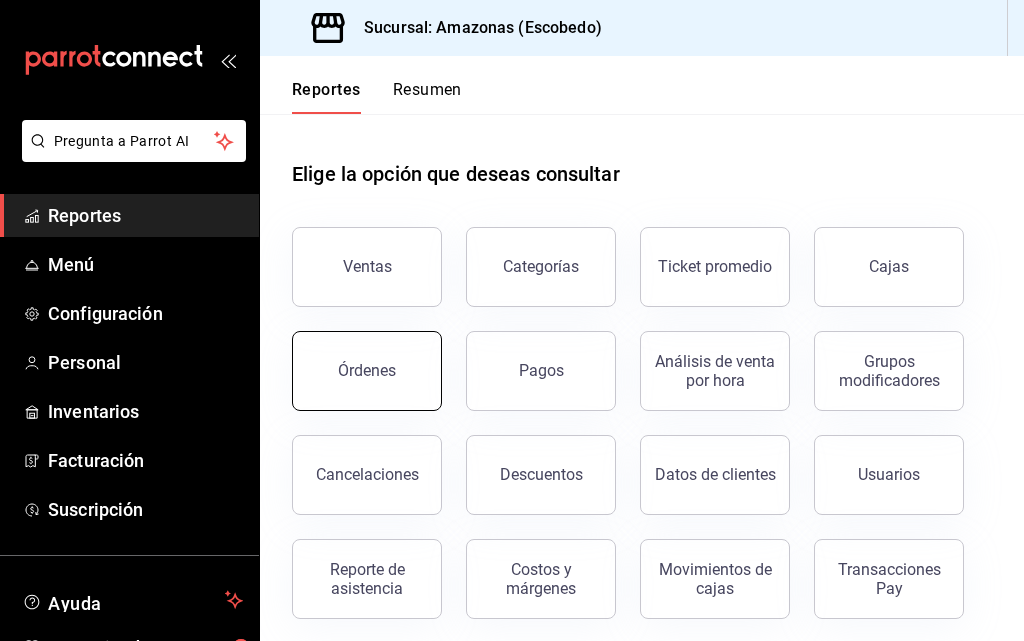 scroll, scrollTop: 10, scrollLeft: 0, axis: vertical 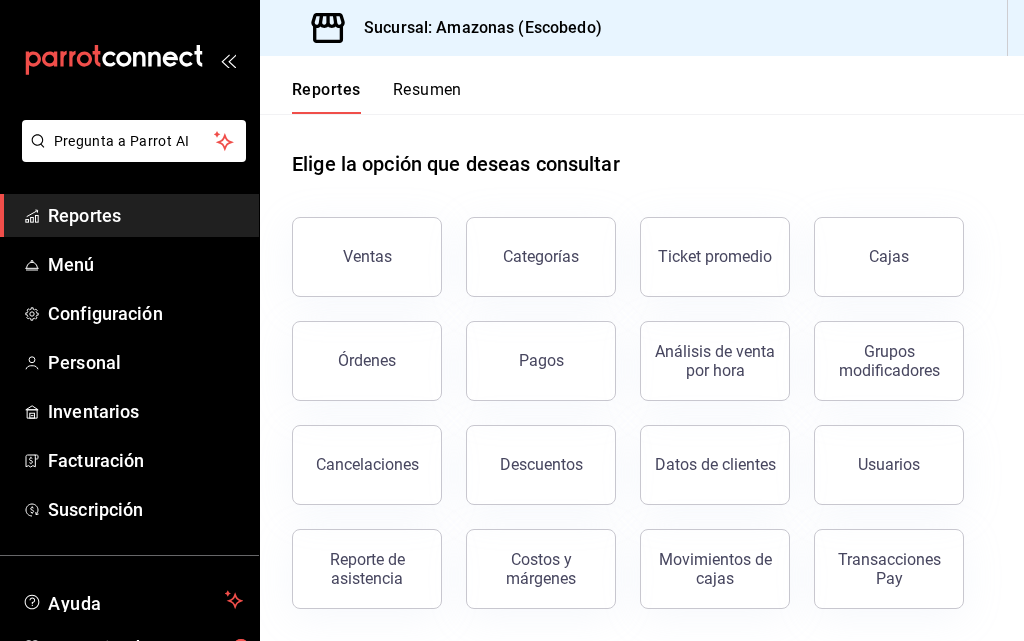 click on "Resumen" at bounding box center [427, 97] 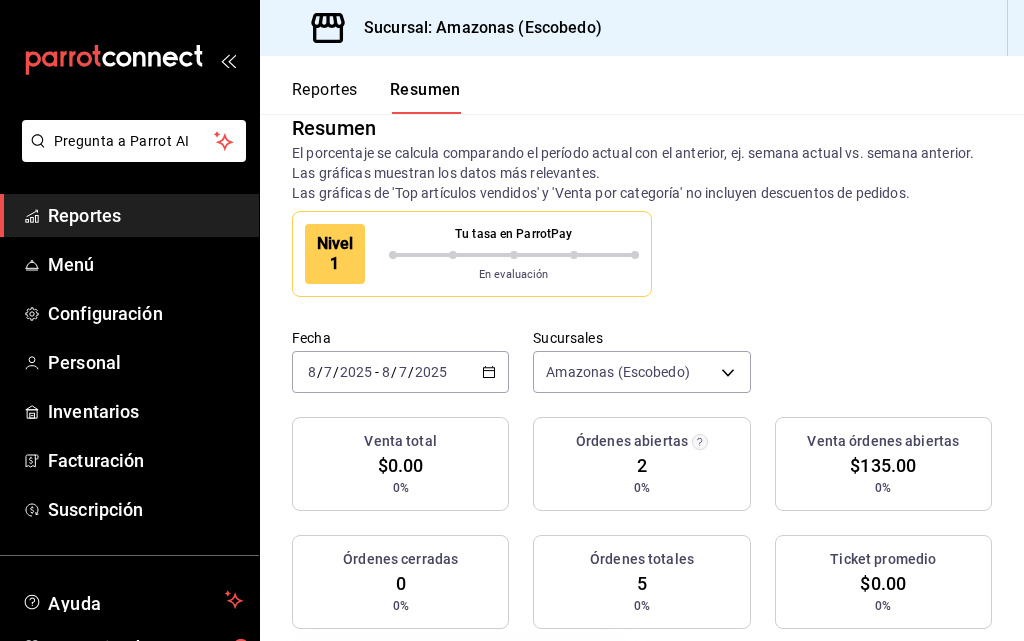 scroll, scrollTop: 0, scrollLeft: 0, axis: both 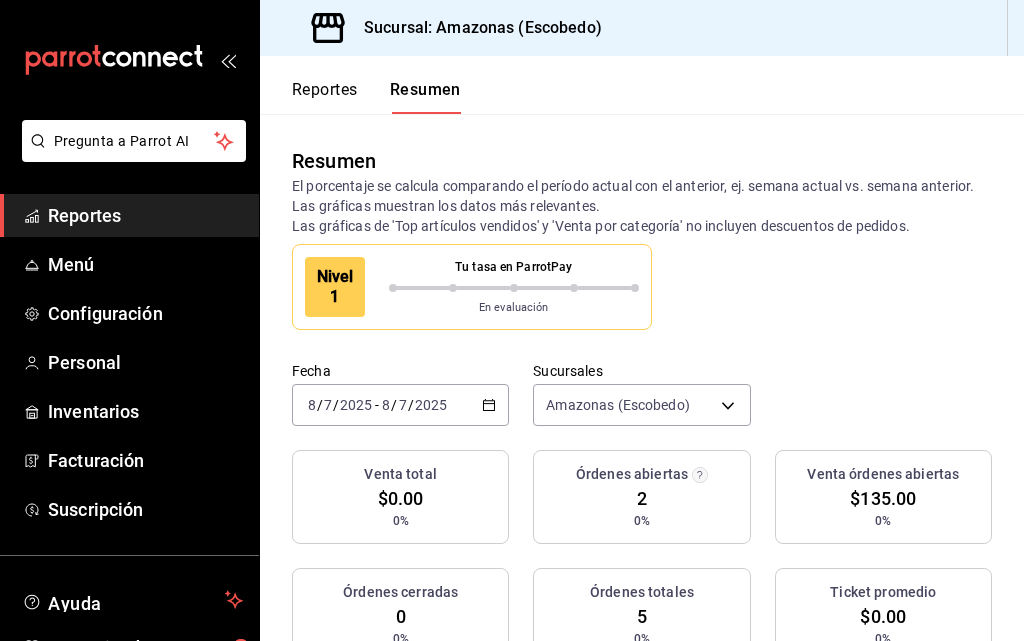 click on "Reportes" at bounding box center [145, 215] 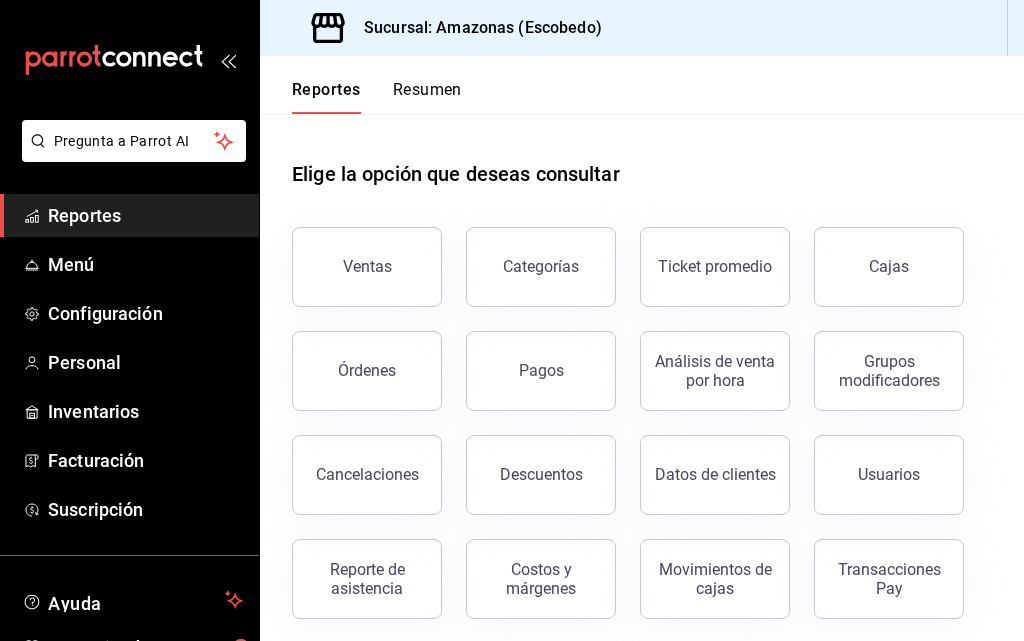 scroll, scrollTop: 10, scrollLeft: 0, axis: vertical 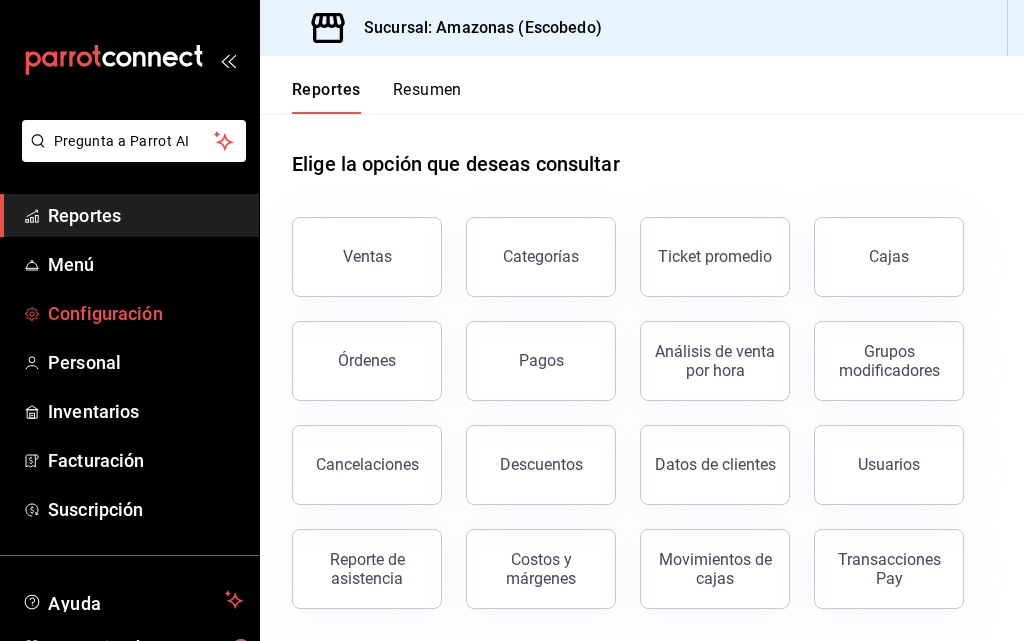 click on "Configuración" at bounding box center [145, 313] 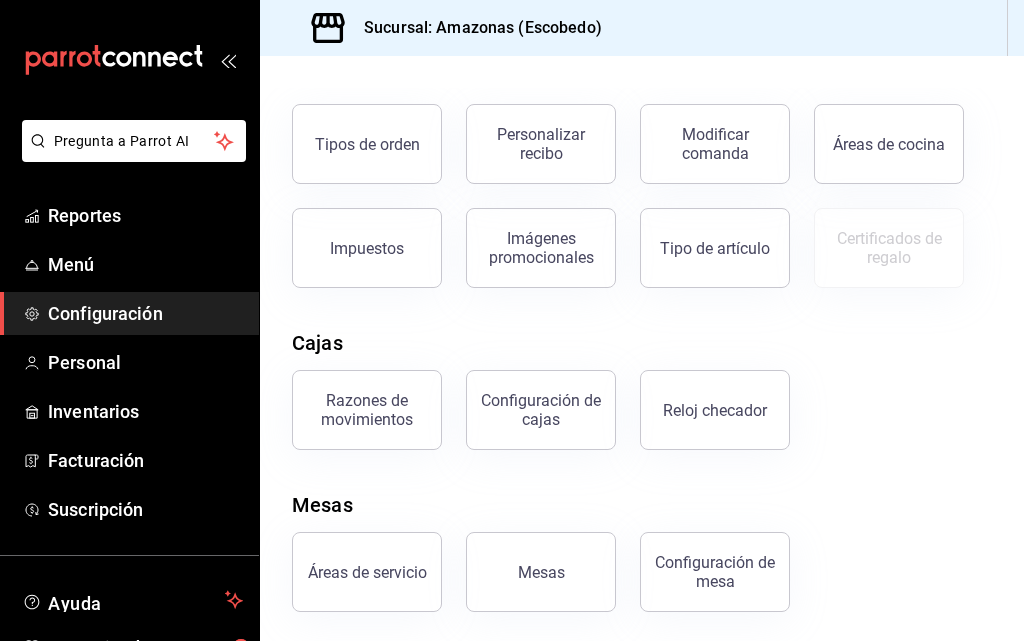 scroll, scrollTop: 373, scrollLeft: 0, axis: vertical 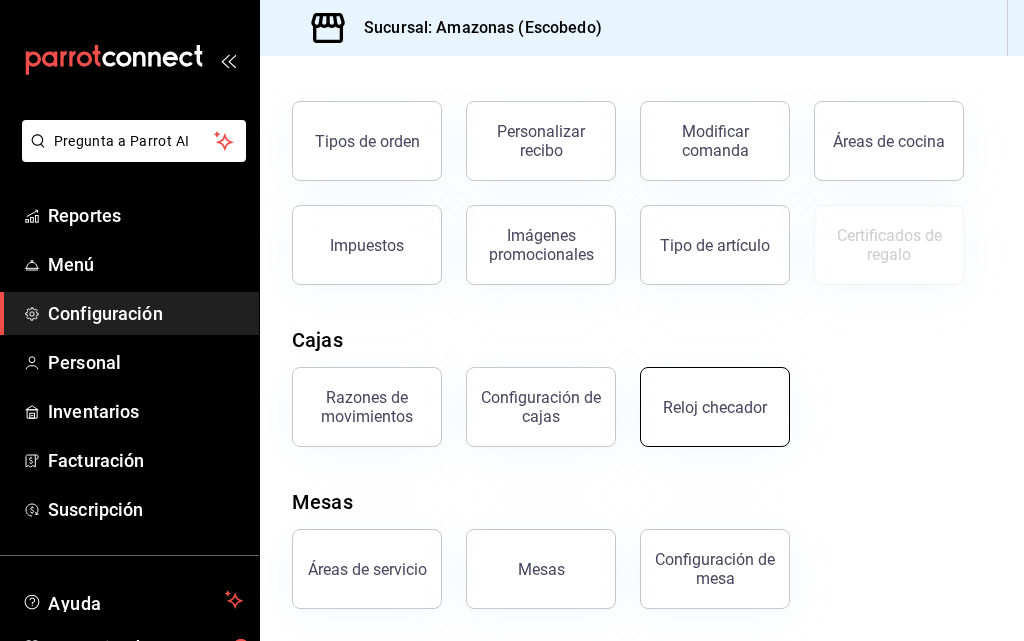 click on "Reloj checador" at bounding box center (715, 407) 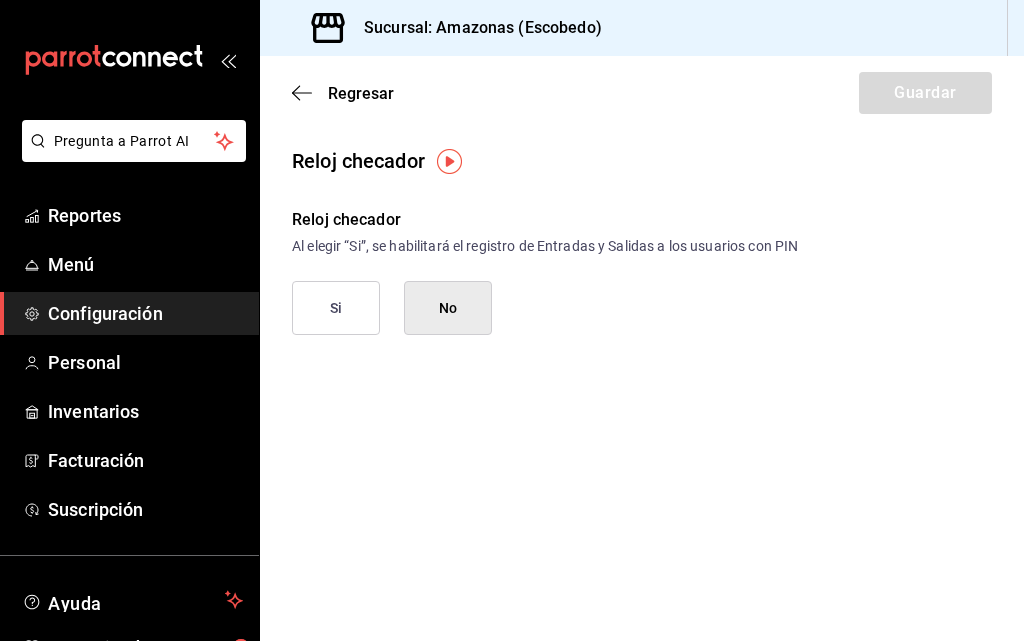 click on "Si" at bounding box center (336, 308) 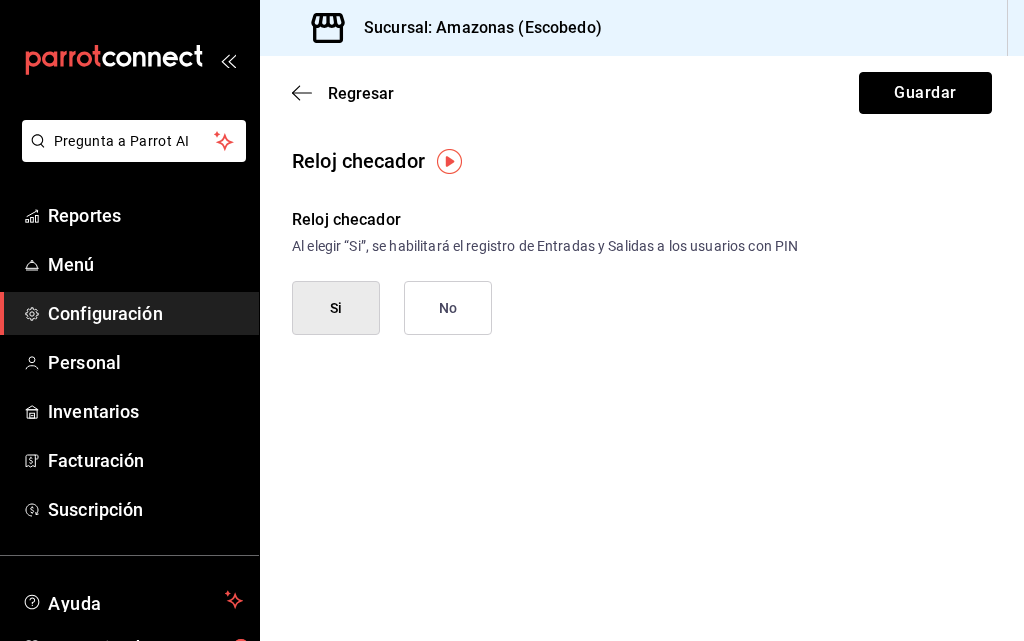 click on "Guardar" at bounding box center (925, 93) 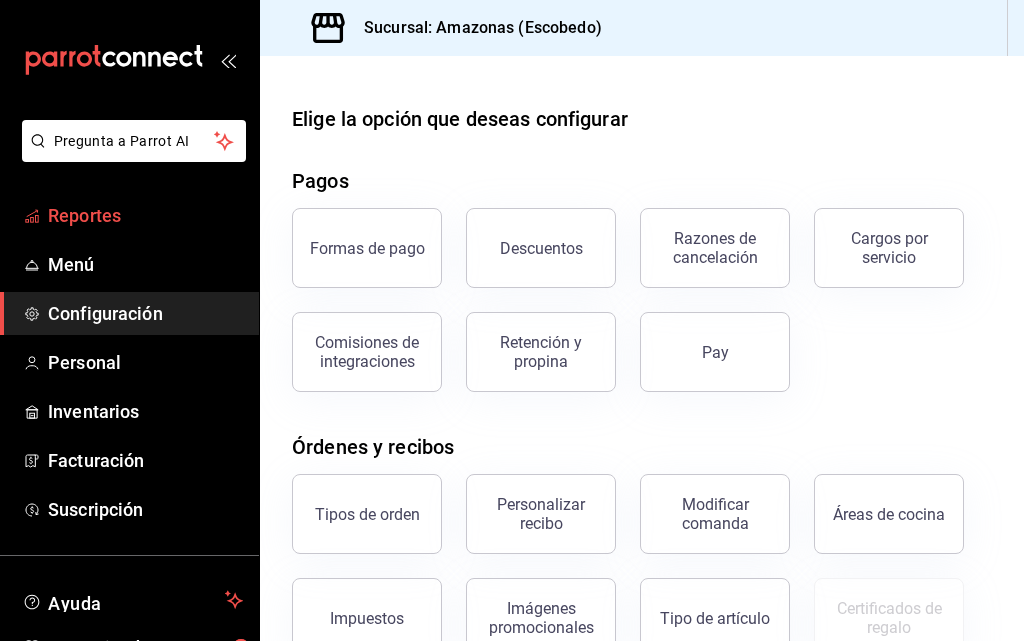 click on "Reportes" at bounding box center (145, 215) 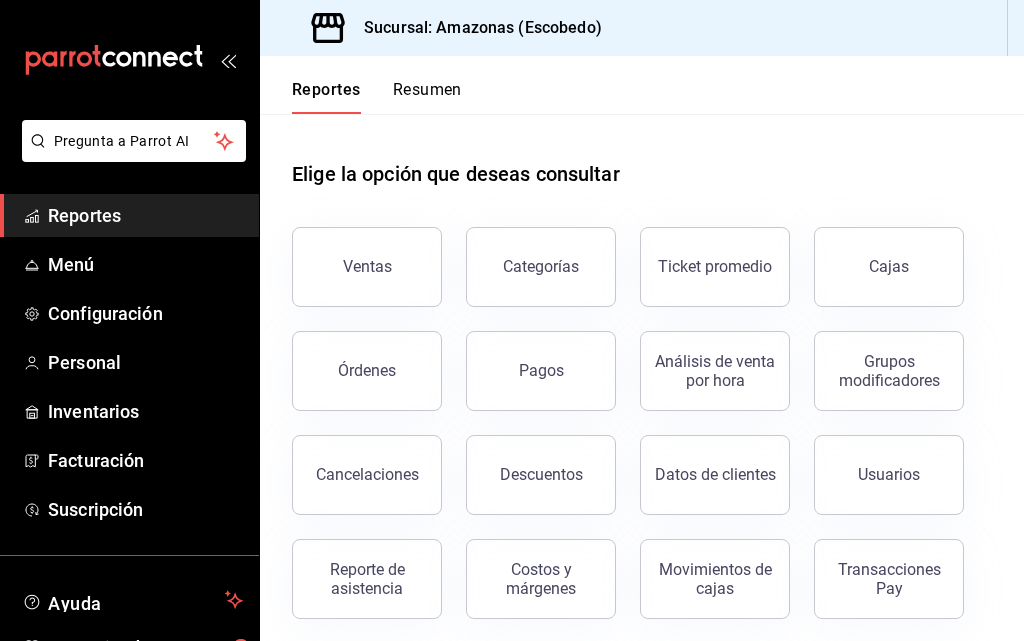 click on "Elige la opción que deseas consultar" at bounding box center (456, 174) 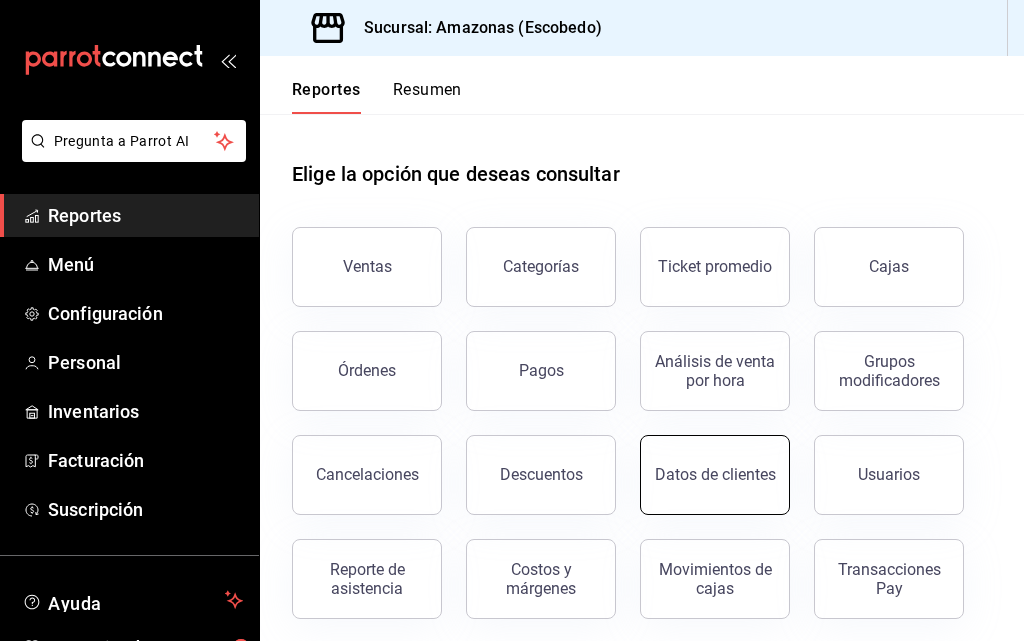 click on "Datos de clientes" at bounding box center (715, 475) 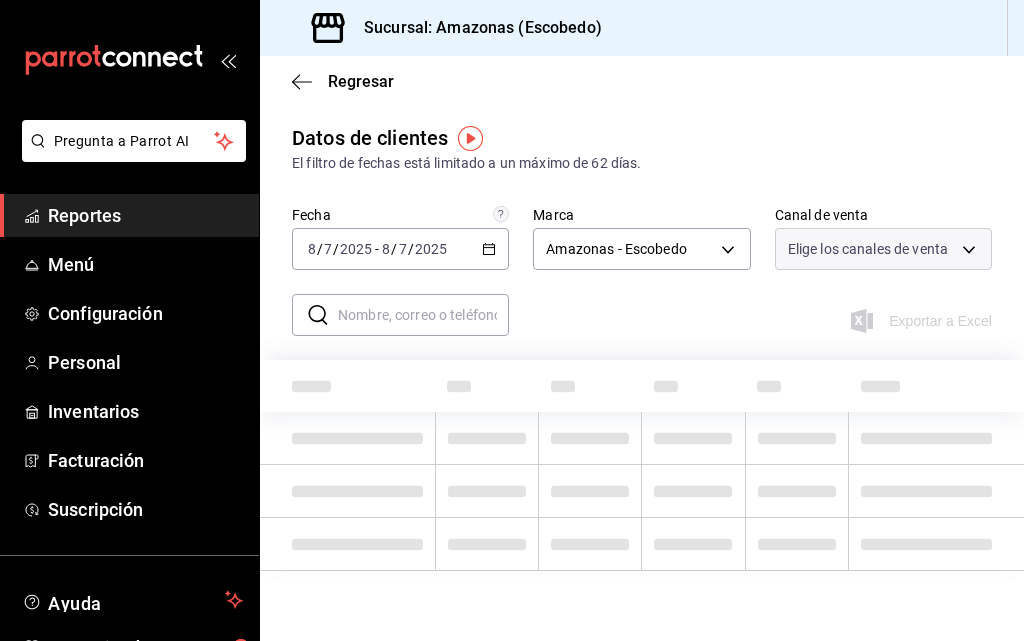 type on "PARROT,DIDI_FOOD,ONLINE" 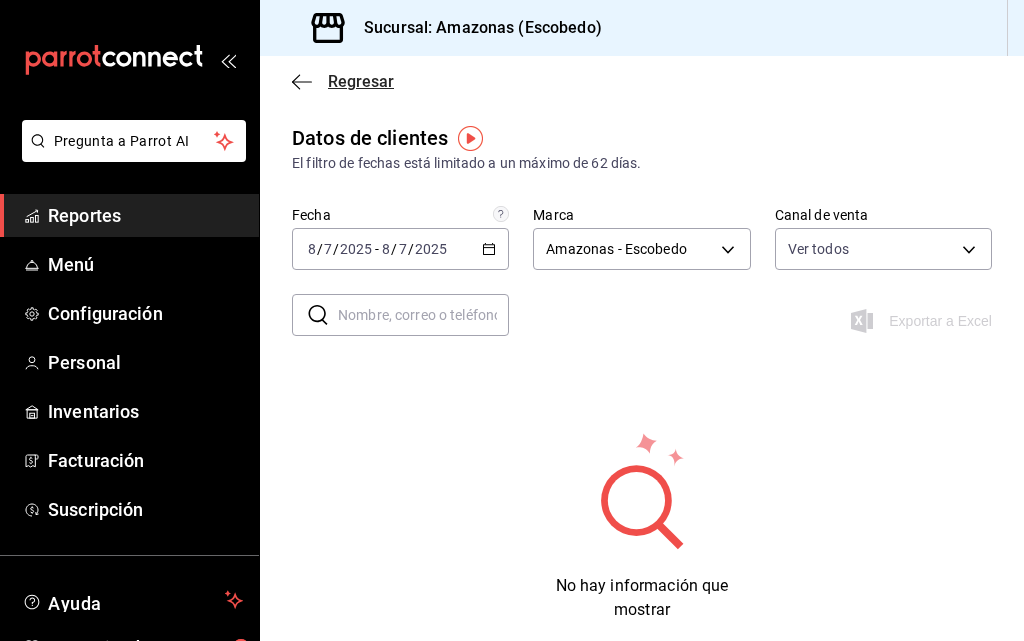 click 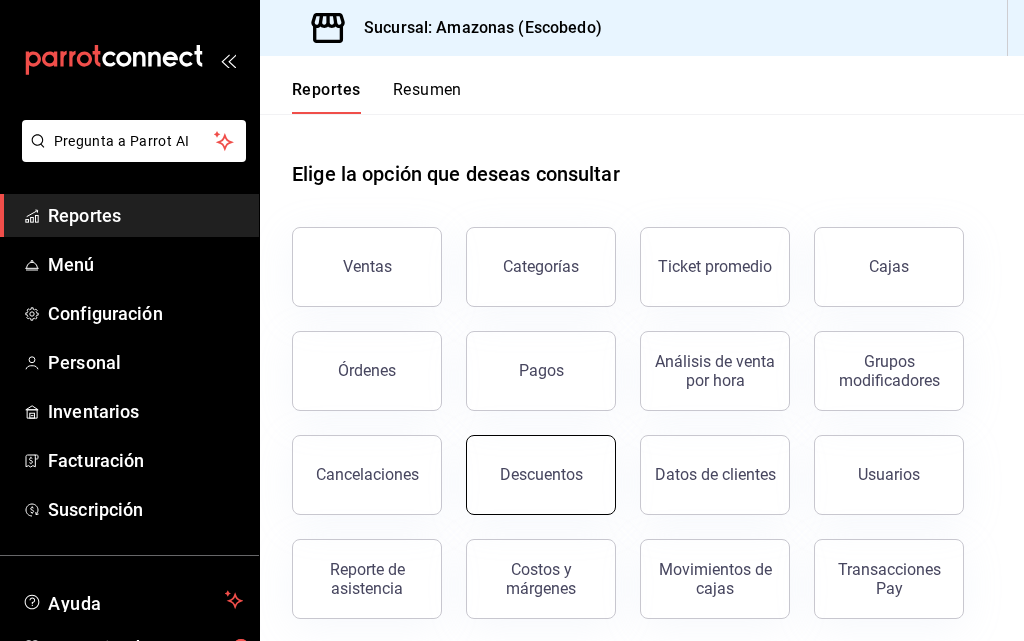 click on "Descuentos" at bounding box center [541, 474] 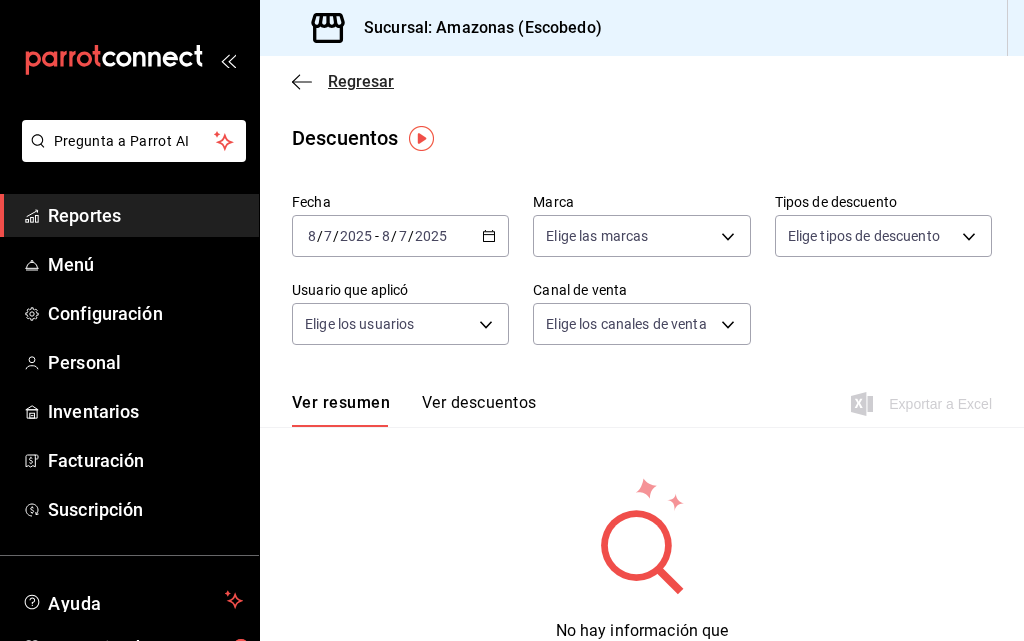 click 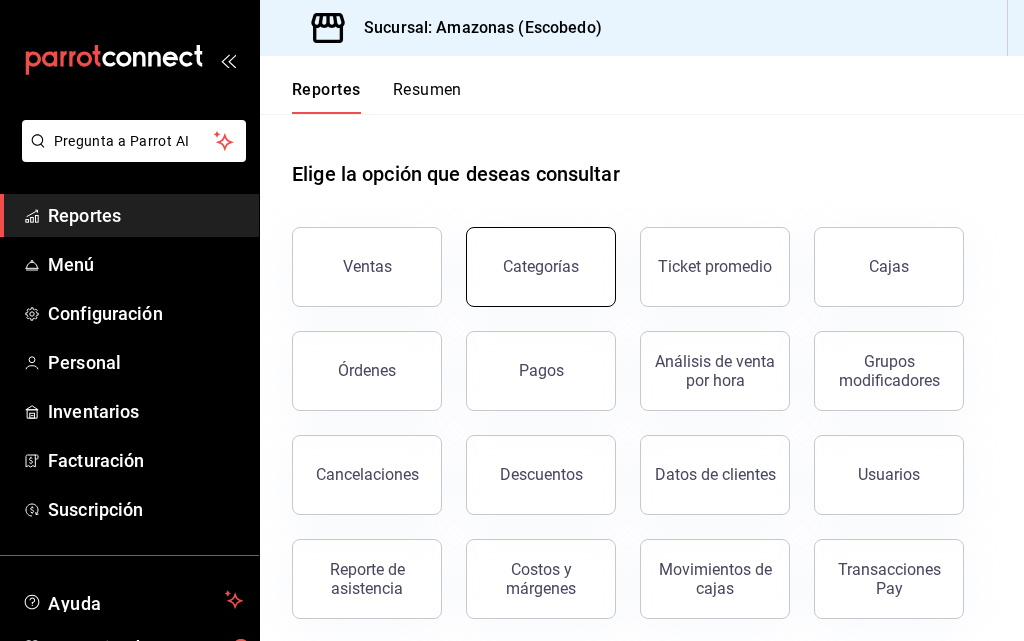 click on "Categorías" at bounding box center [541, 266] 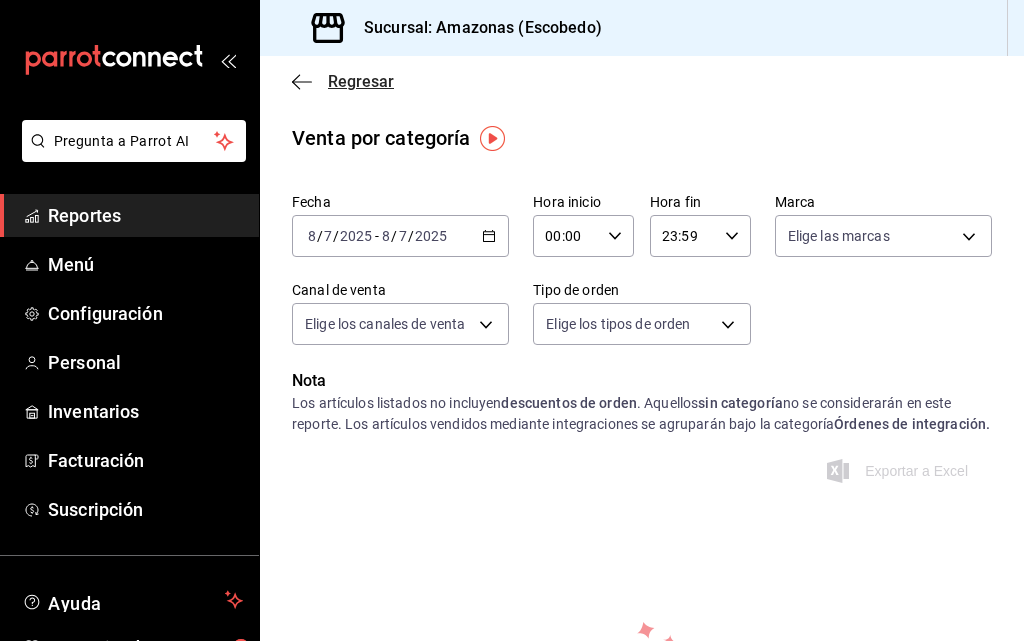 click 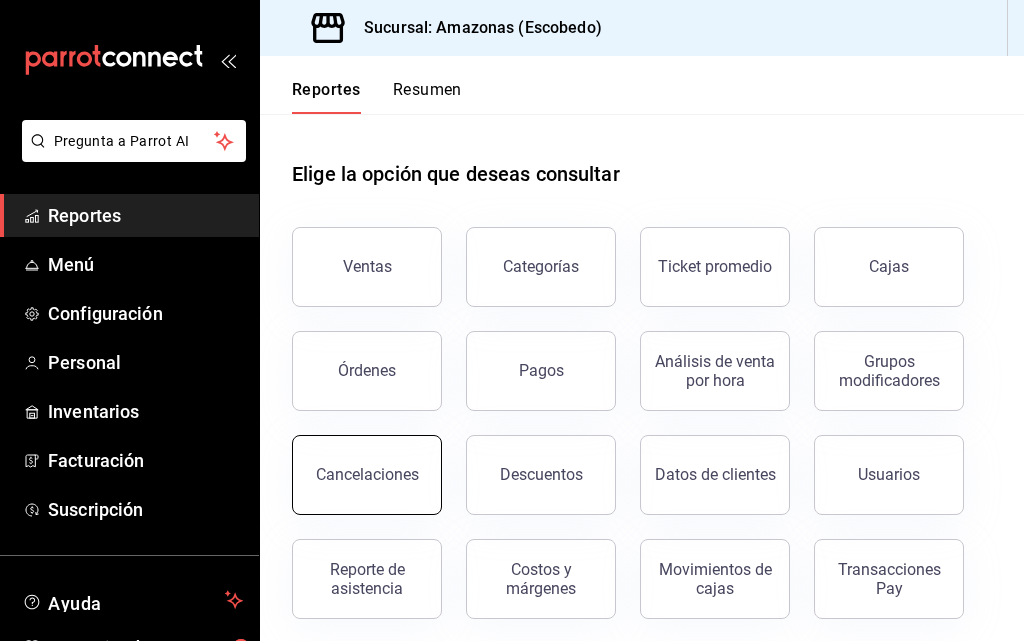 click on "Cancelaciones" at bounding box center (367, 474) 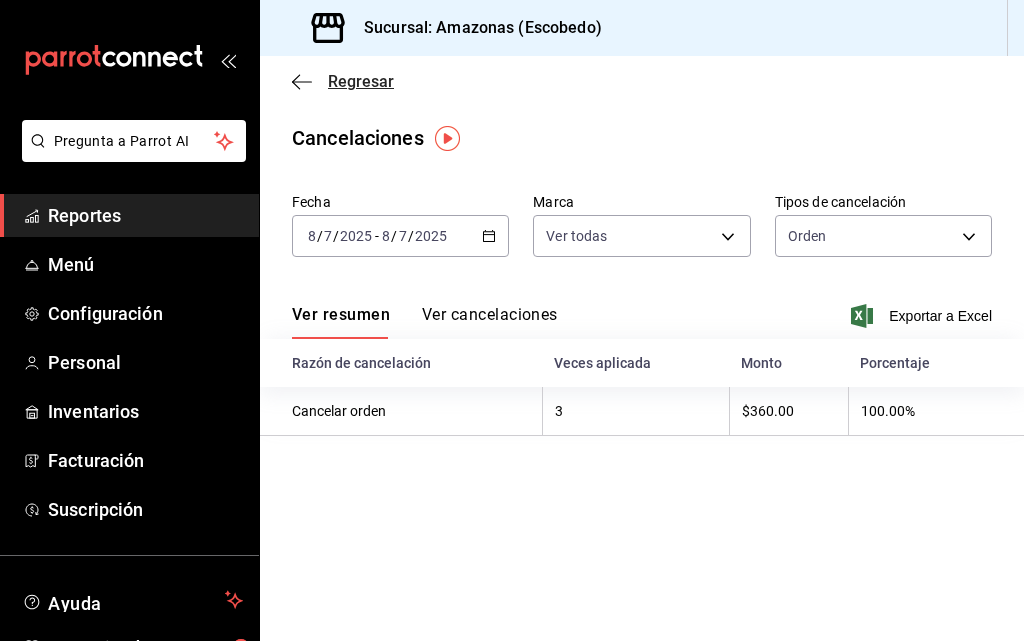 click 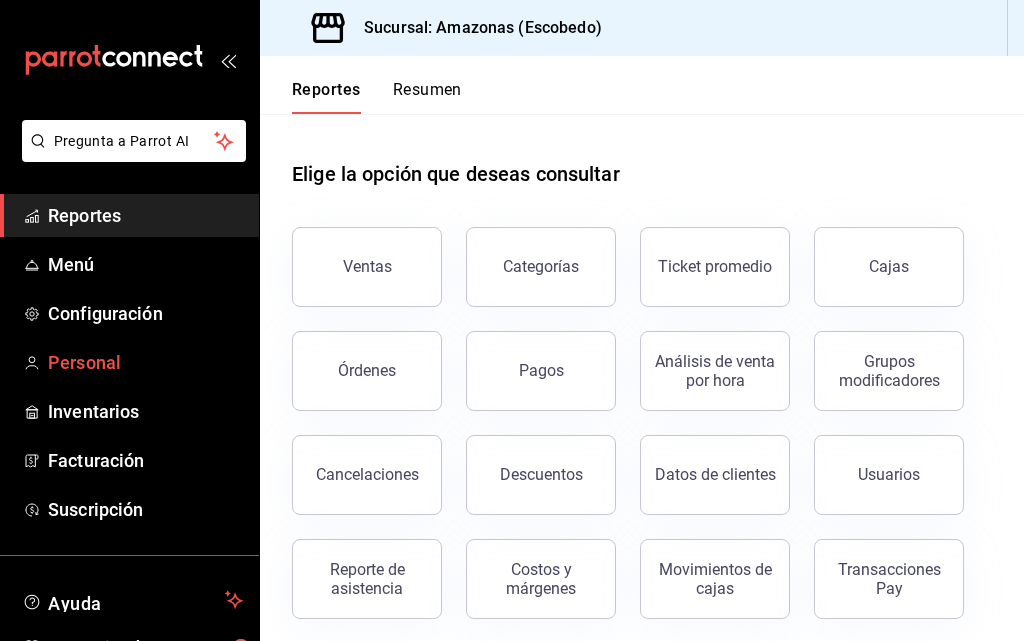click on "Personal" at bounding box center (129, 362) 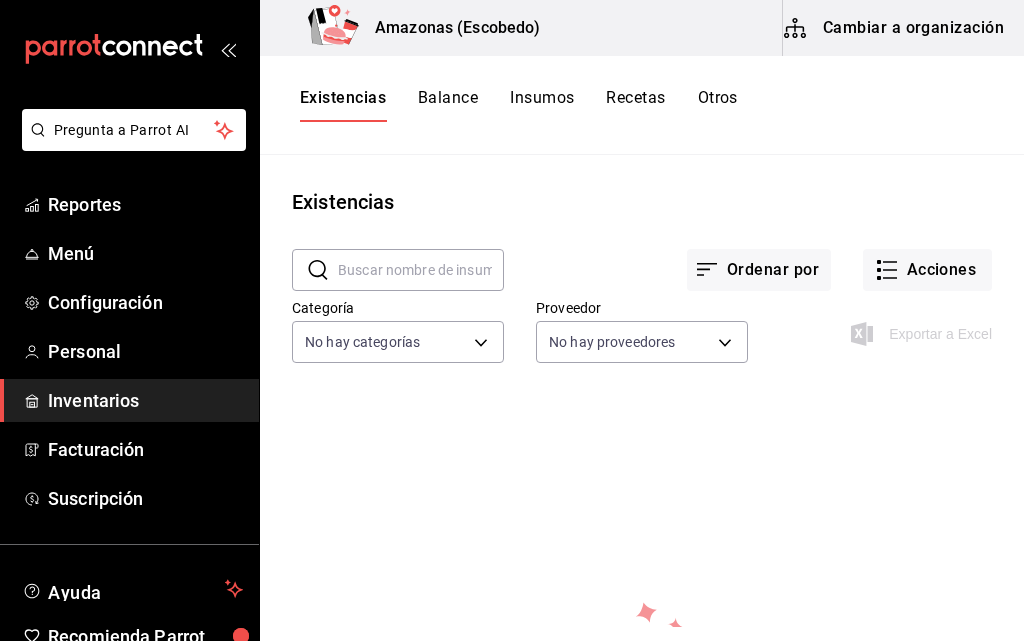 scroll, scrollTop: 0, scrollLeft: 0, axis: both 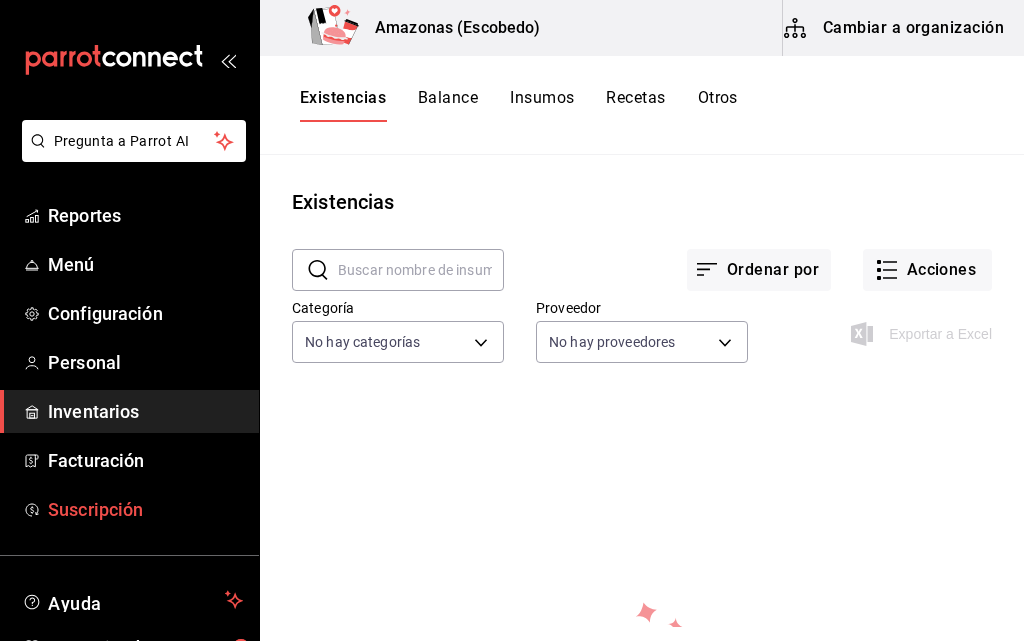 click on "Suscripción" at bounding box center [145, 509] 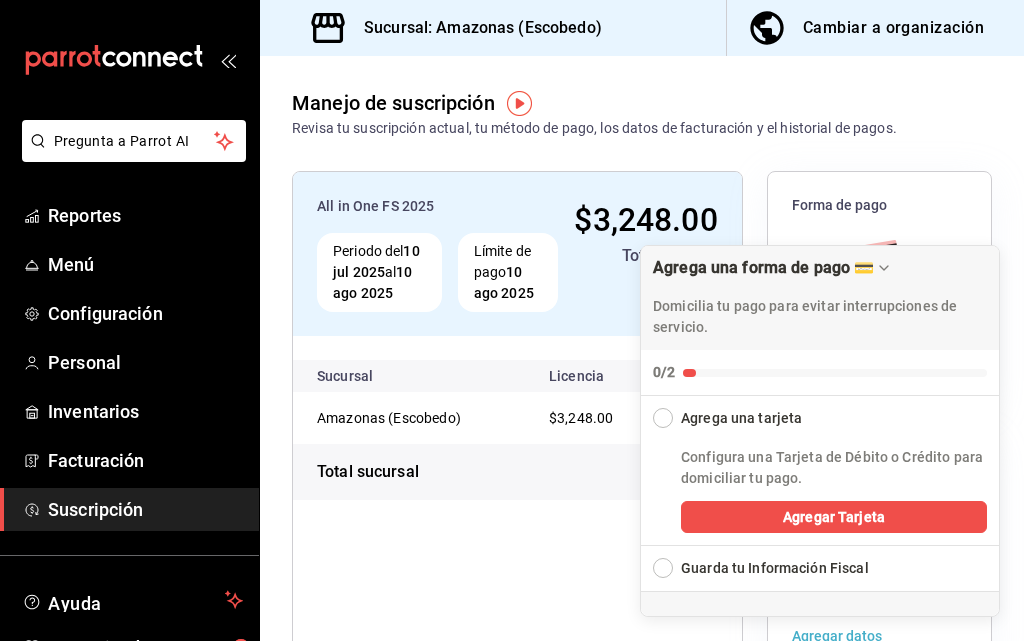 click on "All in One FS 2025 Periodo del  10 jul 2025  al  10 ago 2025 Límite de pago  10 ago 2025 $[PRICE] Total licencia Sucursal Licencia Folios Financiamiento Total Amazonas (Escobedo) $[PRICE] Ilimitados - $[PRICE] Total sucursal $[PRICE]" at bounding box center (517, 547) 